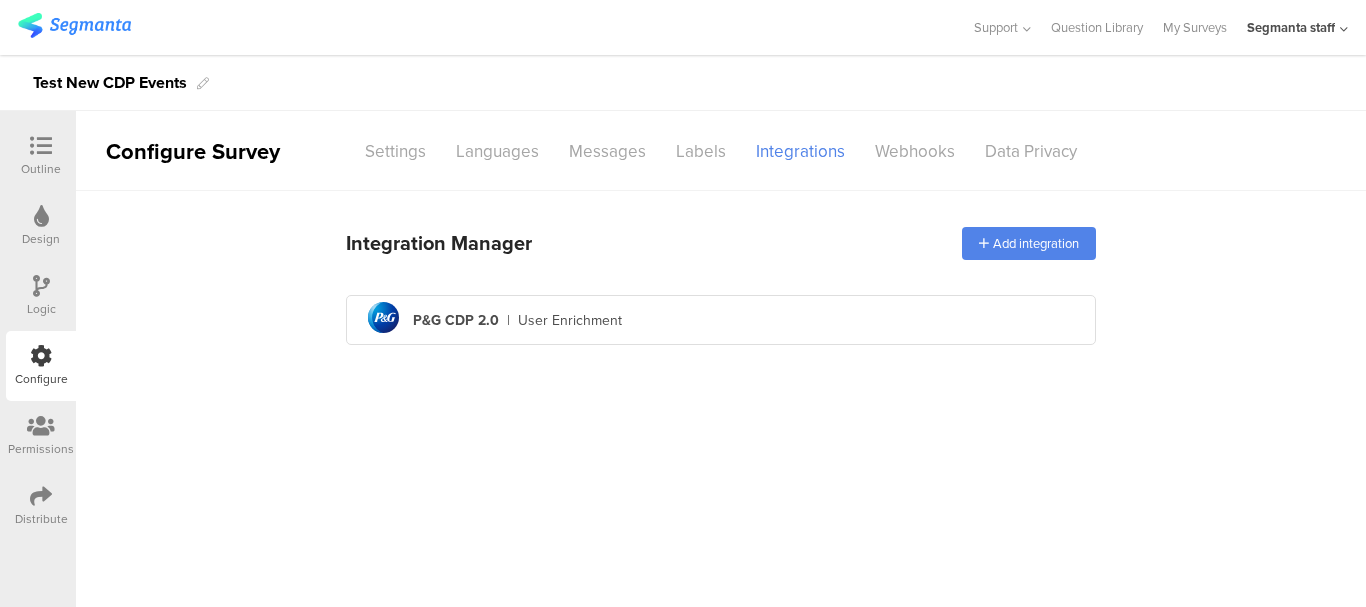 scroll, scrollTop: 0, scrollLeft: 0, axis: both 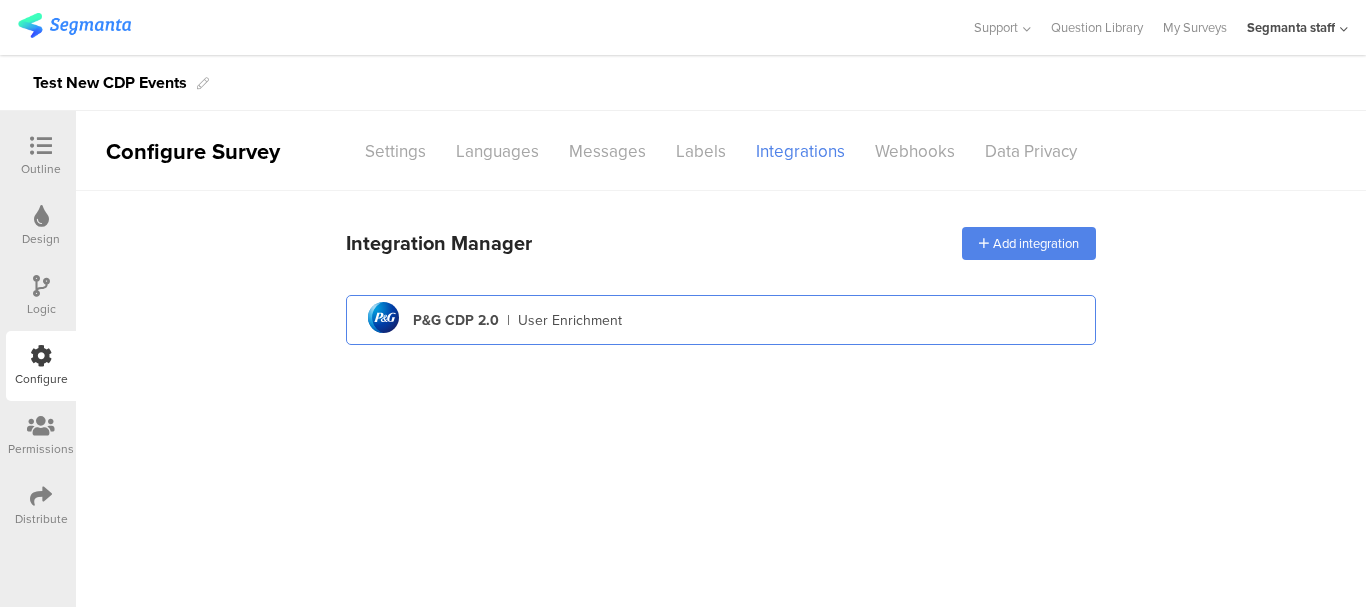 click on "pg logo                                                                         P&G CDP 2.0   |   User Enrichment" at bounding box center [721, 320] 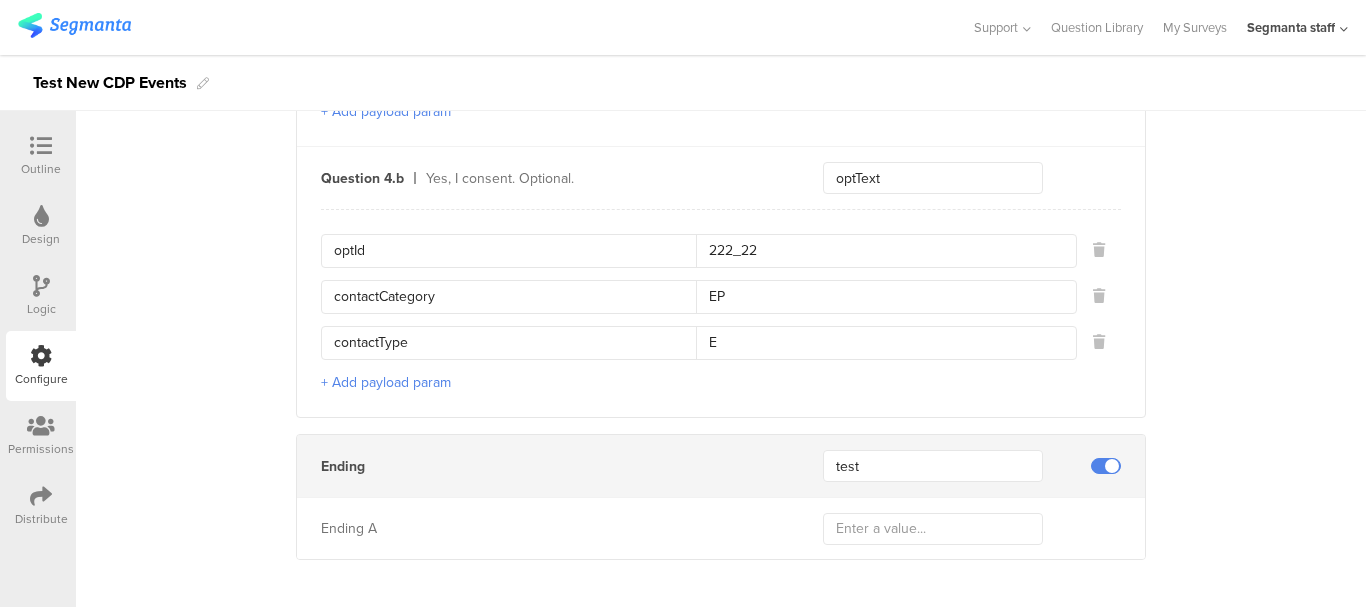 scroll, scrollTop: 2289, scrollLeft: 0, axis: vertical 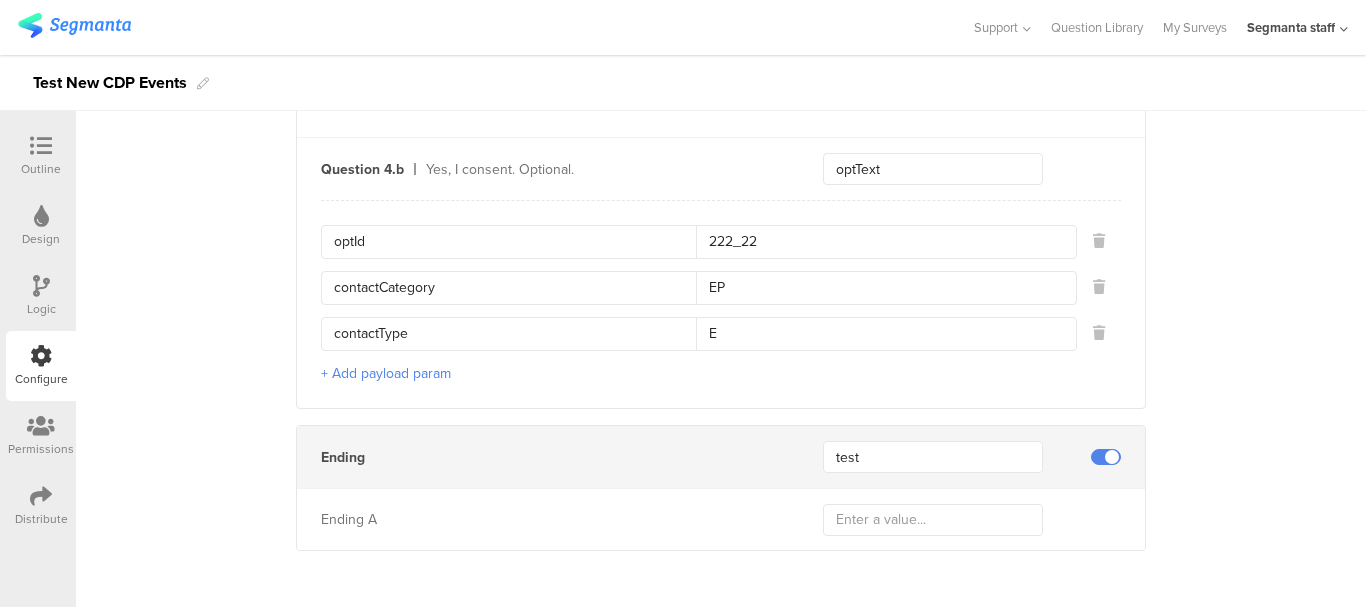 click on "Distribute" at bounding box center [41, 519] 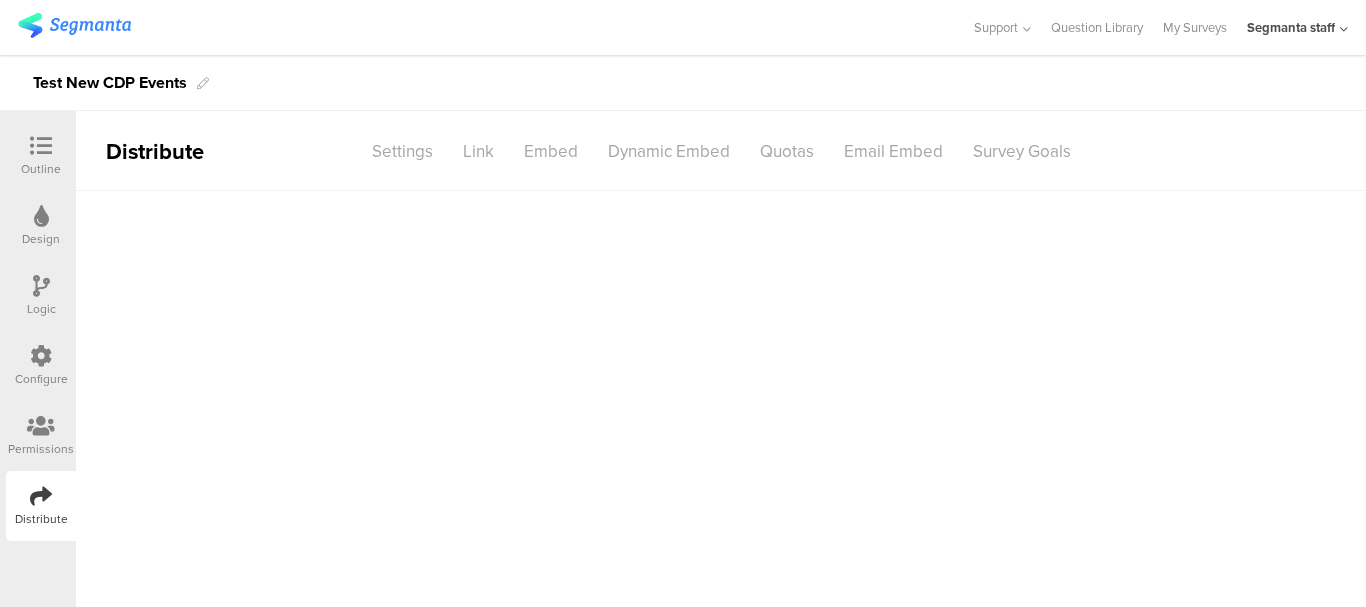 scroll, scrollTop: 0, scrollLeft: 0, axis: both 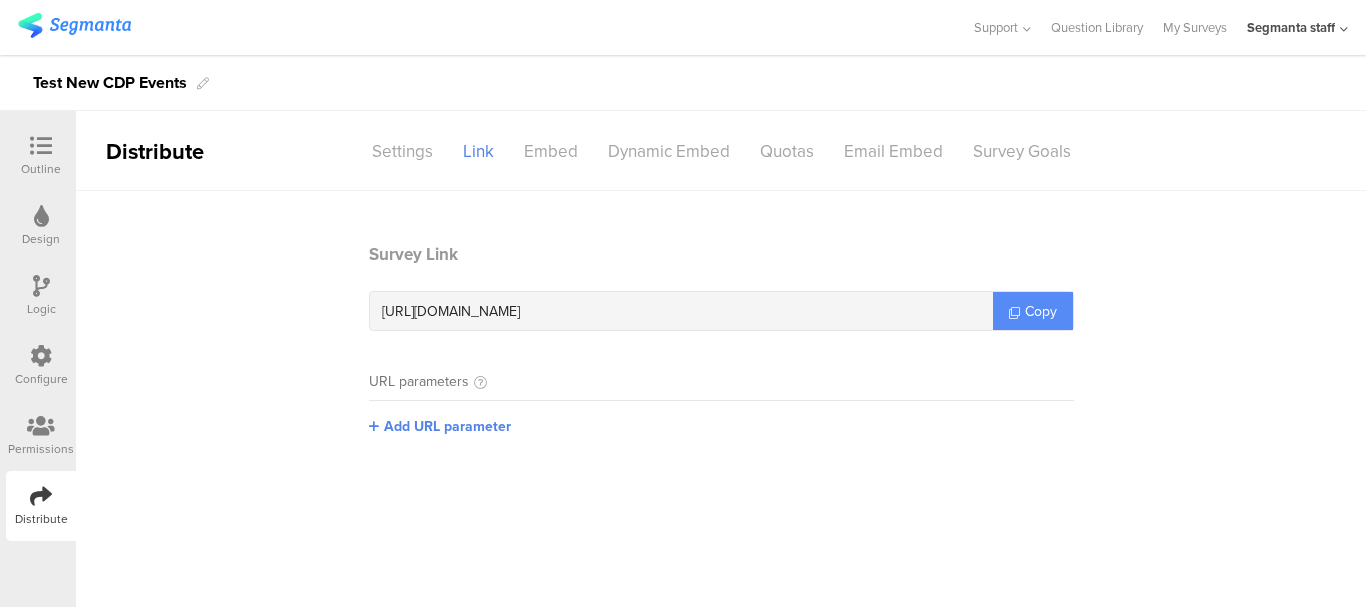 click on "Copy" at bounding box center [1033, 311] 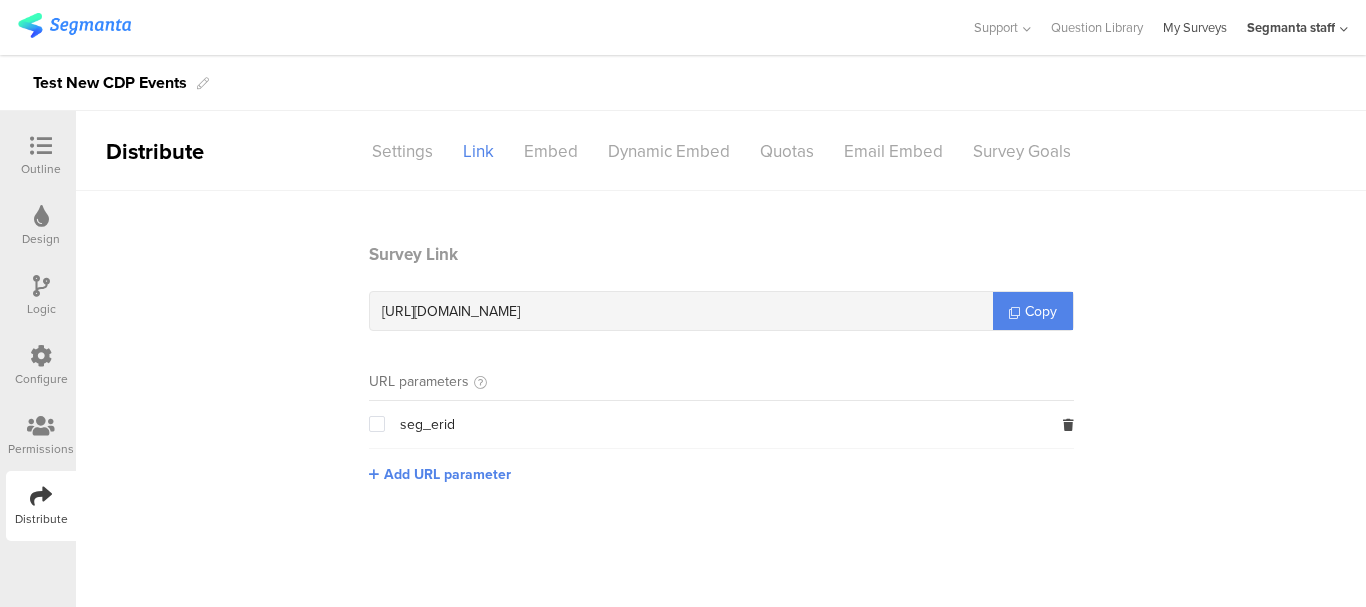 click on "My Surveys" at bounding box center [1195, 27] 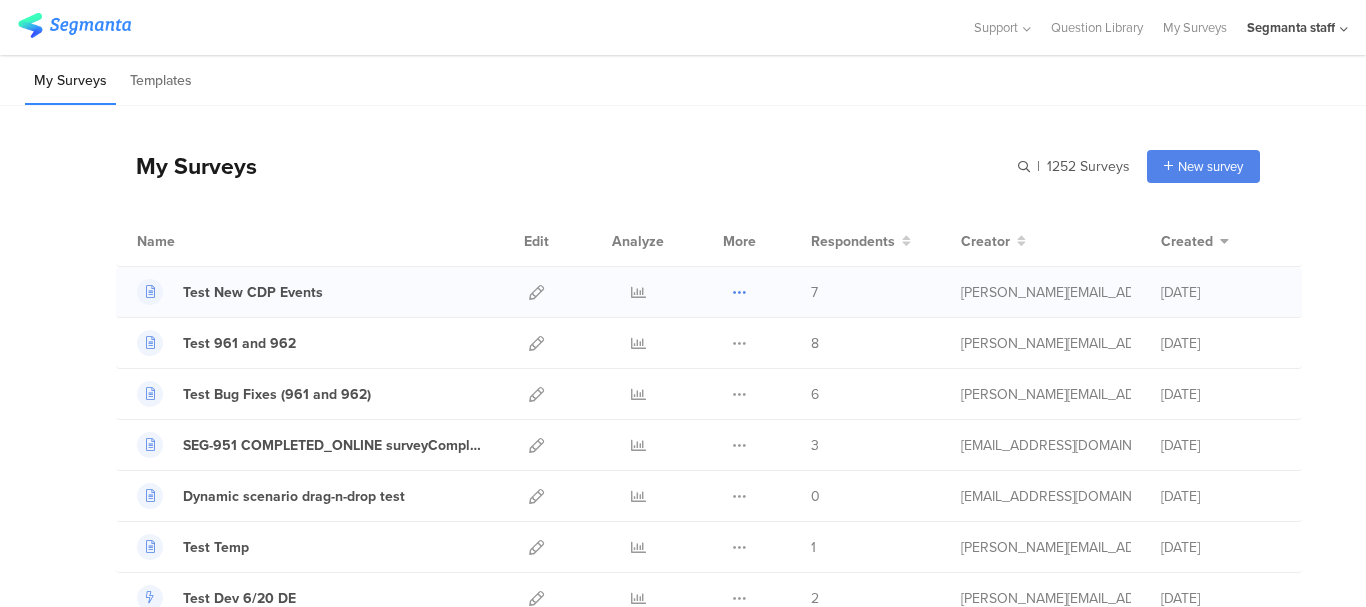 click at bounding box center (739, 292) 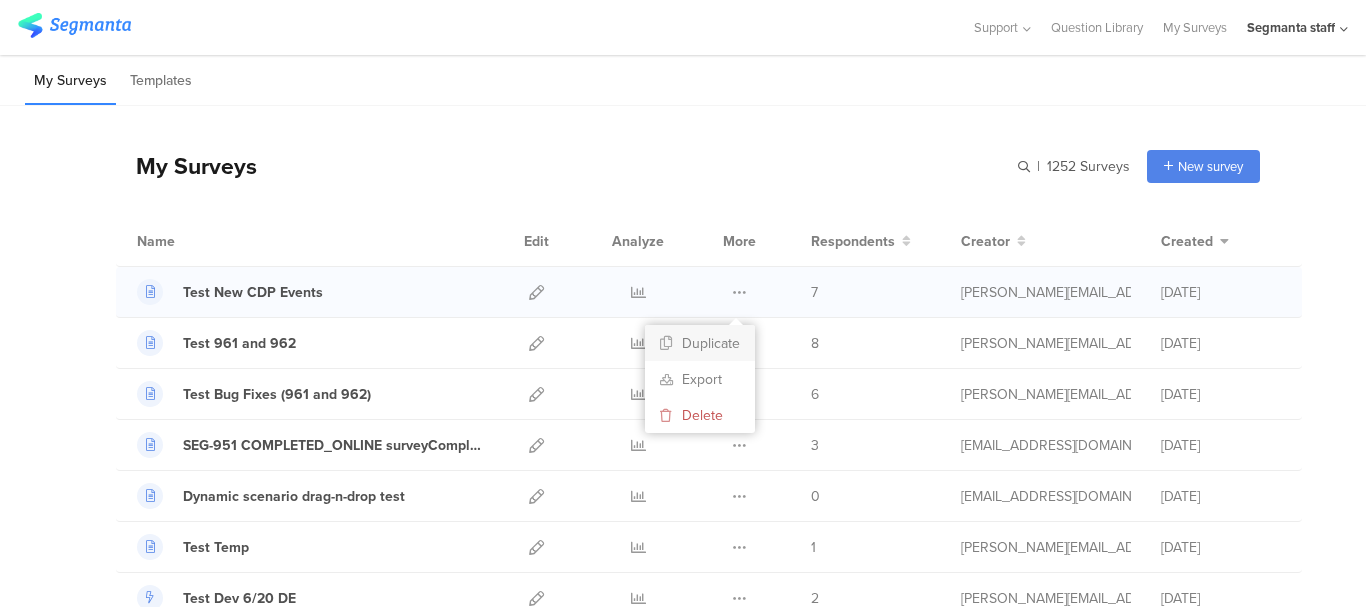 click on "Duplicate" at bounding box center [700, 343] 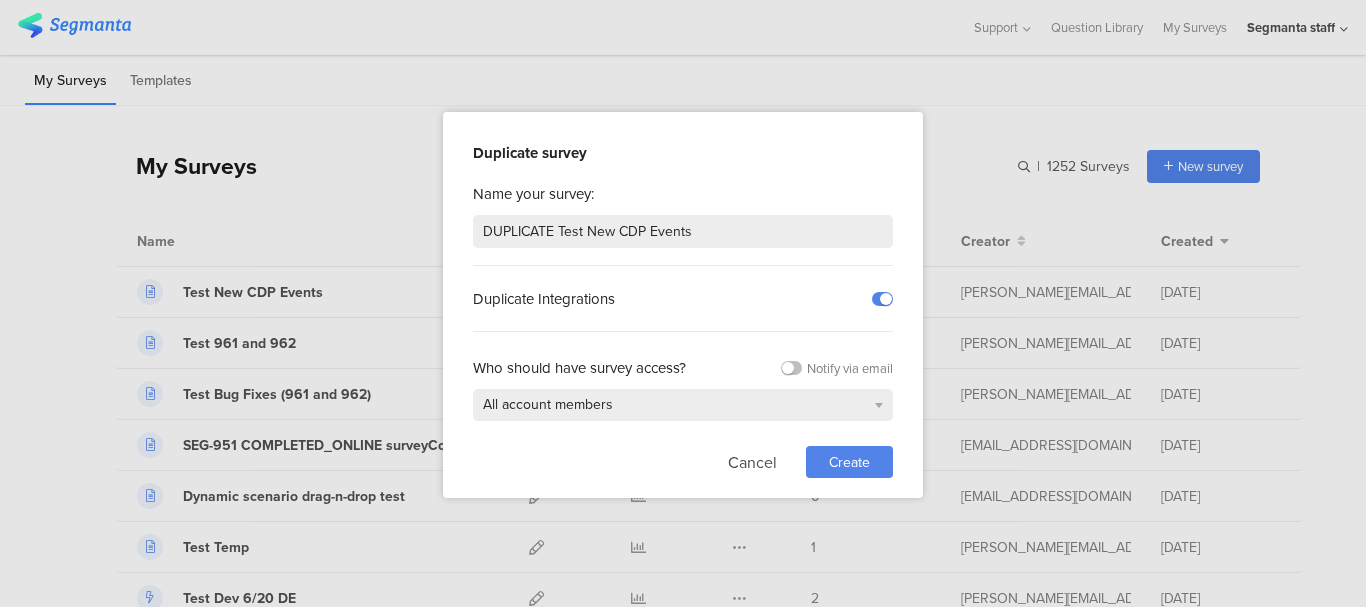 click on "Create" at bounding box center [849, 462] 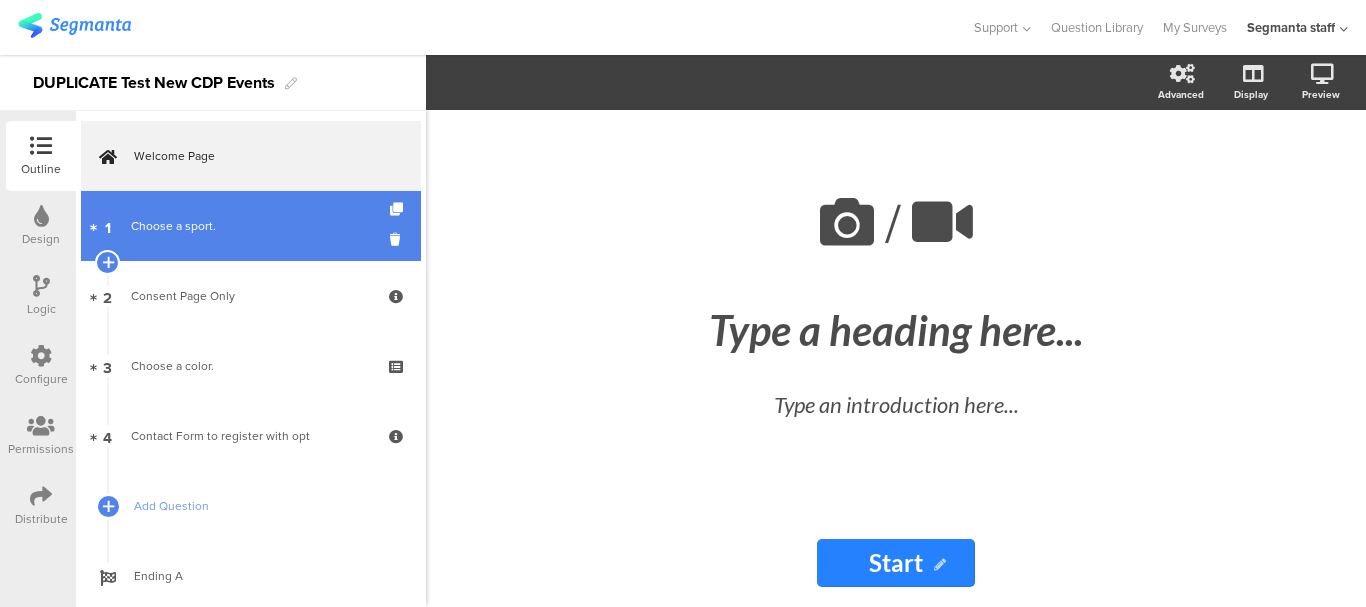 click on "Choose a sport." at bounding box center (250, 226) 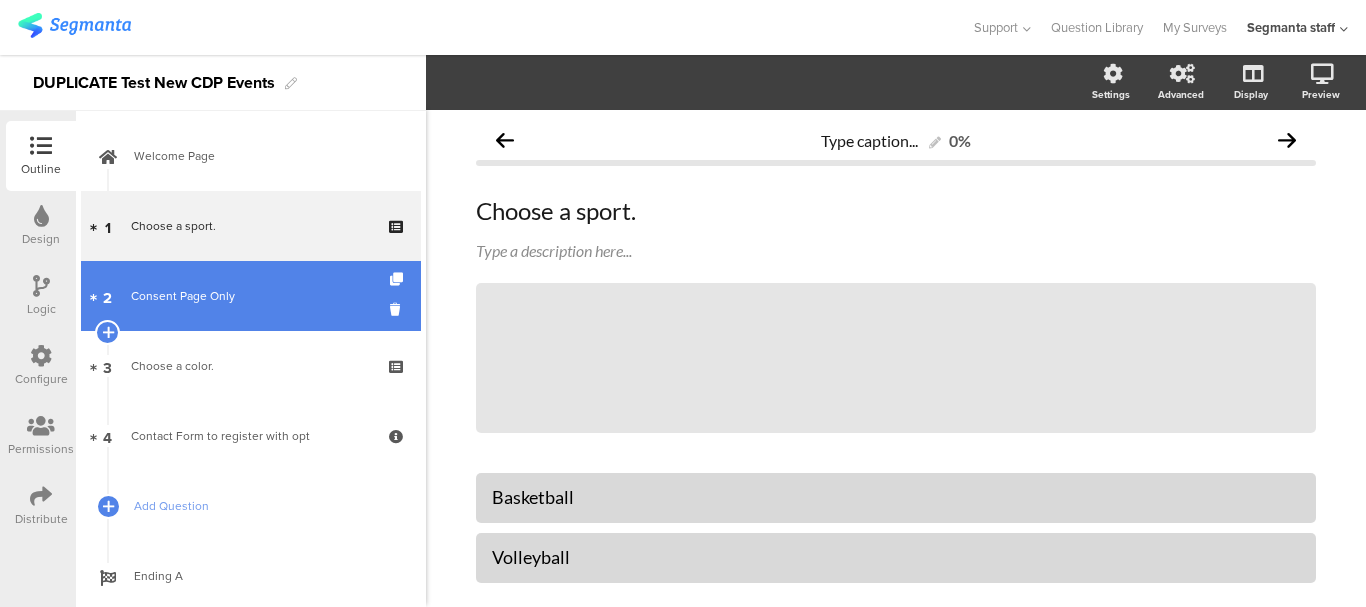 click on "Consent Page Only" at bounding box center [250, 296] 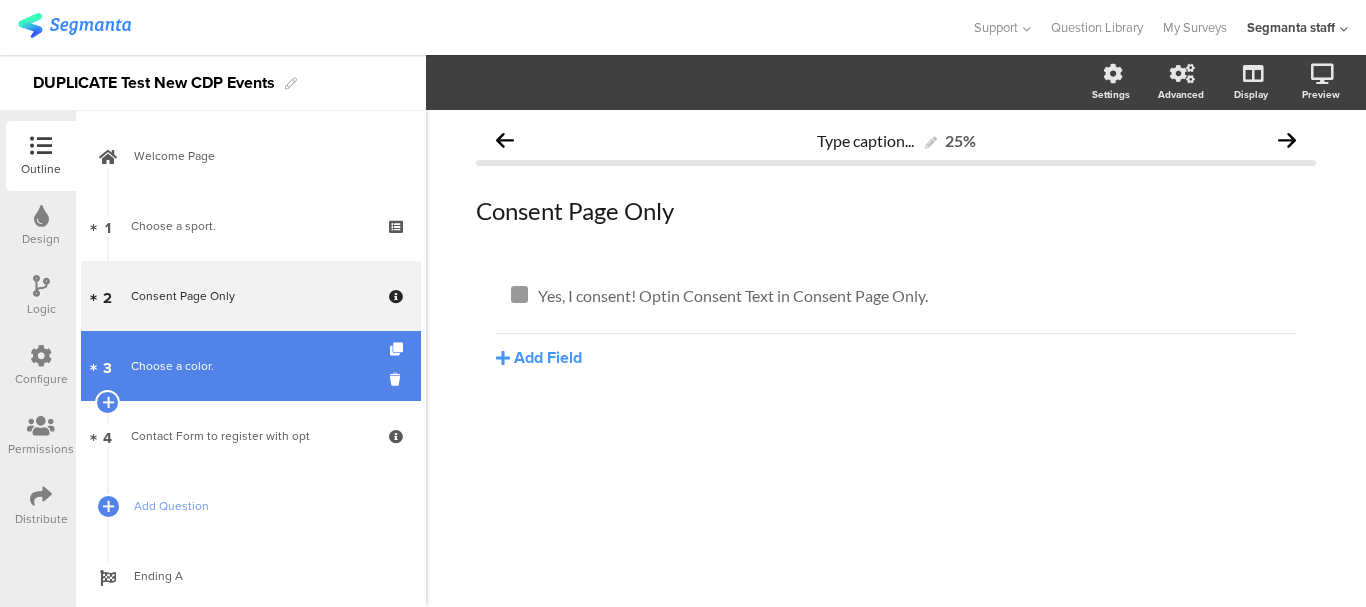 click on "3
Choose a color." at bounding box center [251, 366] 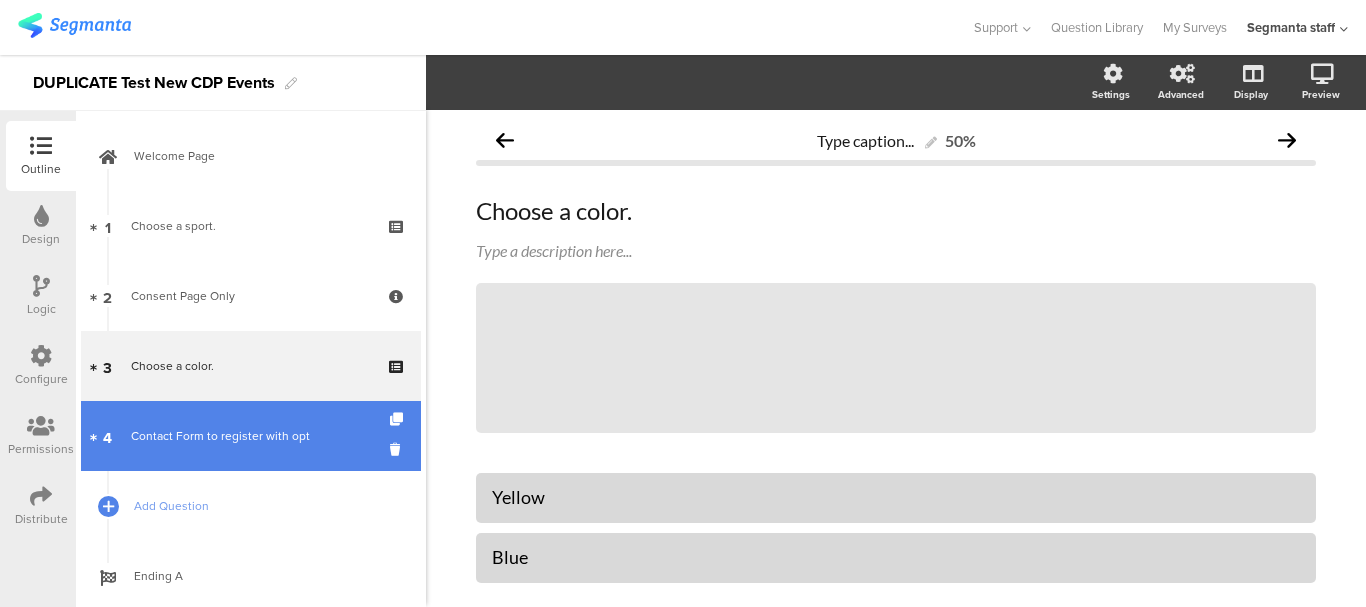 click on "Contact Form to register with opt" at bounding box center [250, 436] 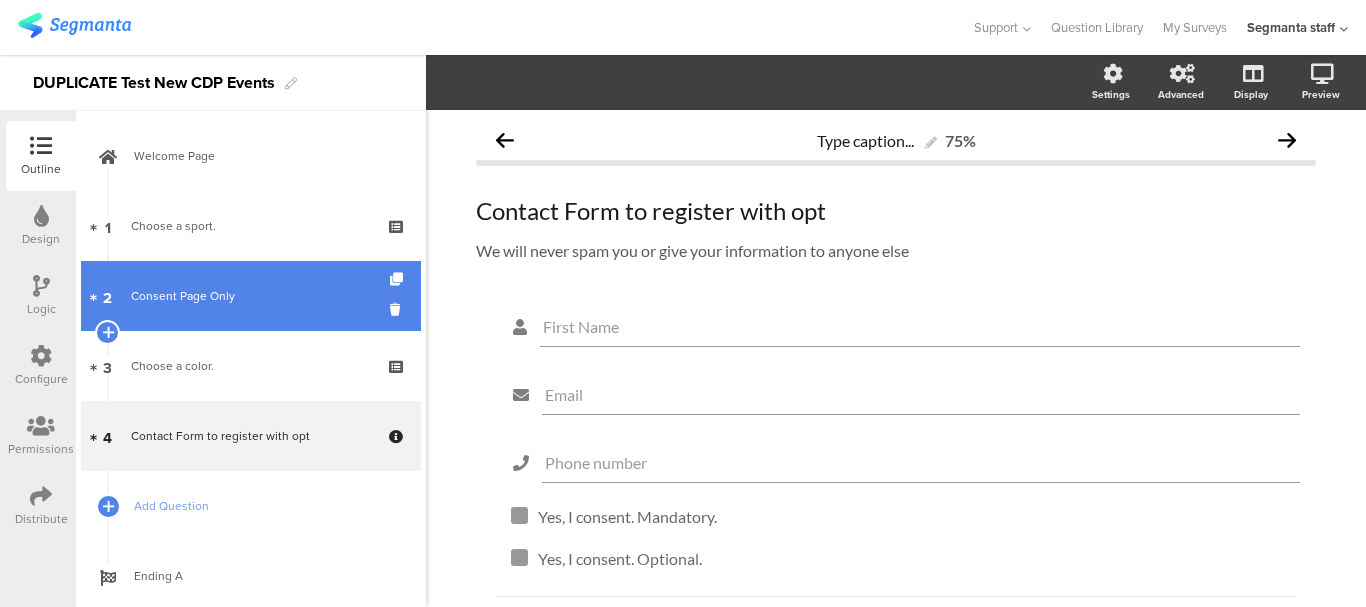 click on "Consent Page Only" at bounding box center (250, 296) 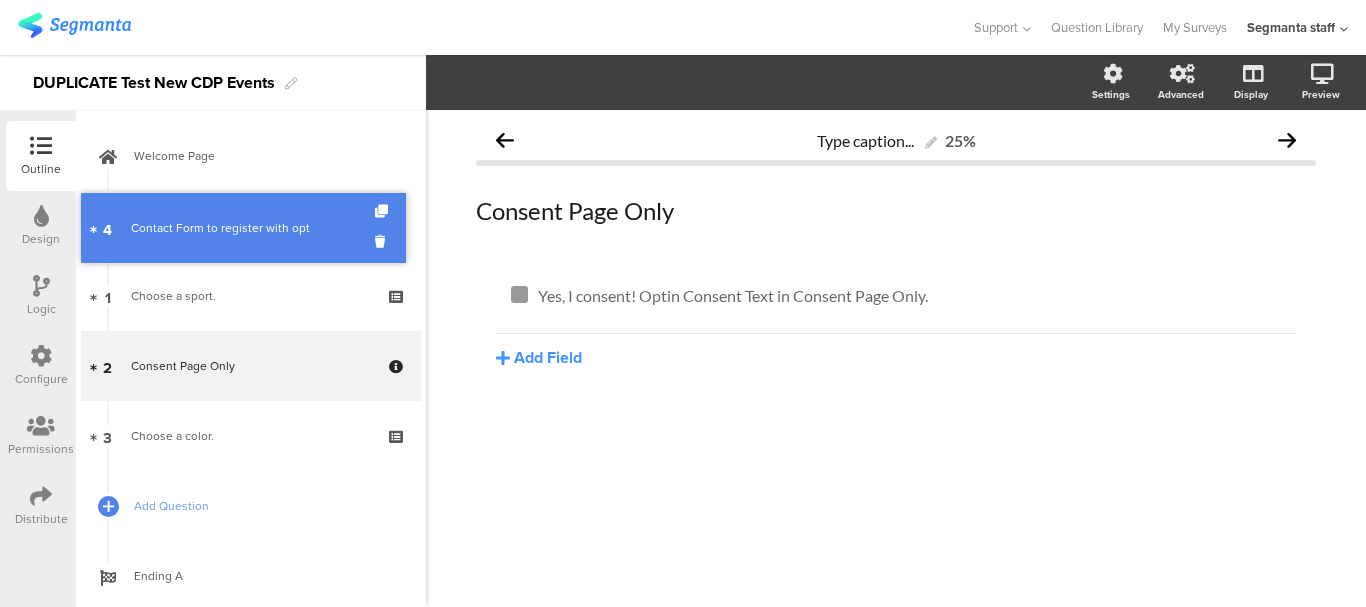 drag, startPoint x: 250, startPoint y: 433, endPoint x: 234, endPoint y: 225, distance: 208.61447 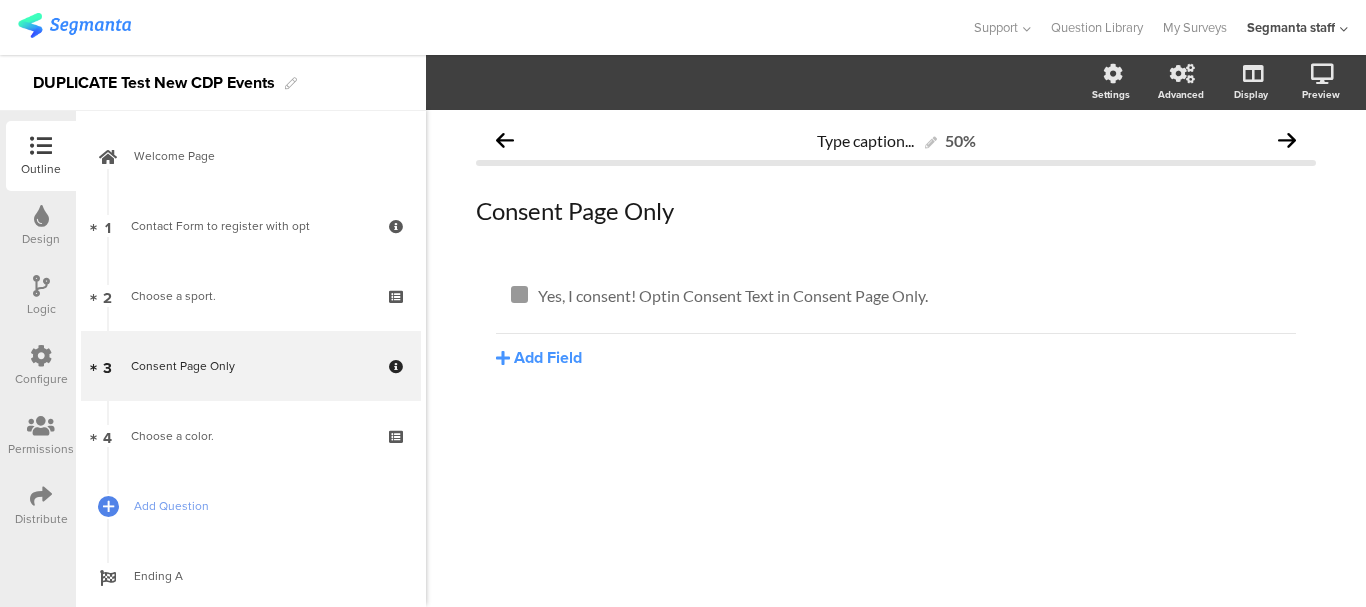 click at bounding box center (41, 496) 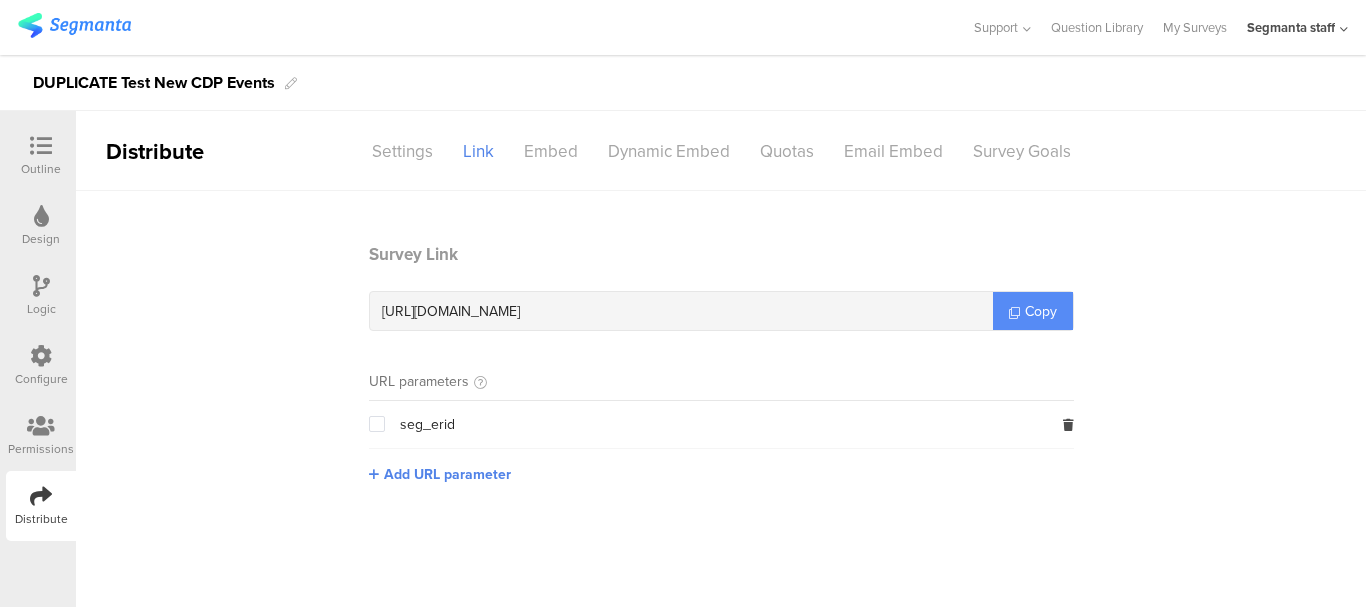 click on "Copy" at bounding box center [1033, 311] 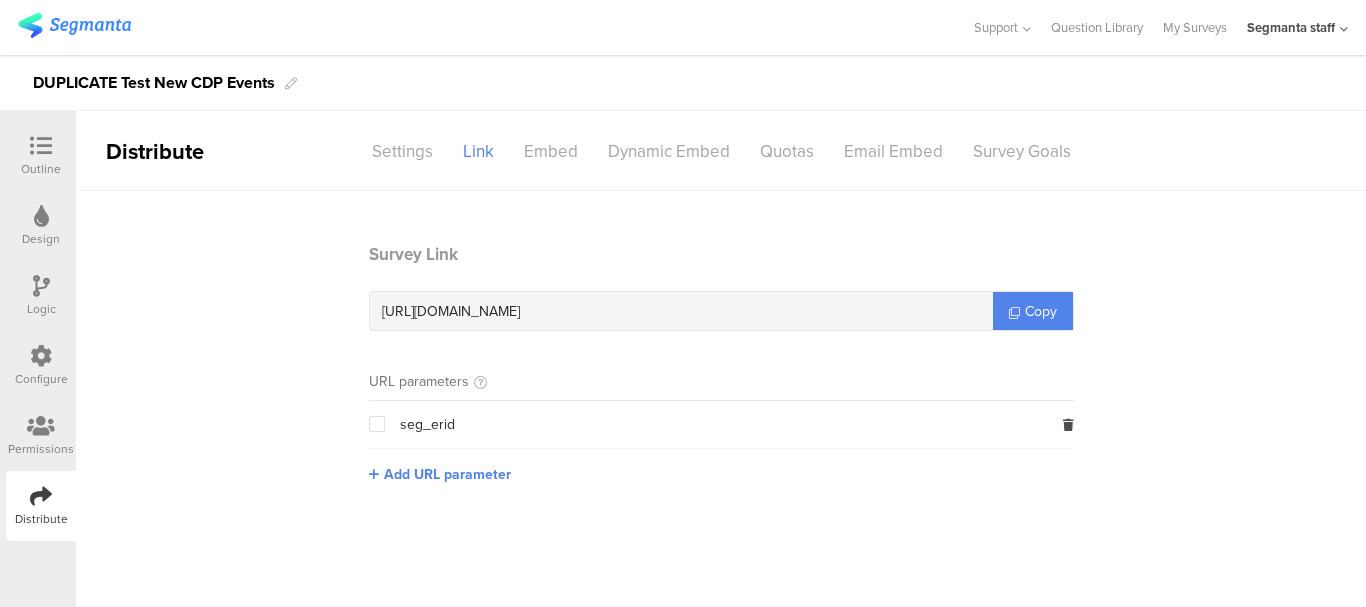 click at bounding box center [41, 146] 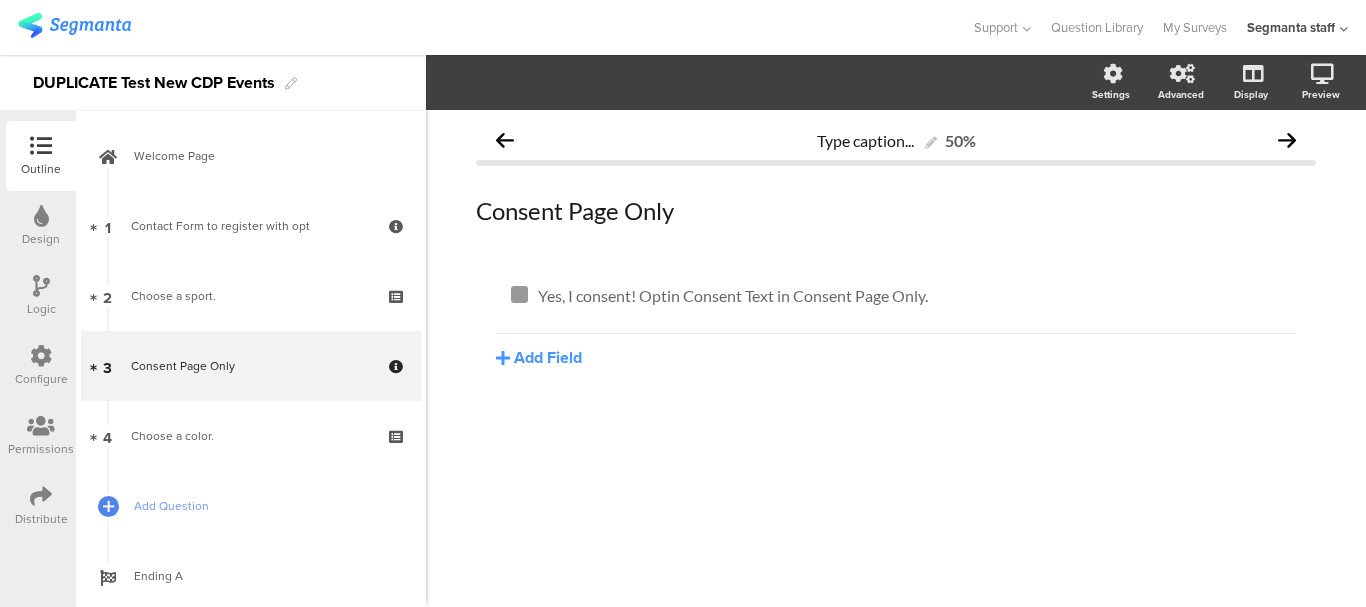 scroll, scrollTop: 7, scrollLeft: 0, axis: vertical 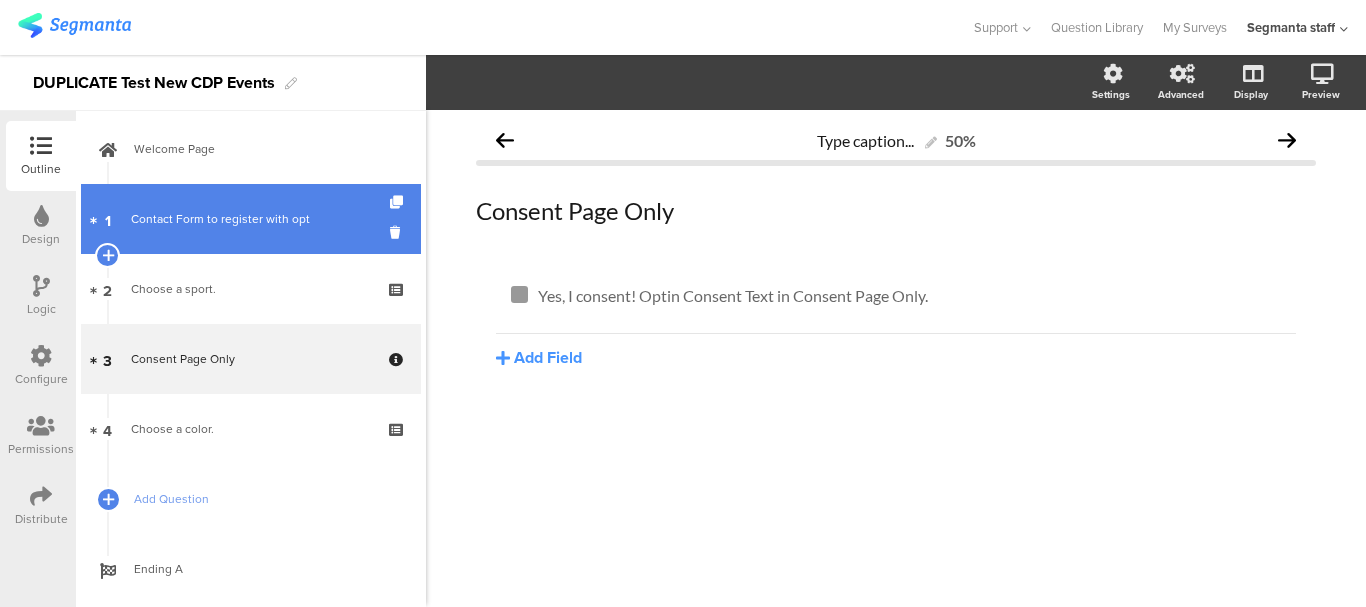 click on "1
Contact Form to register with opt" at bounding box center (251, 219) 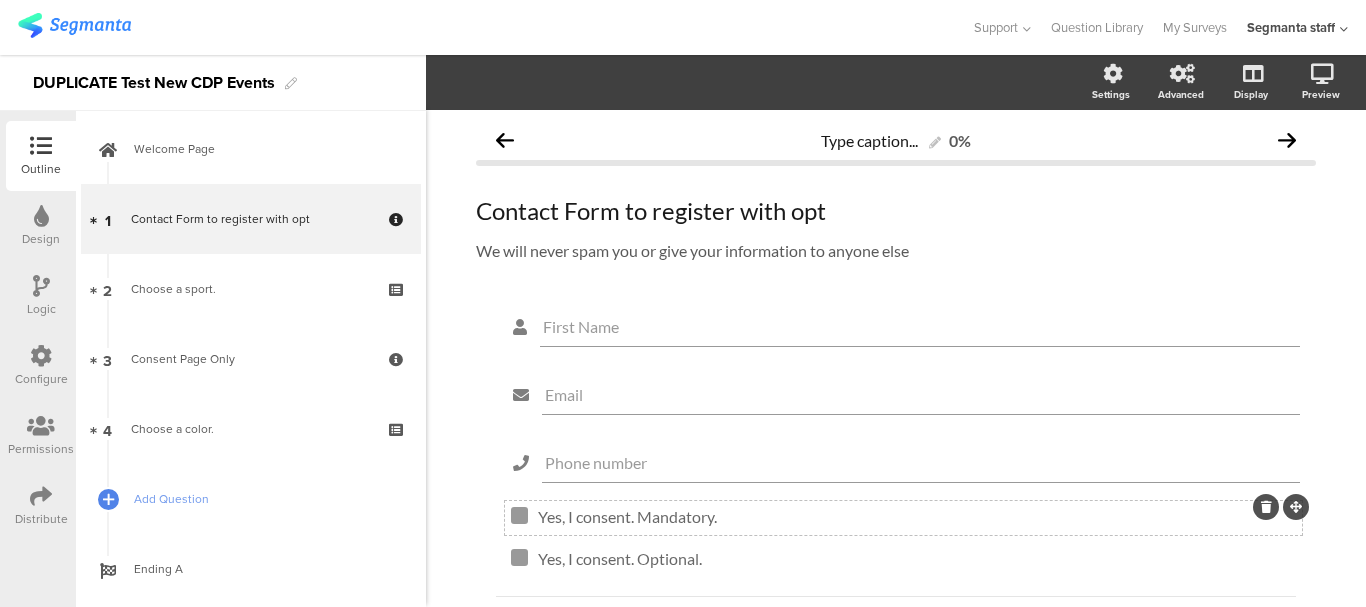 click on "Yes, I consent. Mandatory.
Yes, I consent. Mandatory." 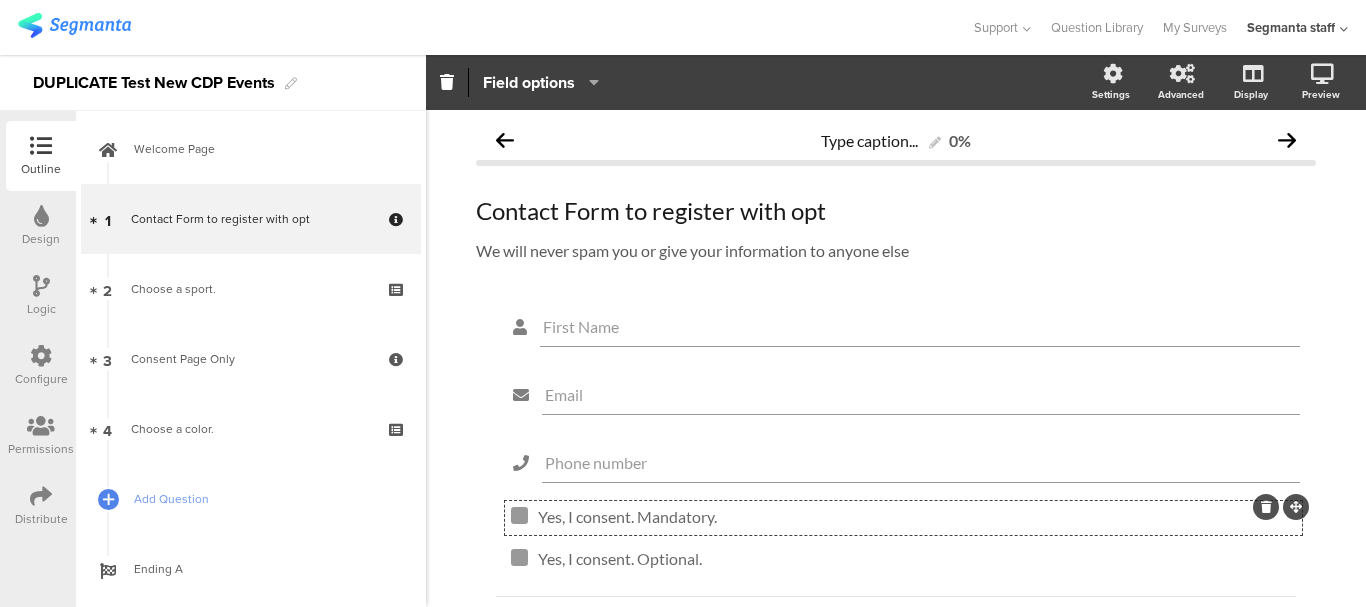 click 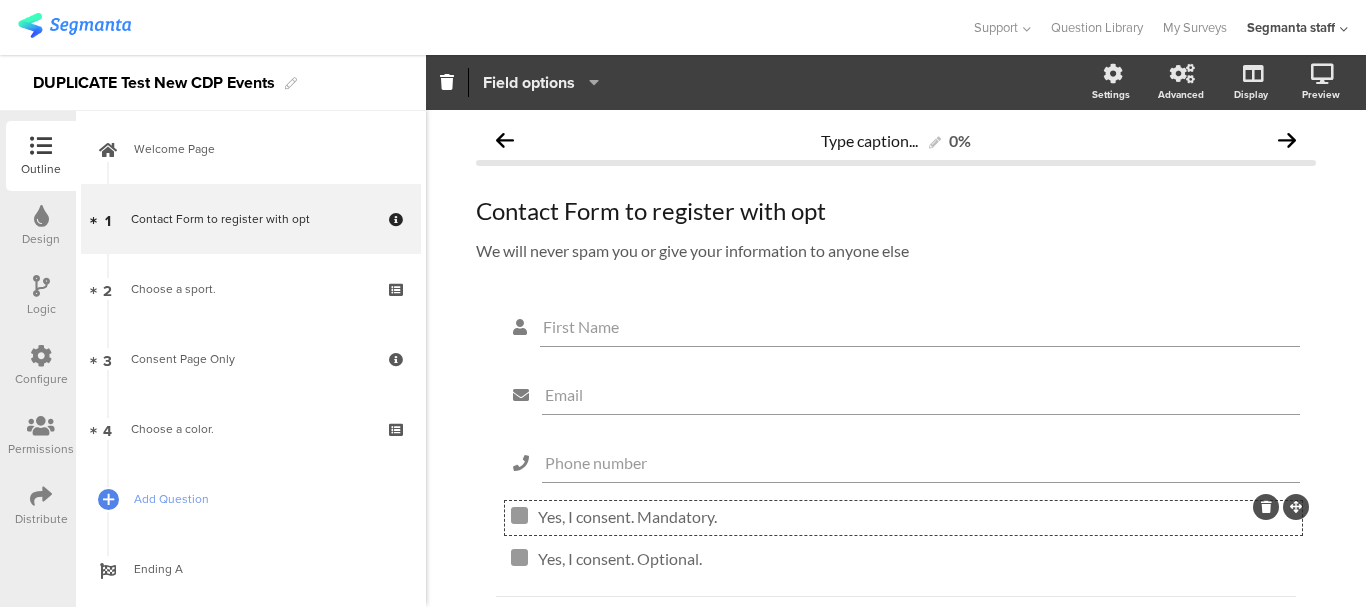 click on "Field options" 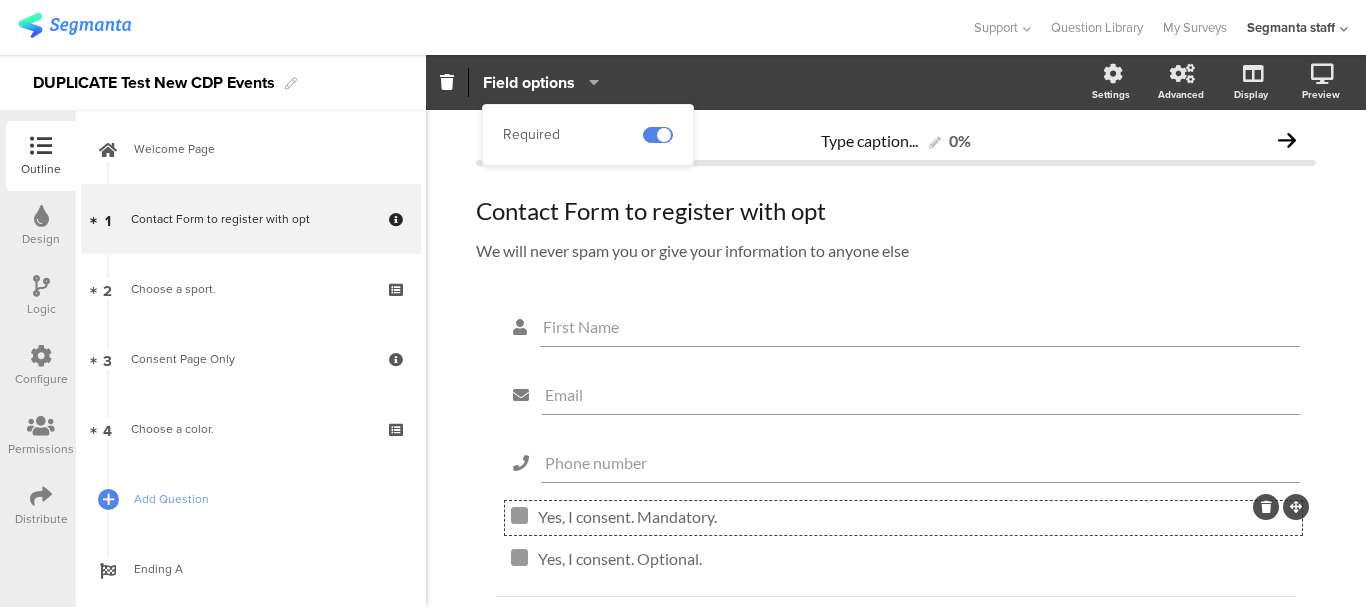 click at bounding box center (485, 27) 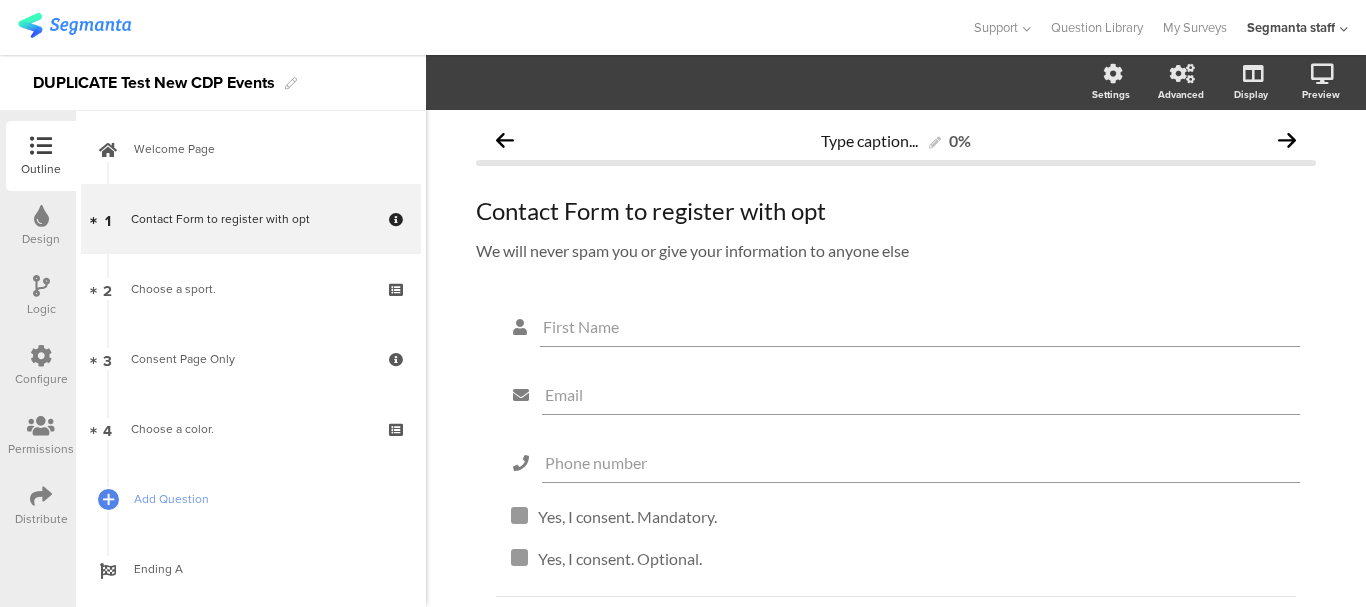 click on "Configure" at bounding box center (41, 366) 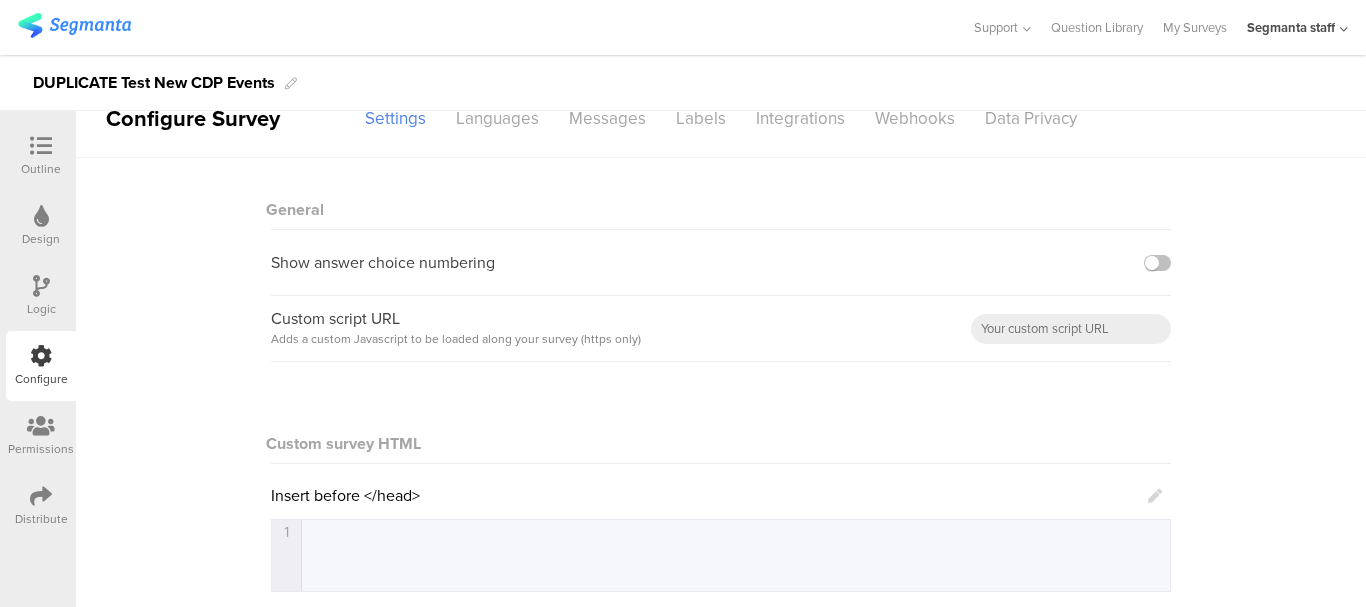 scroll, scrollTop: 0, scrollLeft: 0, axis: both 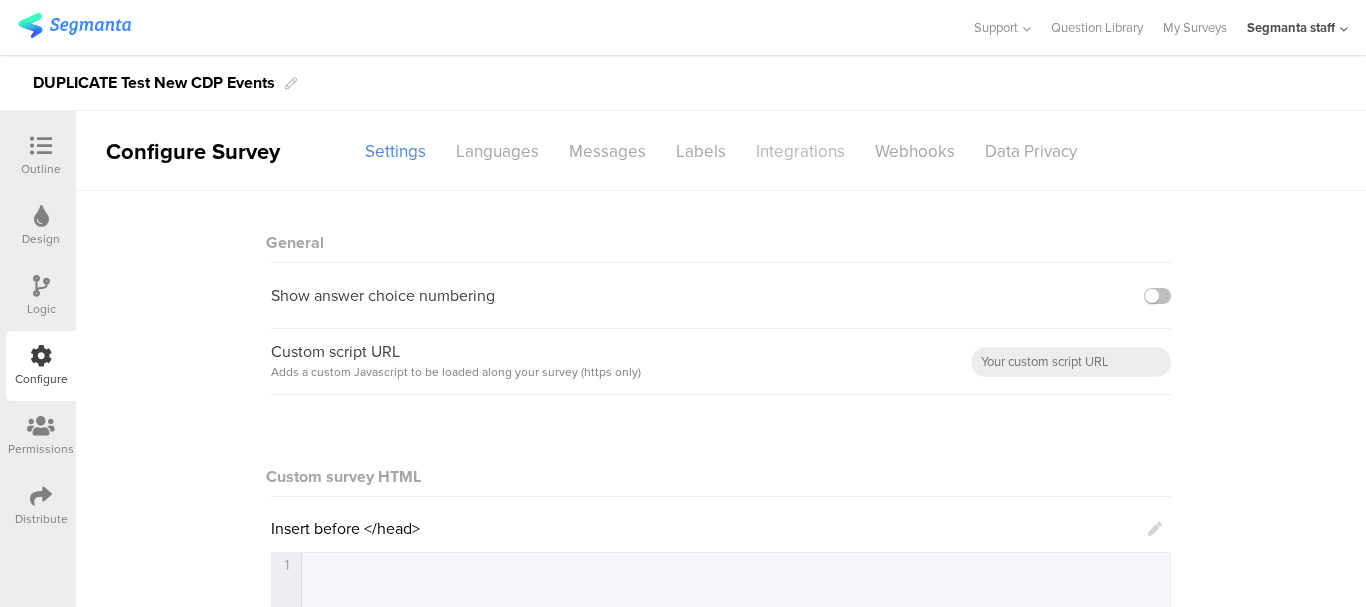 click on "Integrations" at bounding box center (800, 151) 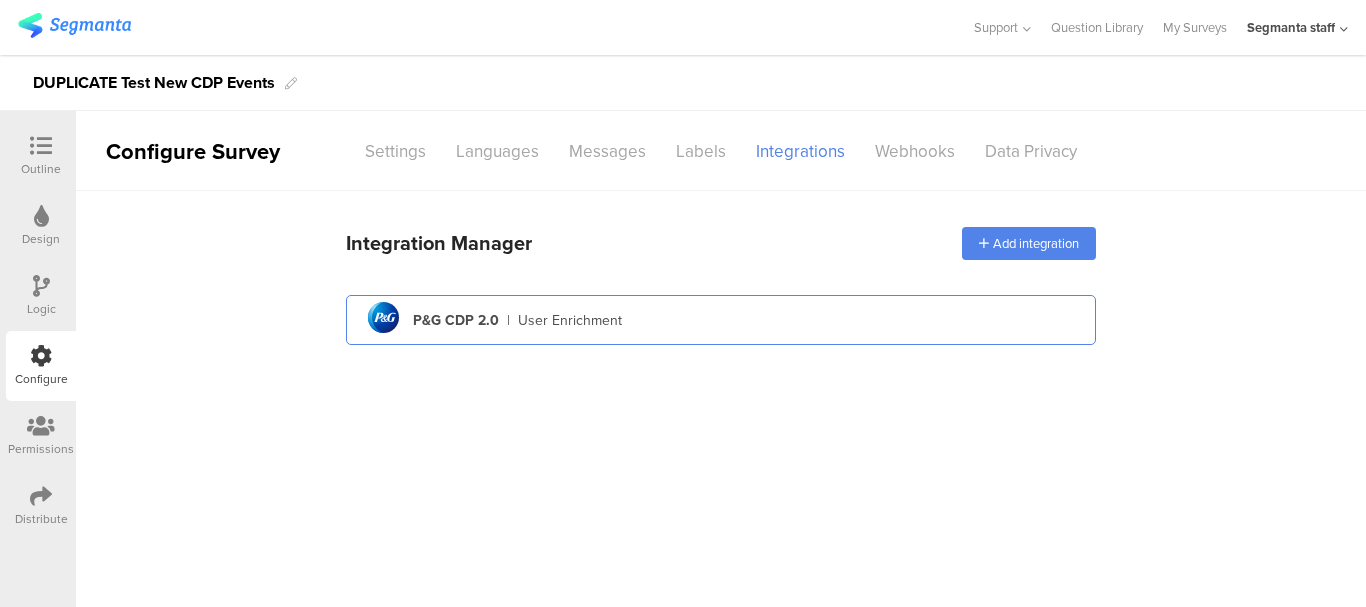 click on "pg logo                                                                         P&G CDP 2.0   |   User Enrichment" at bounding box center [721, 320] 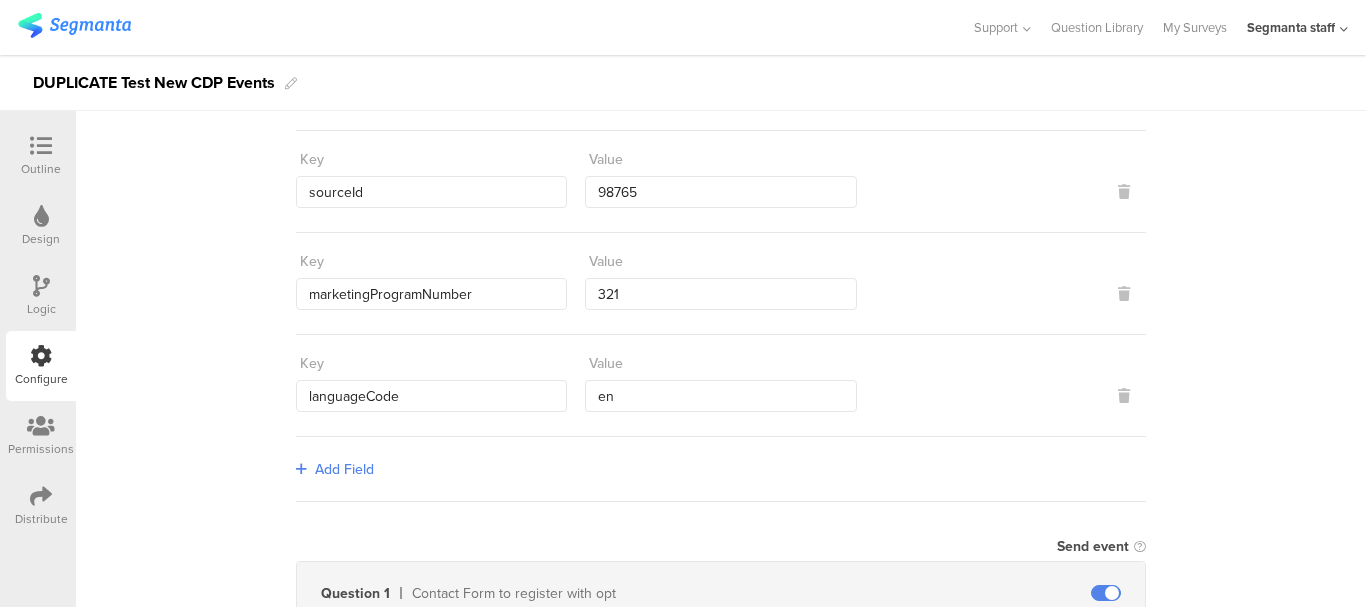 scroll, scrollTop: 200, scrollLeft: 0, axis: vertical 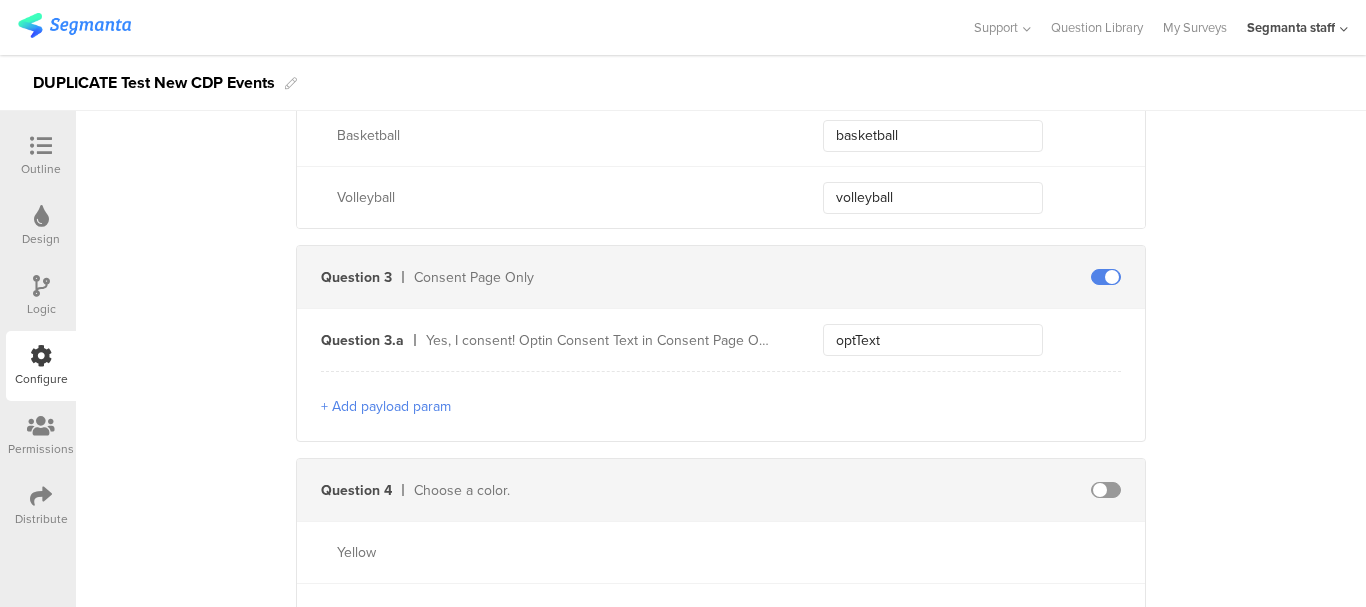 click on "+ Add payload param" at bounding box center (386, 406) 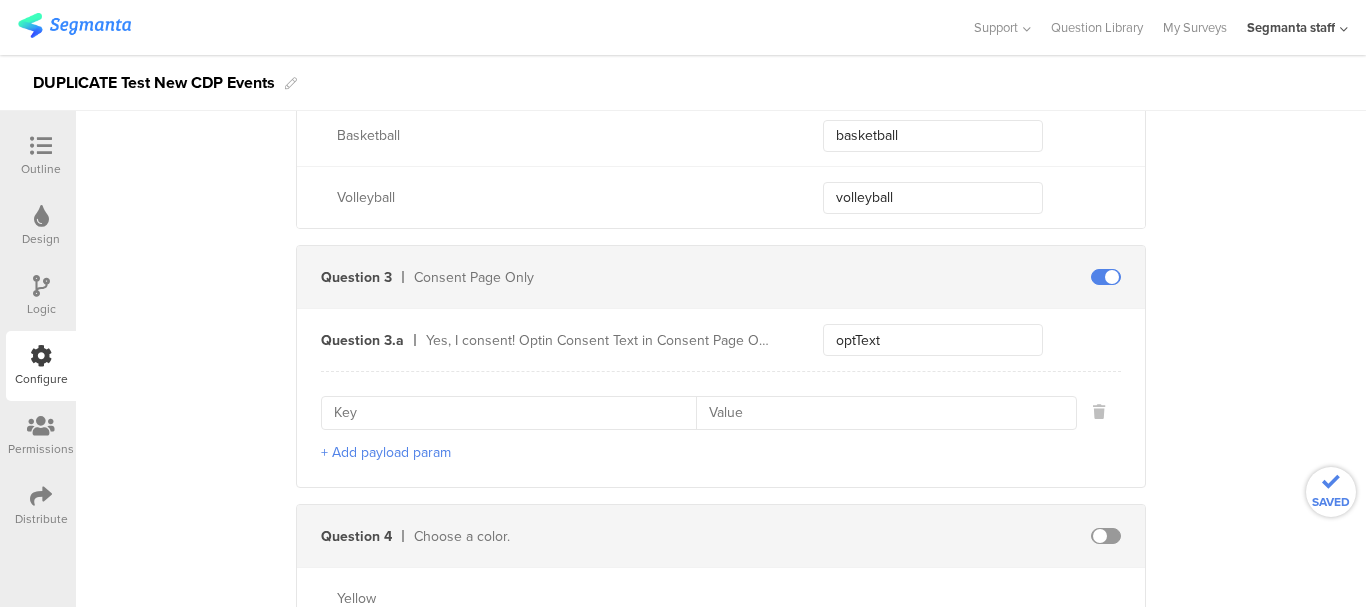 click at bounding box center (515, 413) 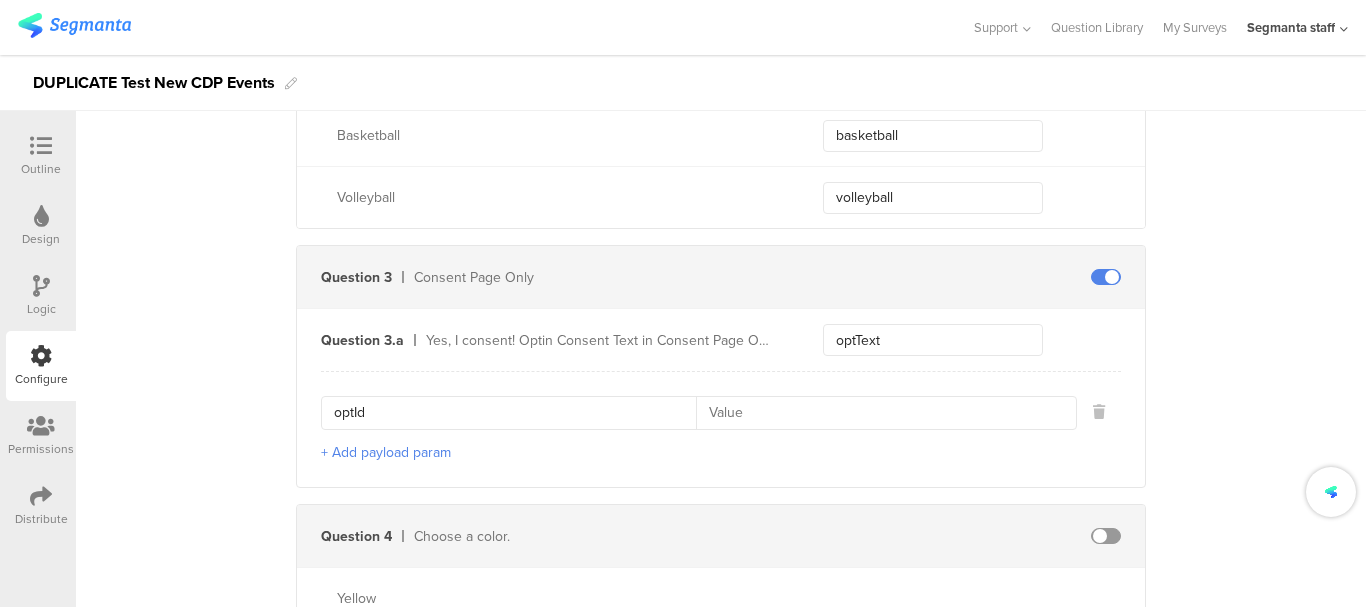 type on "optId" 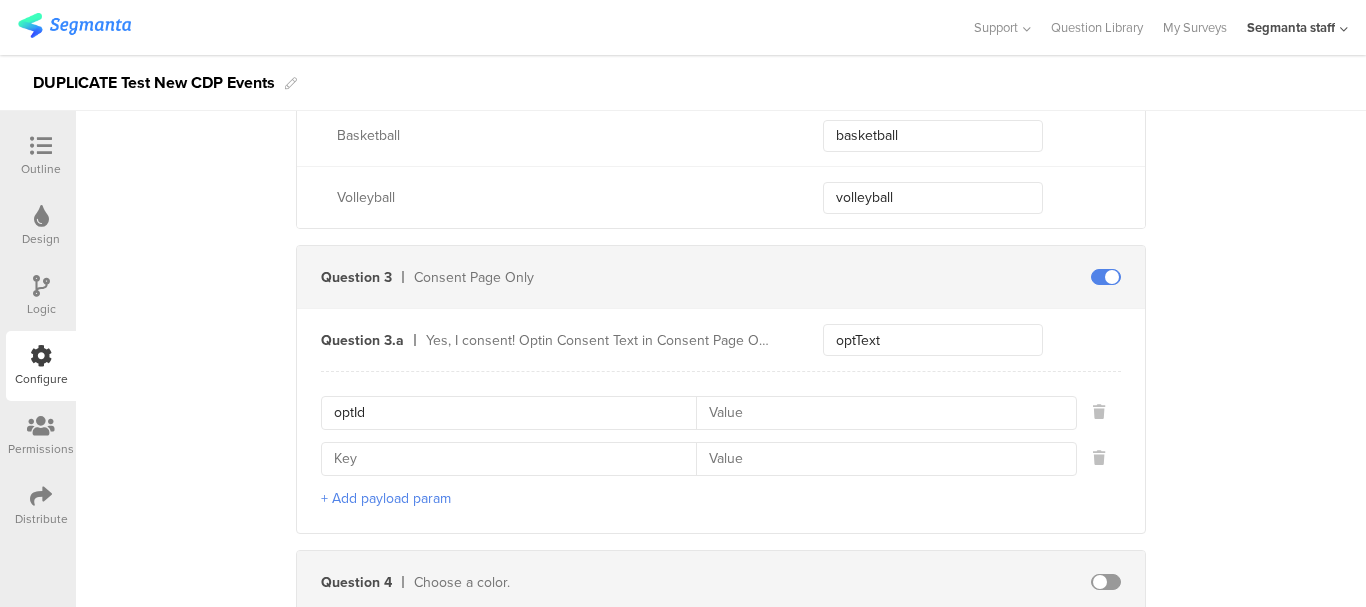 click at bounding box center (515, 459) 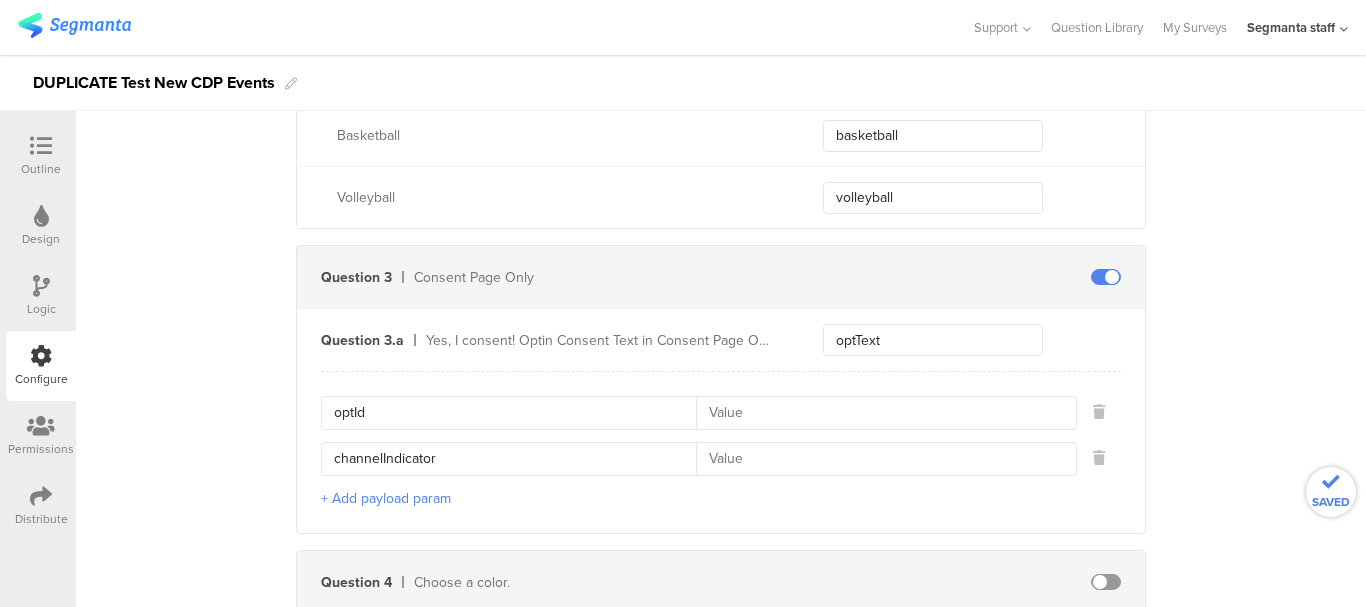 type on "channelIndicator" 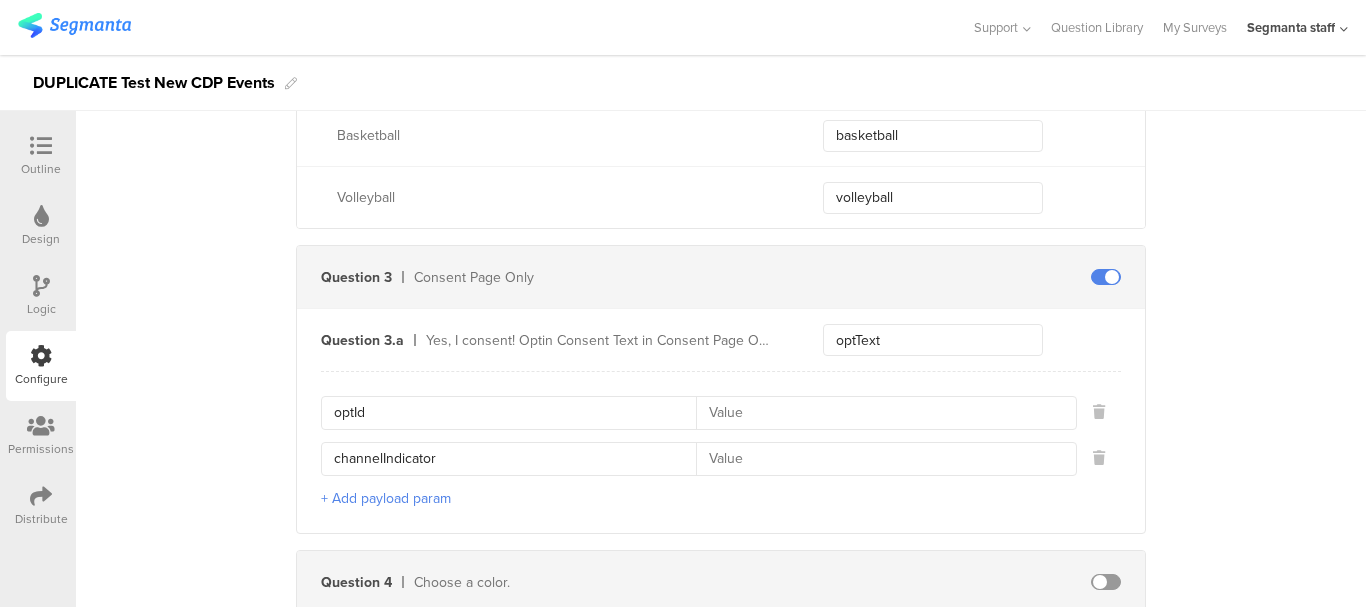 click at bounding box center [880, 413] 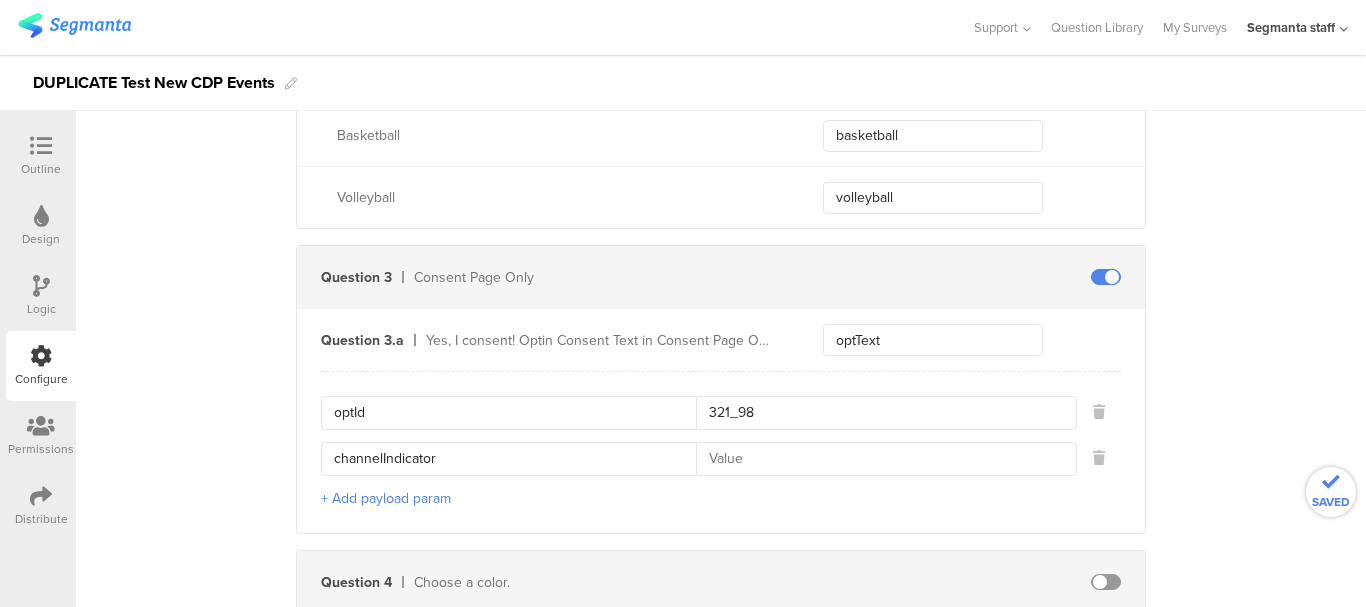 type on "321_98" 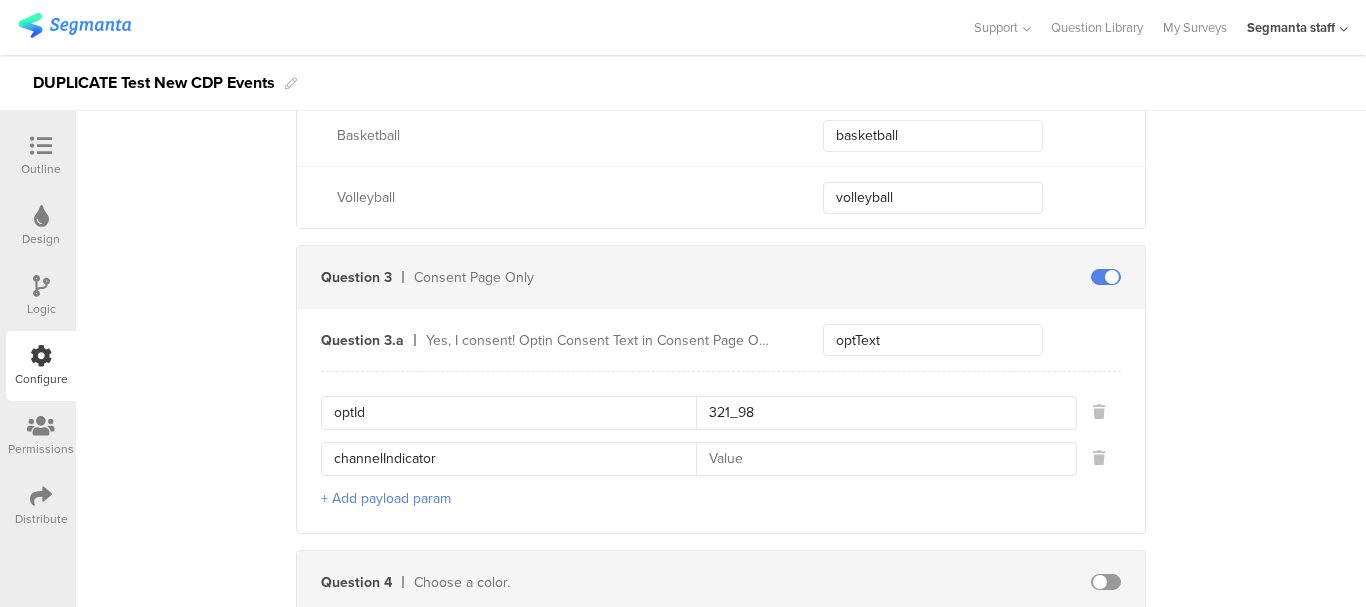 click at bounding box center (880, 459) 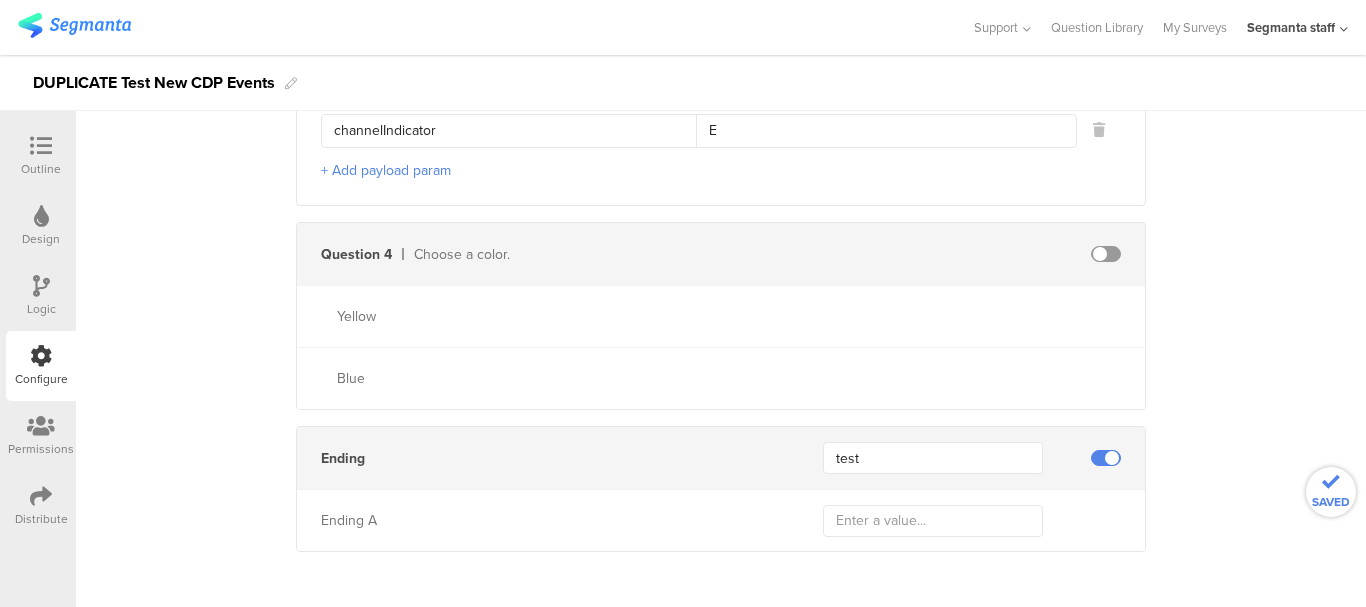 scroll, scrollTop: 1829, scrollLeft: 0, axis: vertical 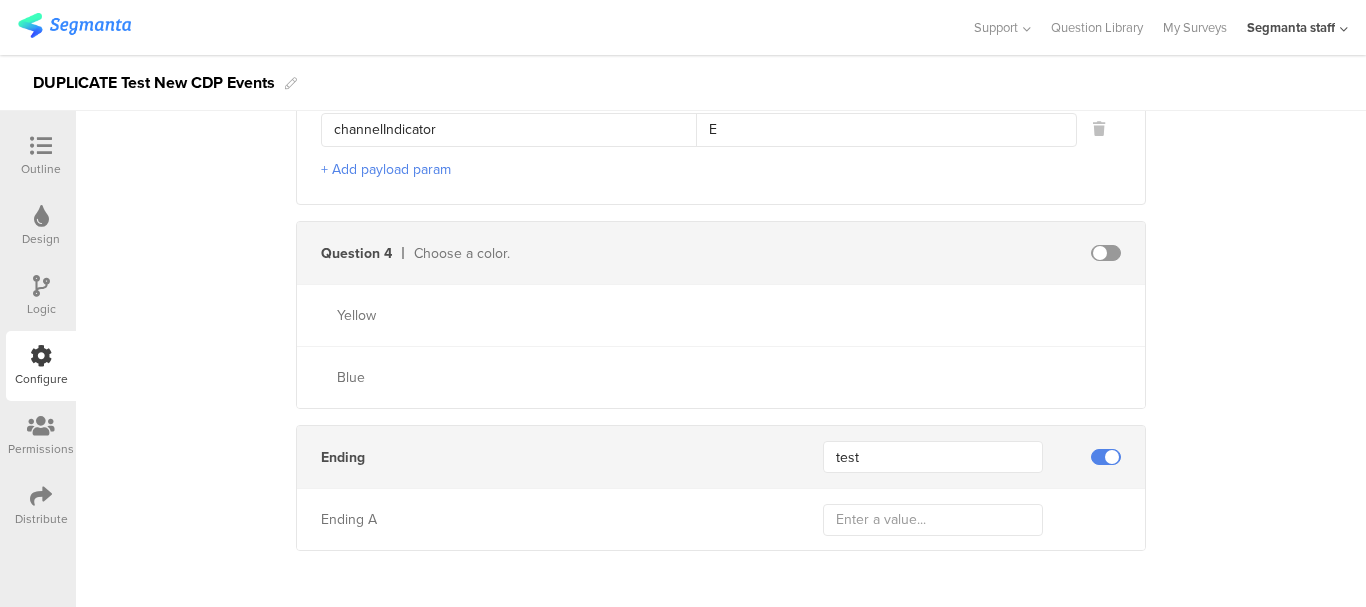 type on "E" 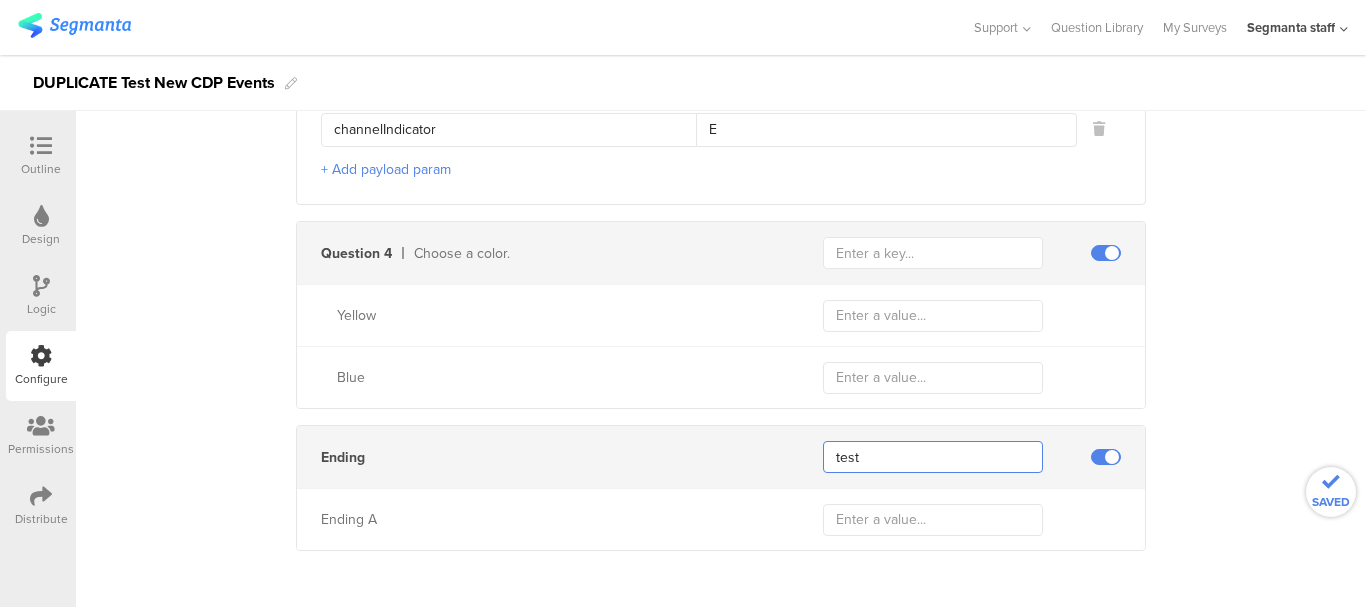 drag, startPoint x: 896, startPoint y: 447, endPoint x: 782, endPoint y: 447, distance: 114 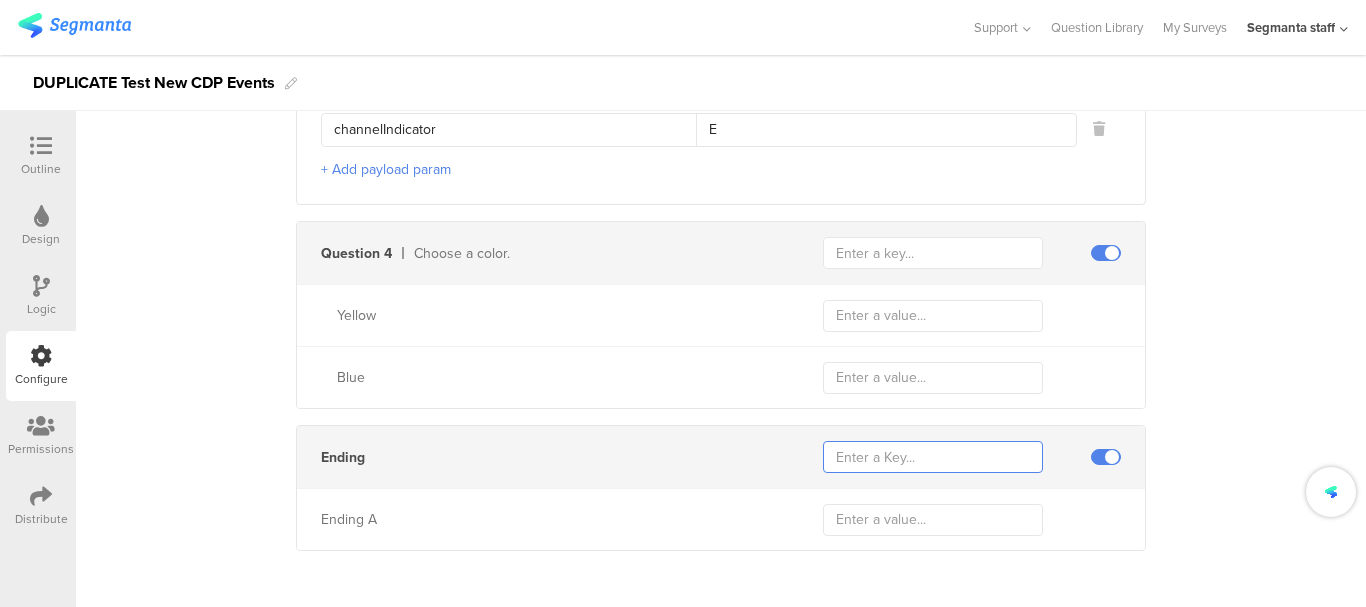 type 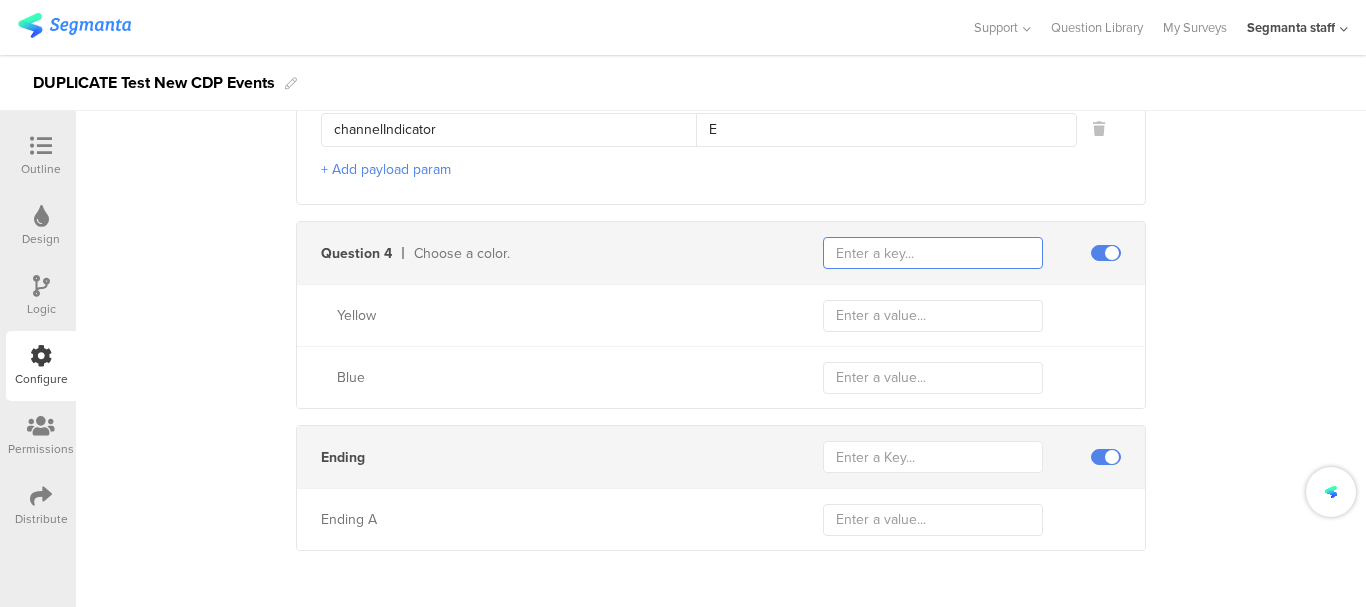 click at bounding box center (933, 253) 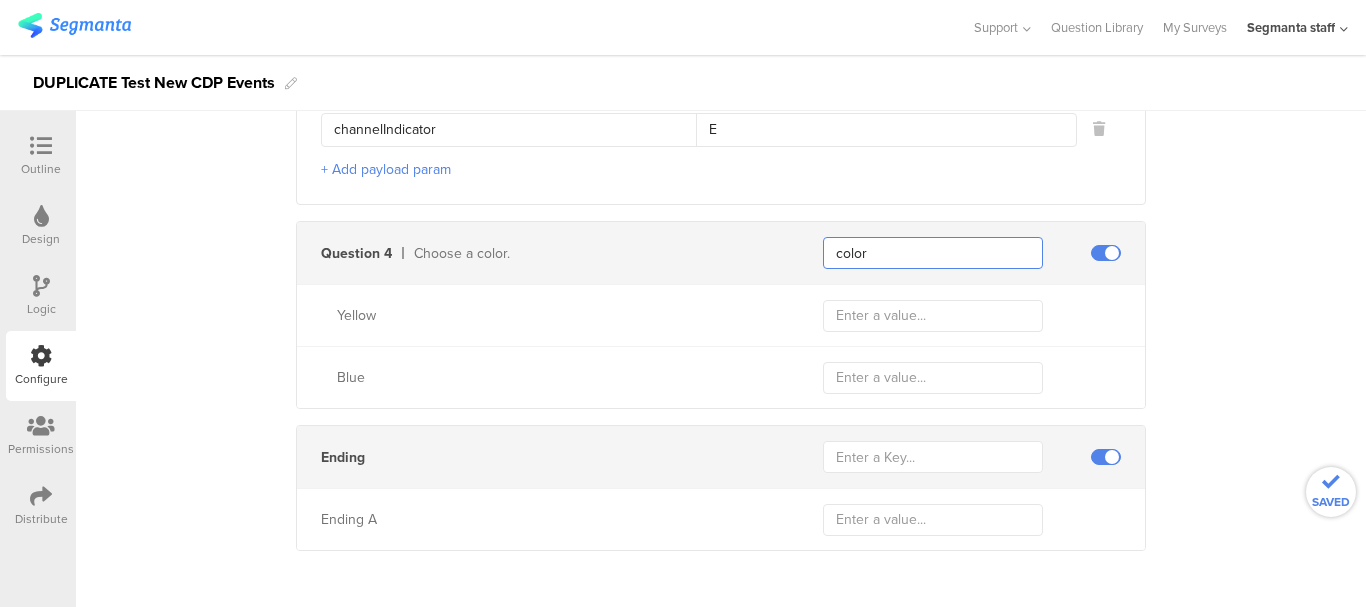 type on "color" 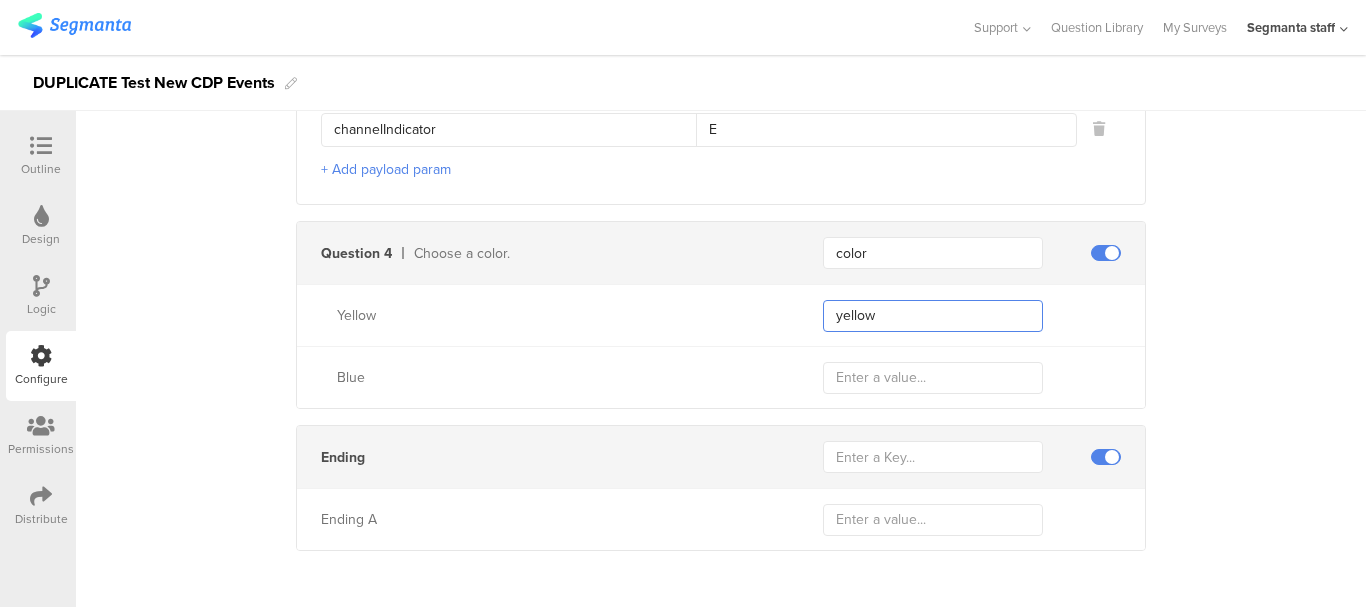 type on "yellow" 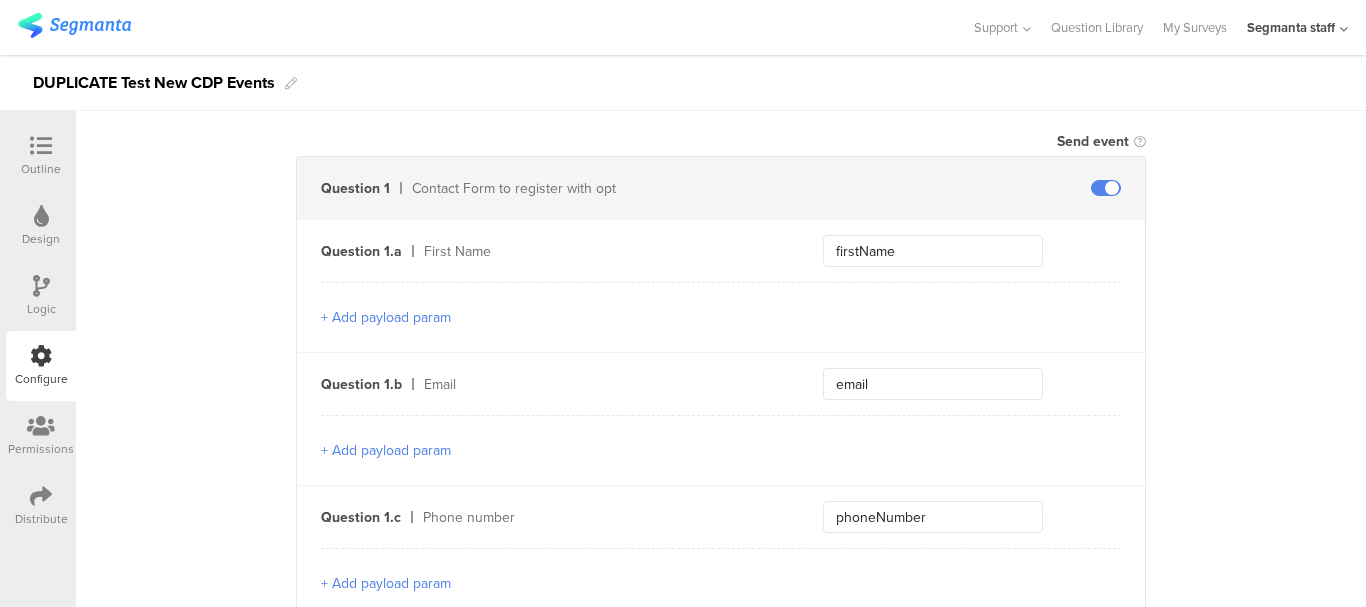 scroll, scrollTop: 629, scrollLeft: 0, axis: vertical 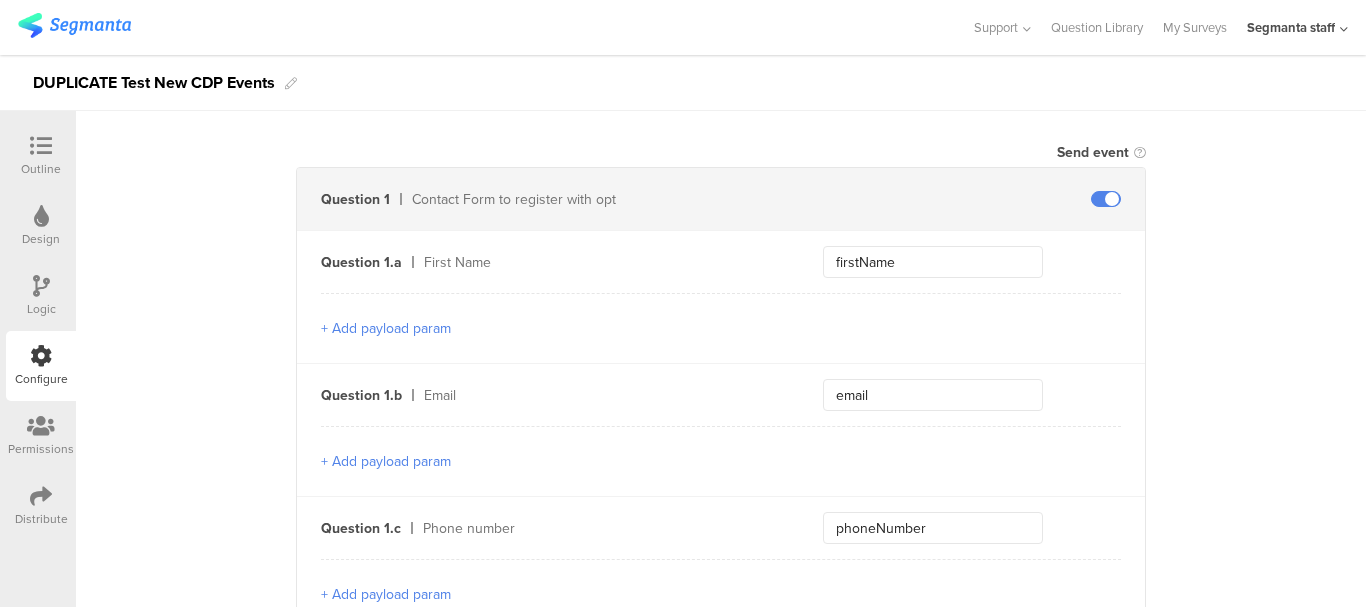 type on "blue" 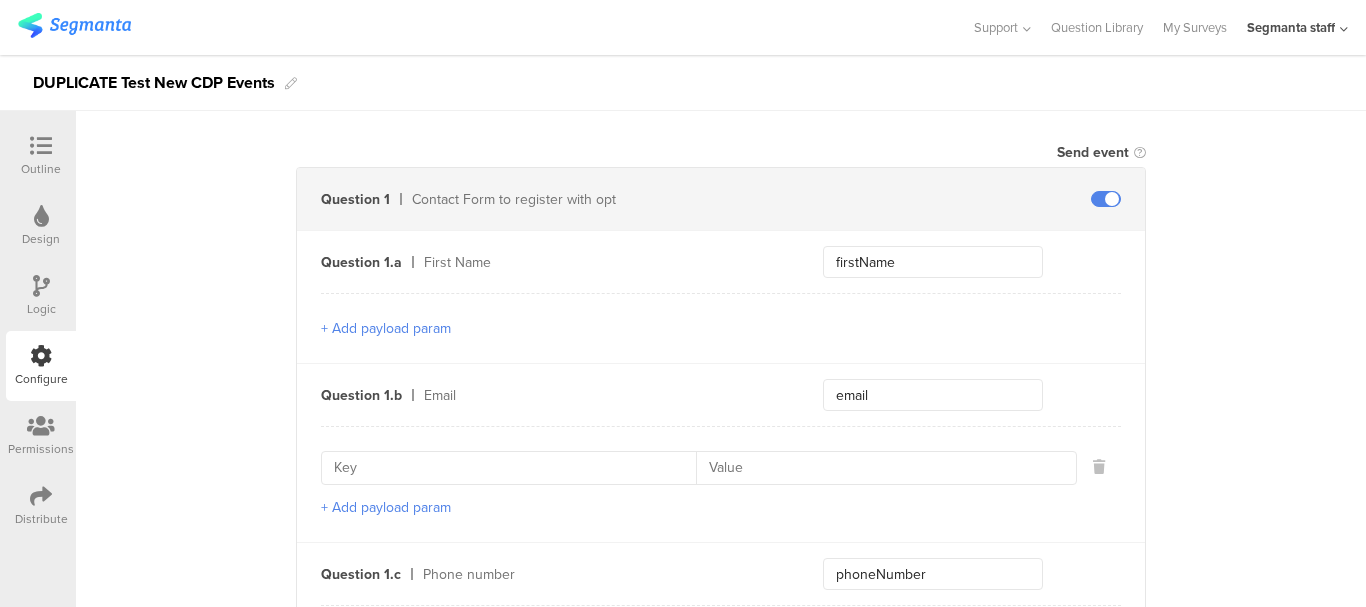 click on "+ Add payload param" at bounding box center (386, 328) 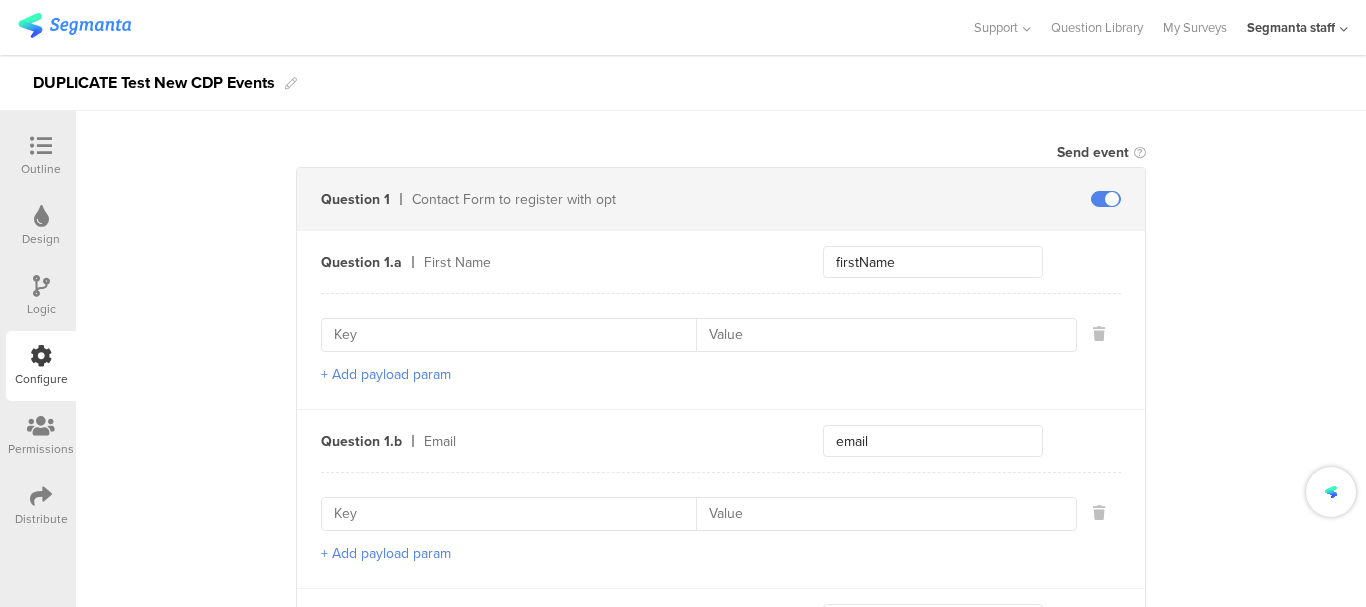 click at bounding box center [515, 335] 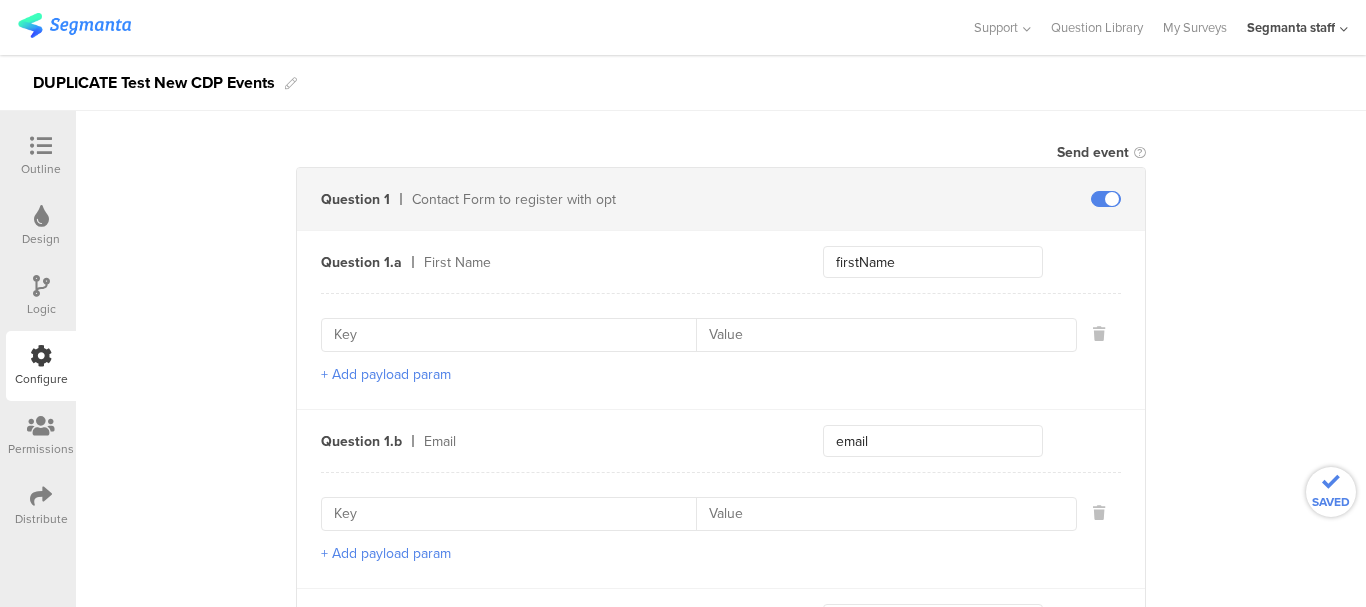 paste on "emailContactPointCategoryCode" 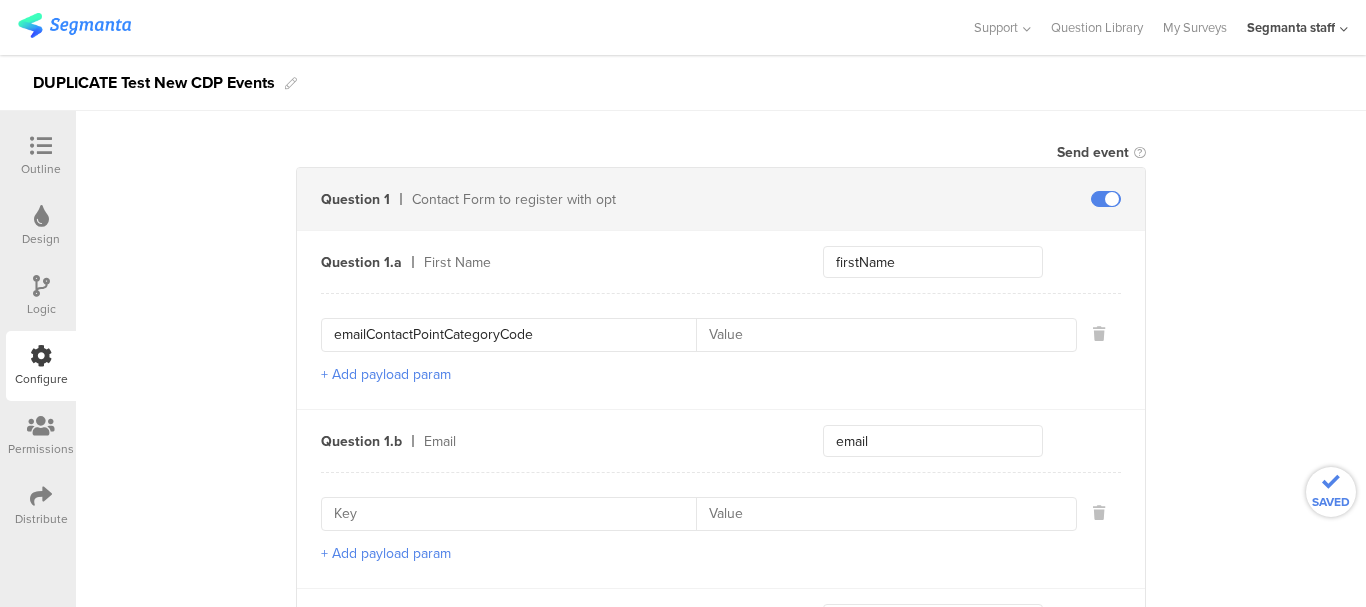 type on "emailContactPointCategoryCode" 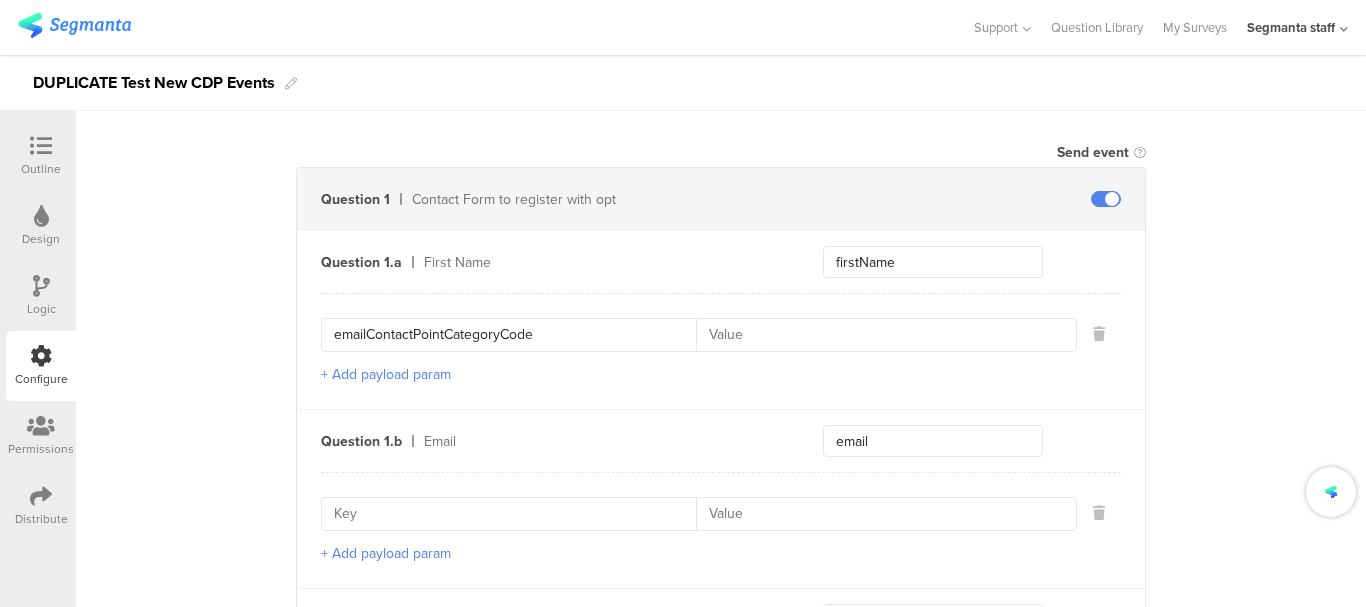 click at bounding box center [880, 335] 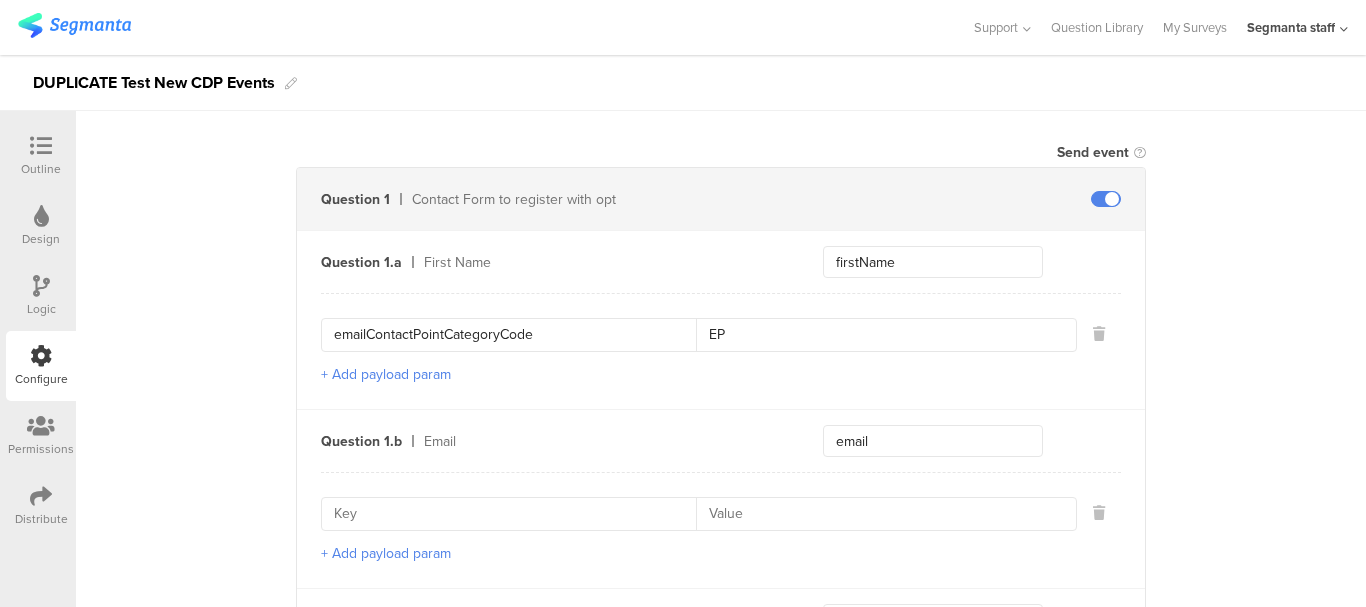 type on "EP" 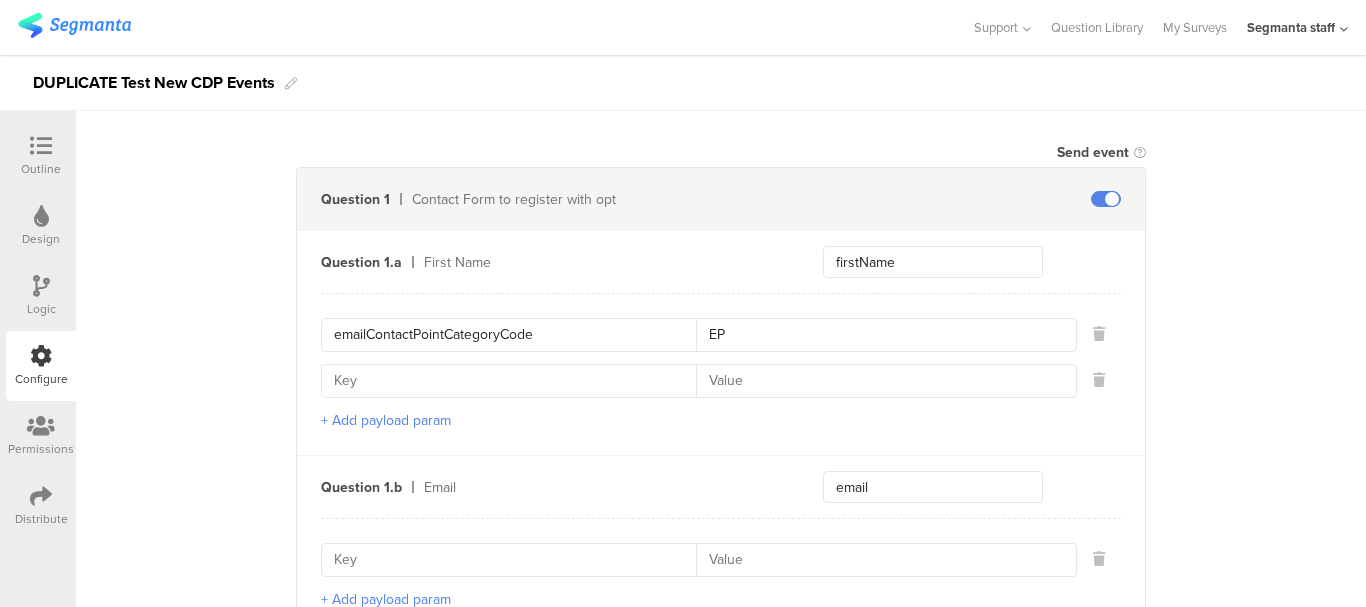 click at bounding box center (515, 381) 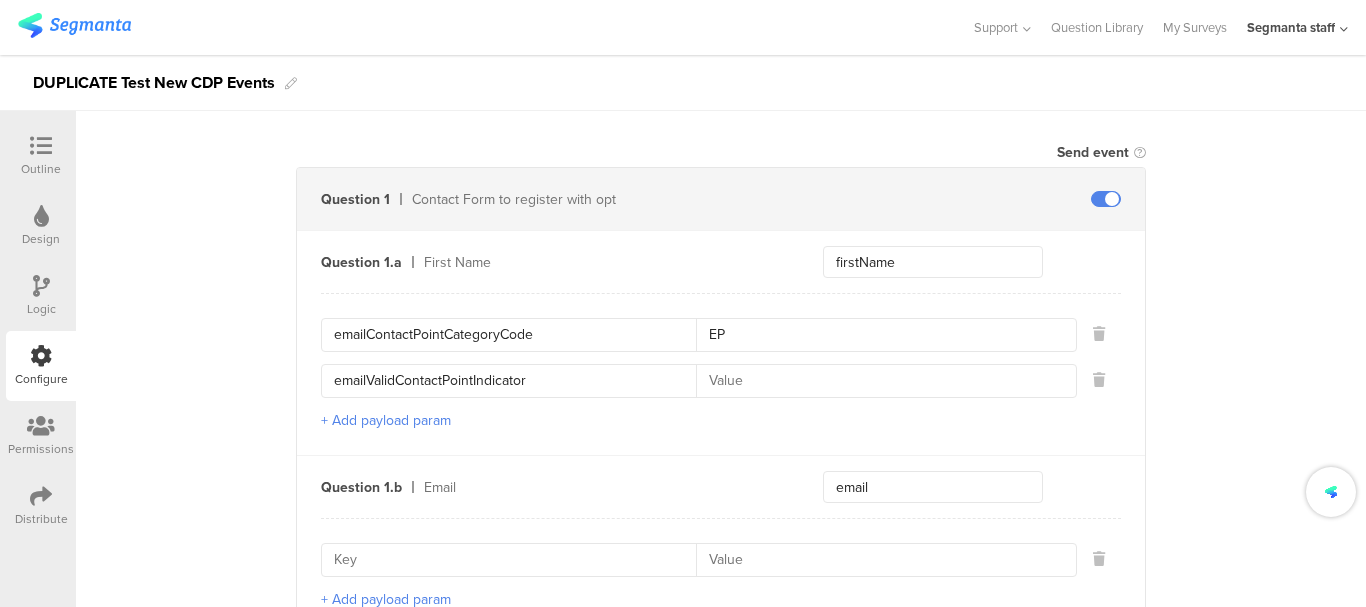 type on "emailValidContactPointIndicator" 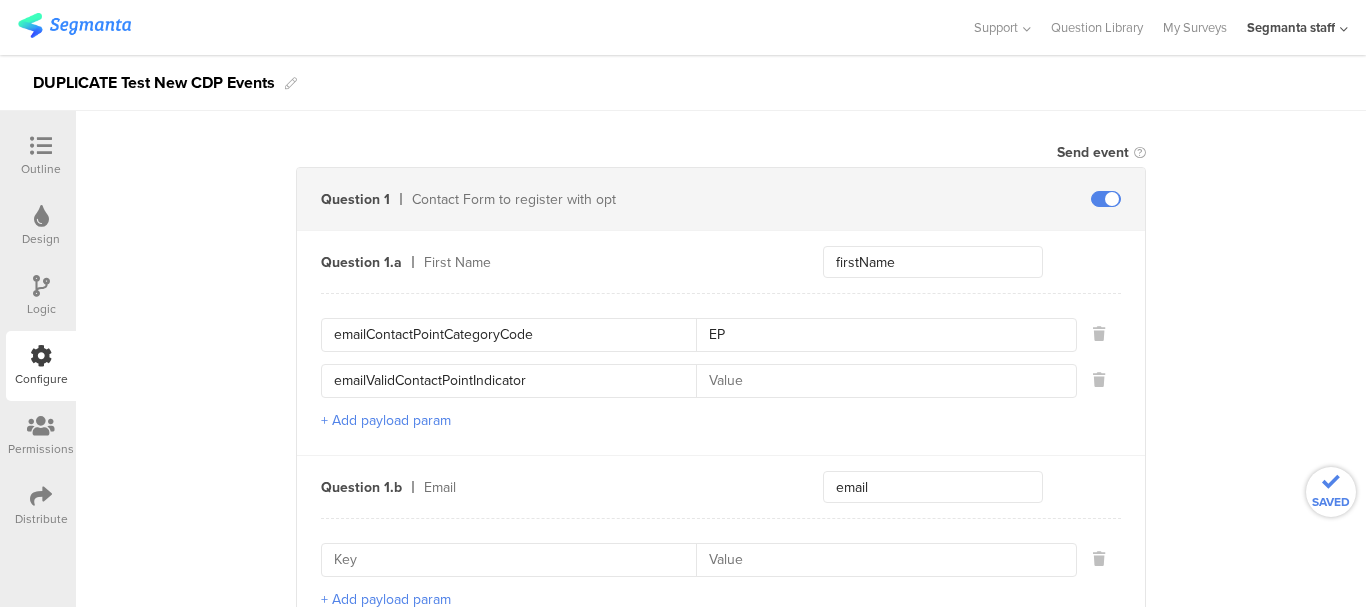 click at bounding box center [880, 381] 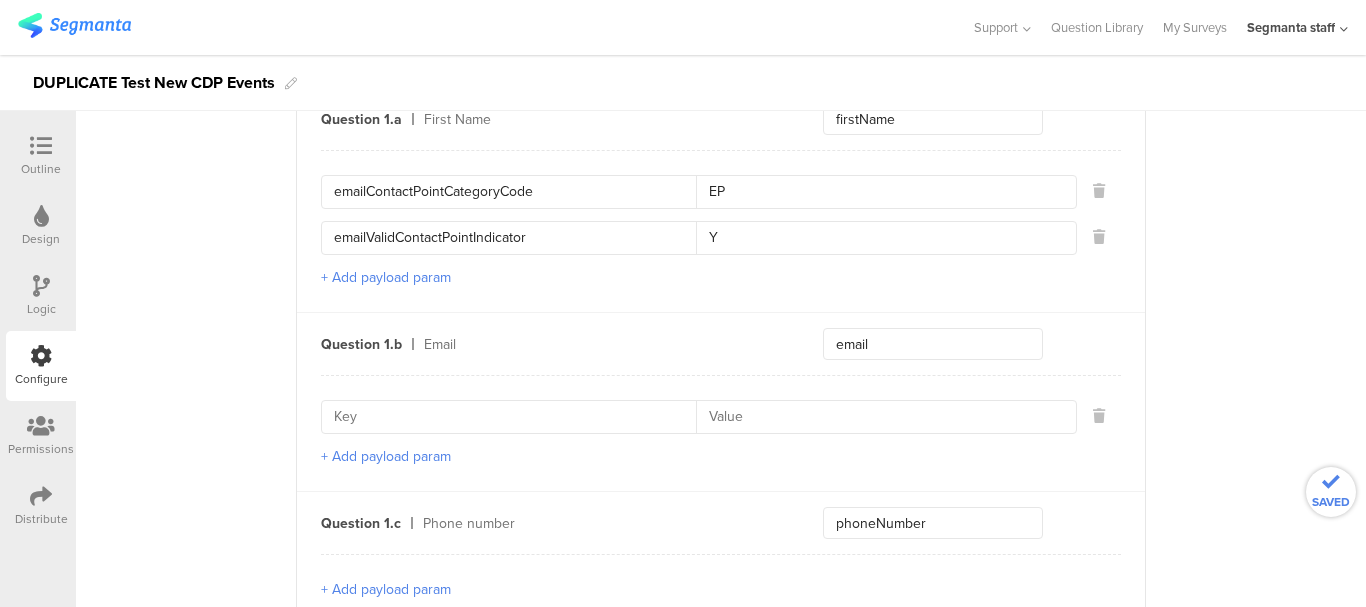 scroll, scrollTop: 829, scrollLeft: 0, axis: vertical 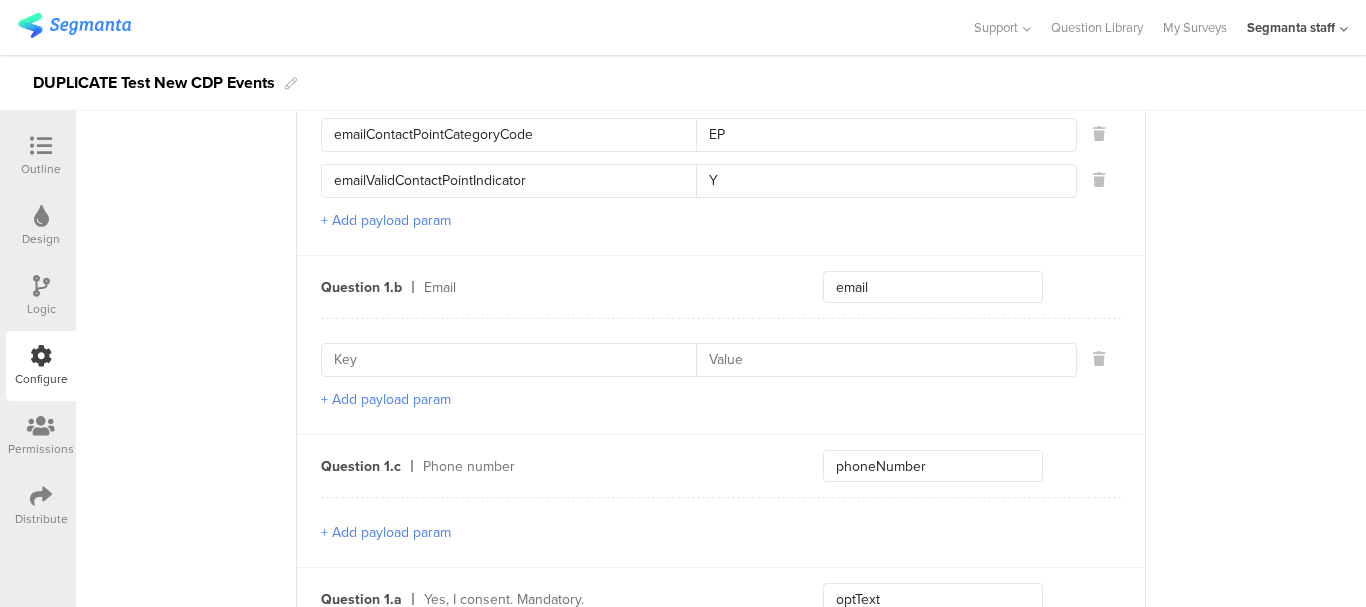type on "Y" 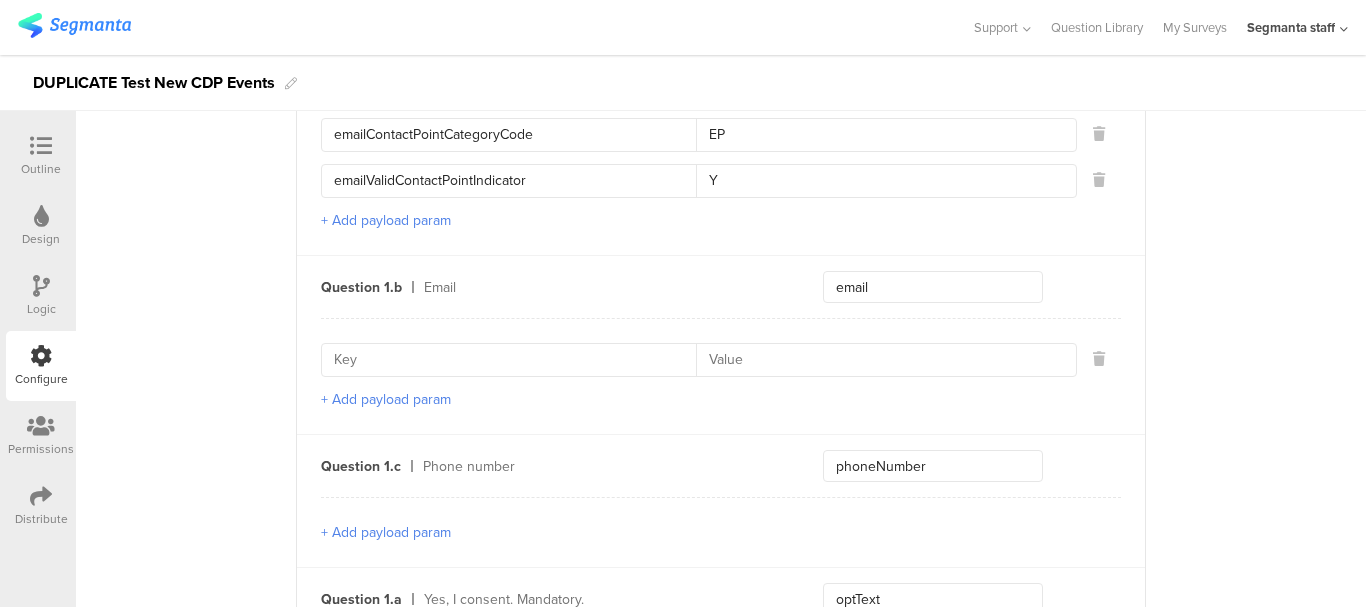 click on "+ Add payload param" at bounding box center (386, 399) 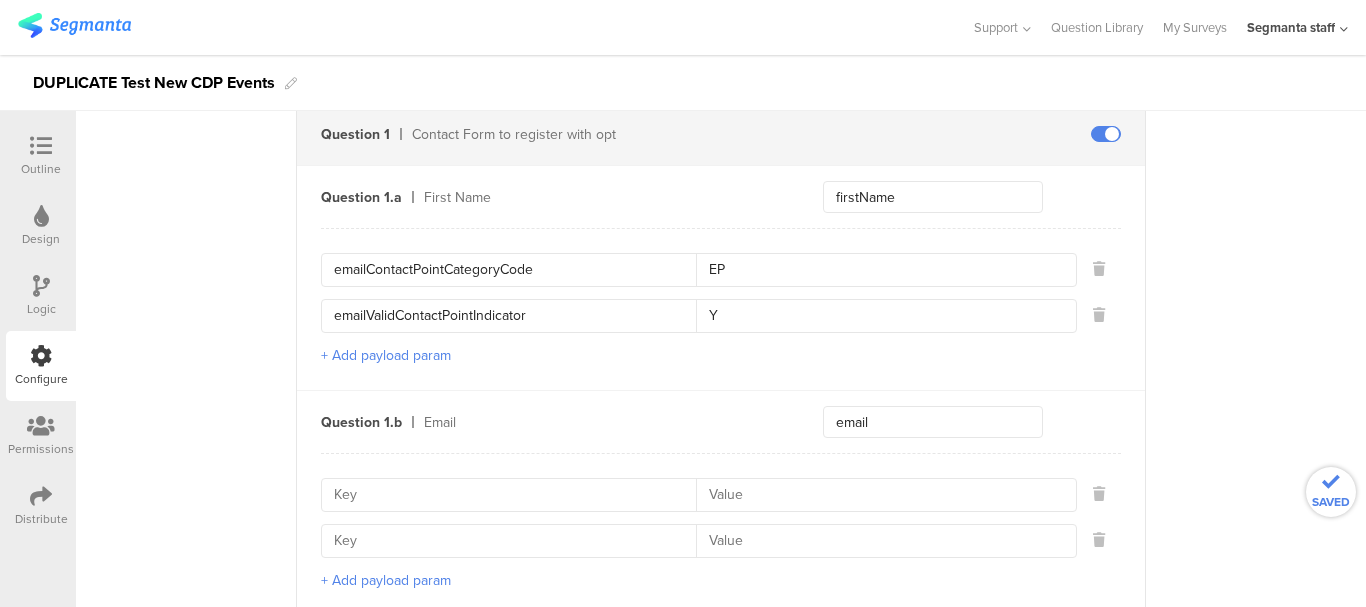 scroll, scrollTop: 599, scrollLeft: 0, axis: vertical 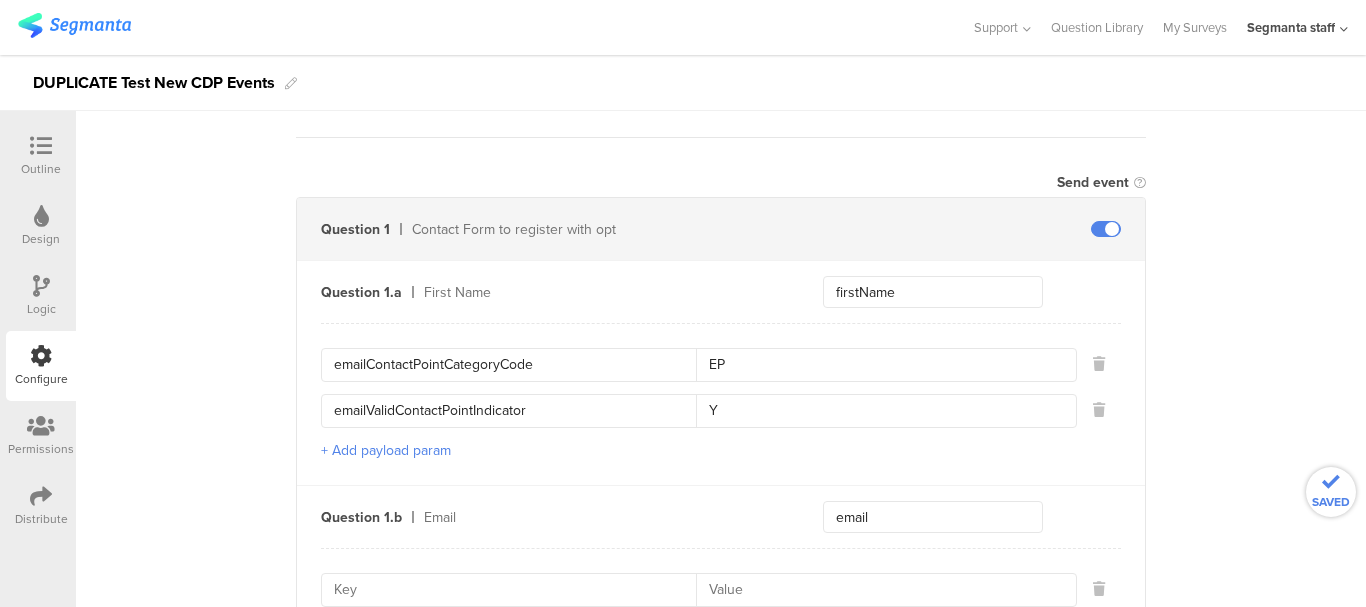 drag, startPoint x: 529, startPoint y: 129, endPoint x: 298, endPoint y: 361, distance: 327.3912 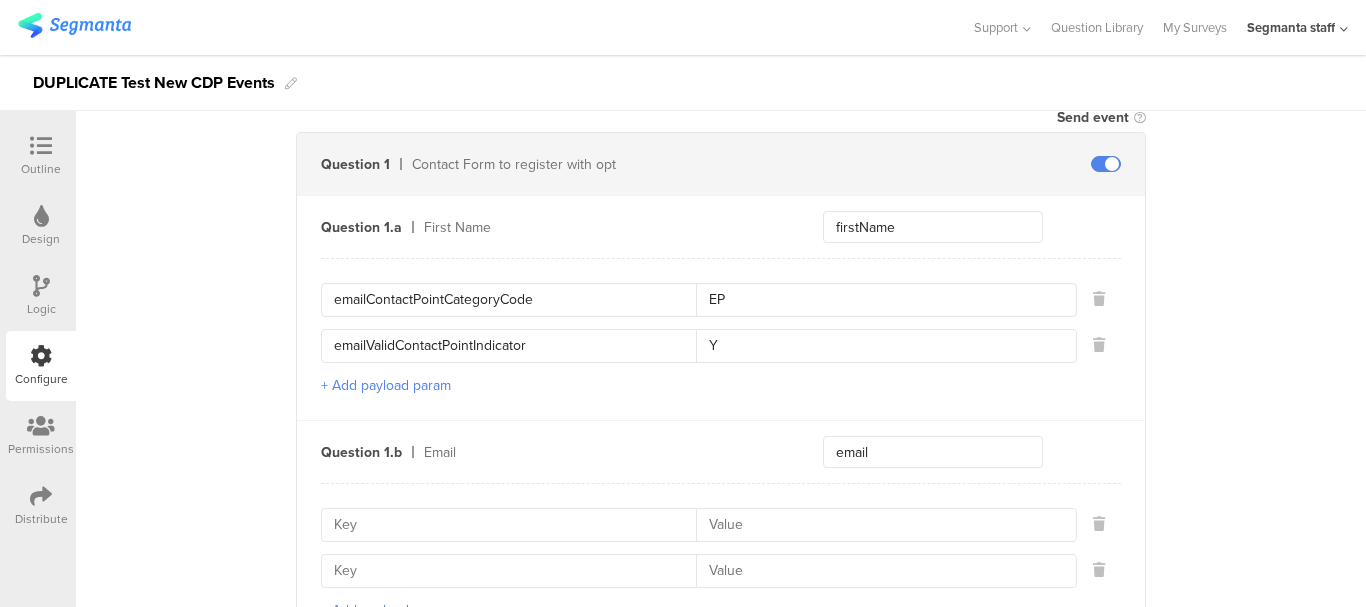 scroll, scrollTop: 699, scrollLeft: 0, axis: vertical 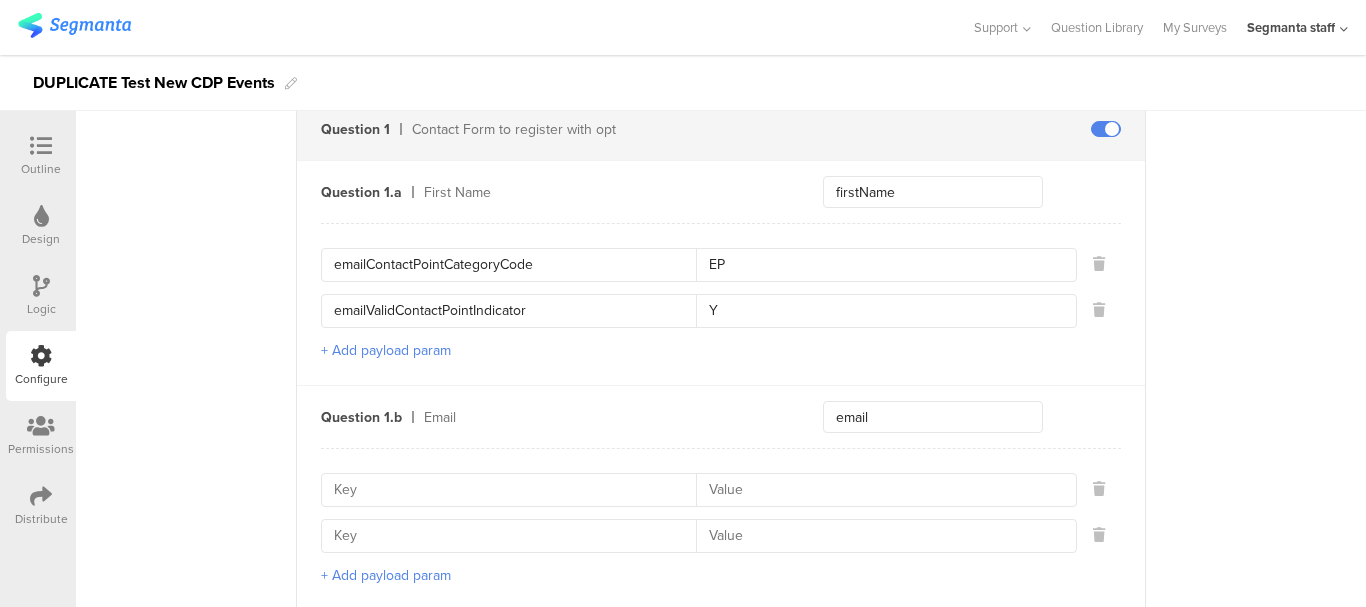 click at bounding box center (515, 490) 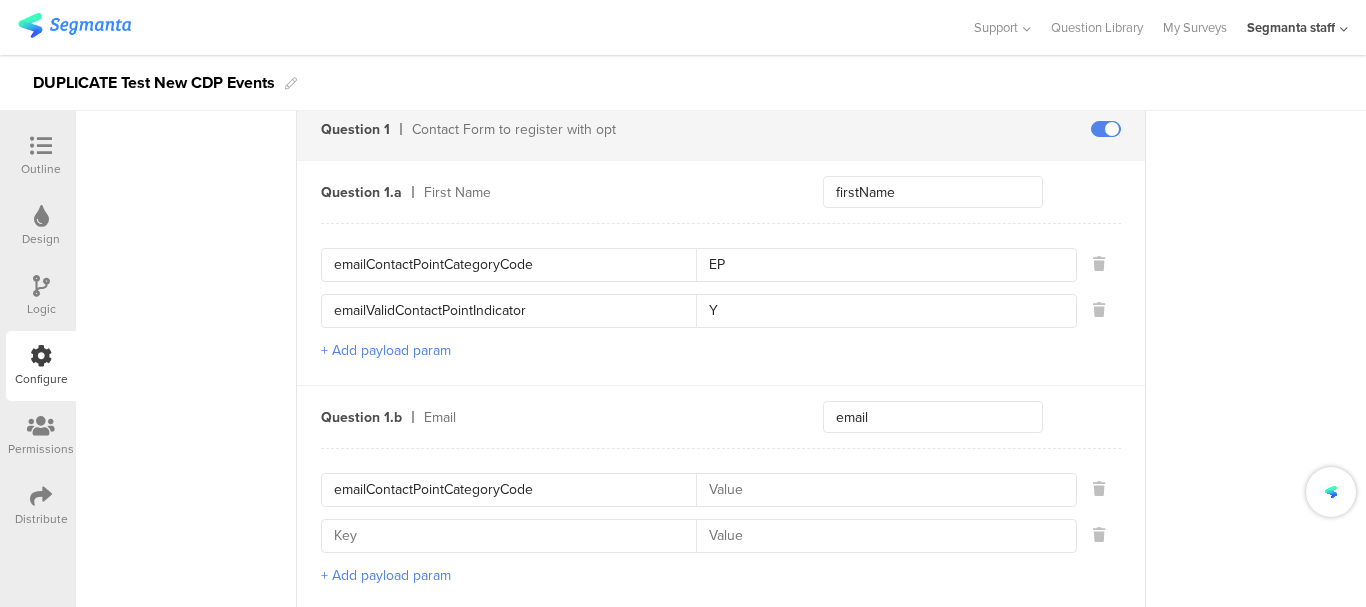 type on "emailContactPointCategoryCode" 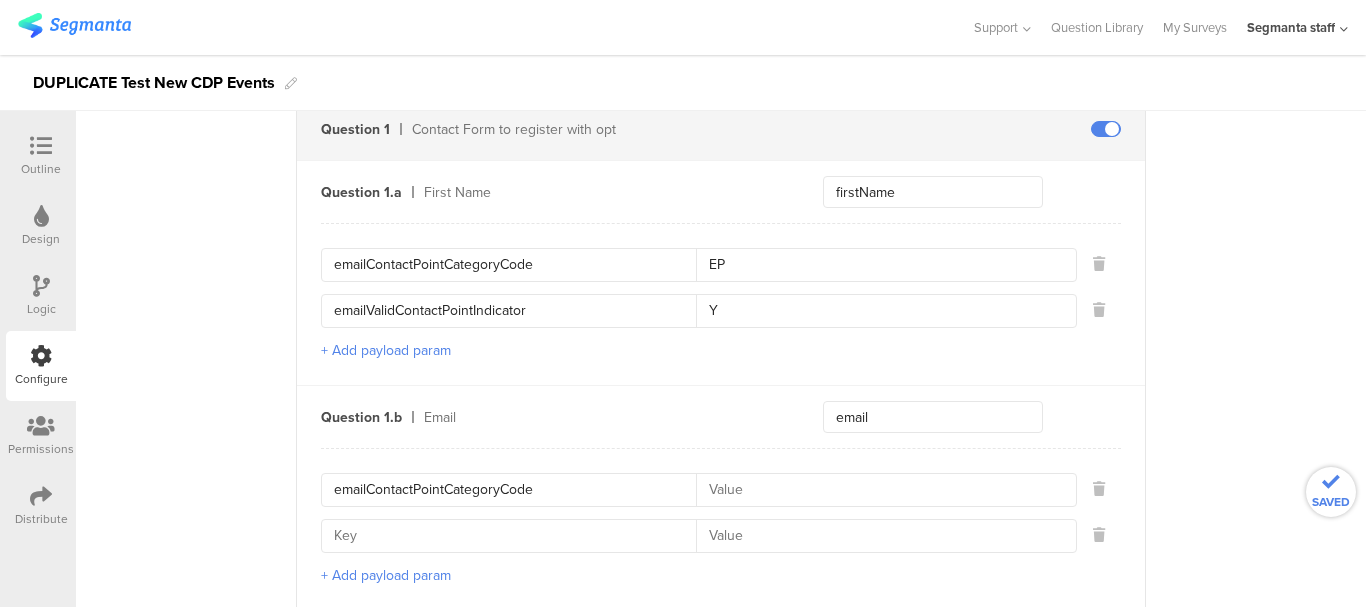 click at bounding box center [880, 490] 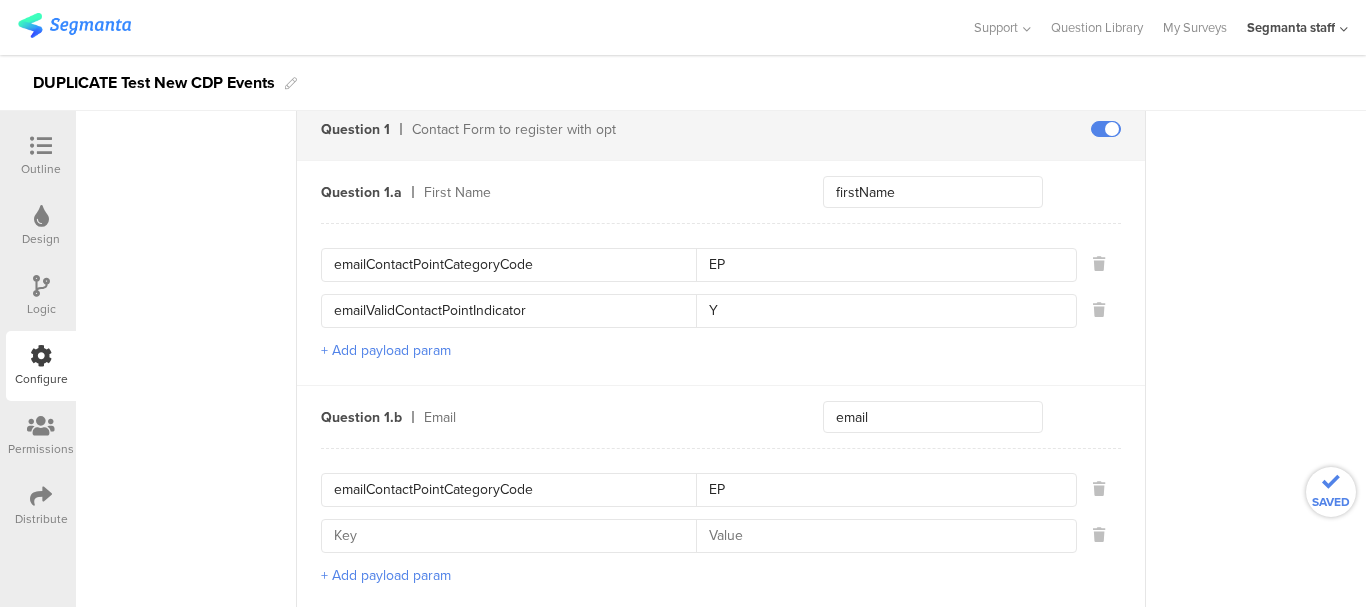 type on "EP" 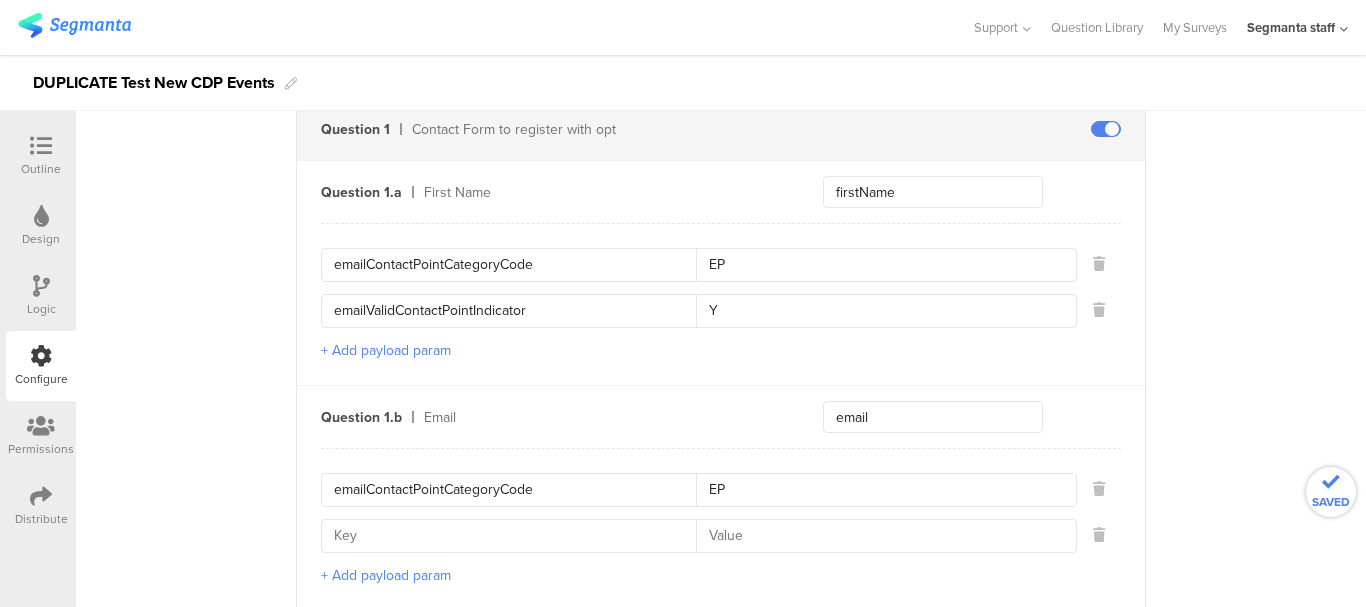 click at bounding box center (880, 536) 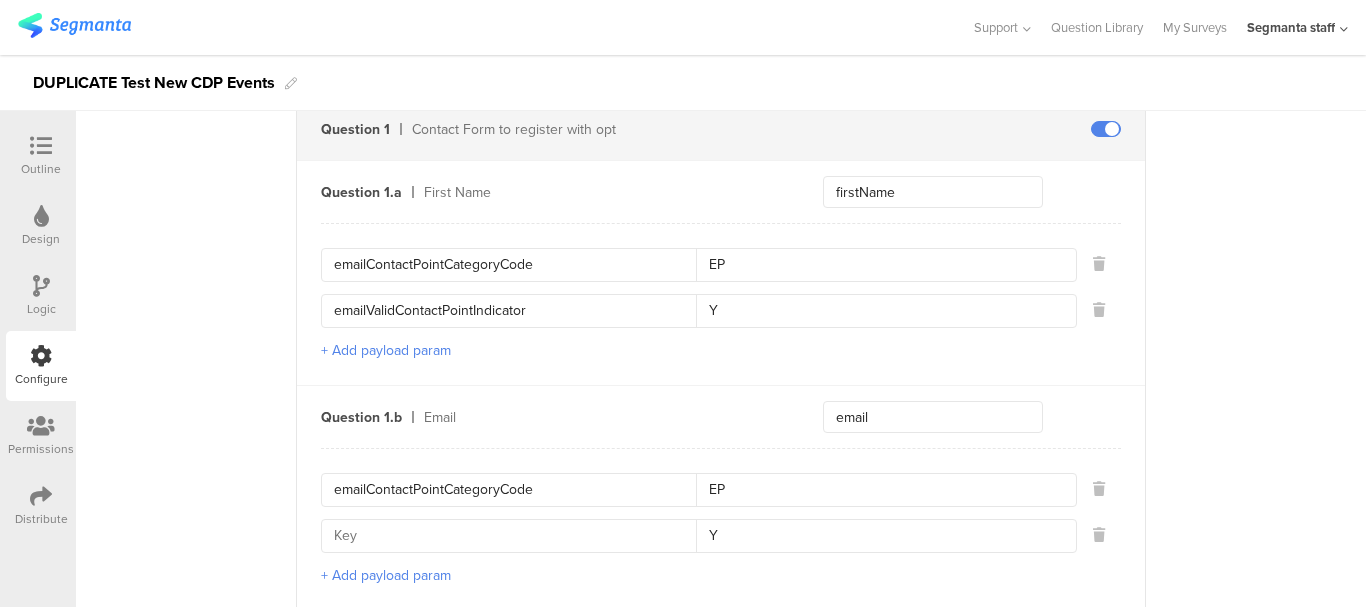 type on "Y" 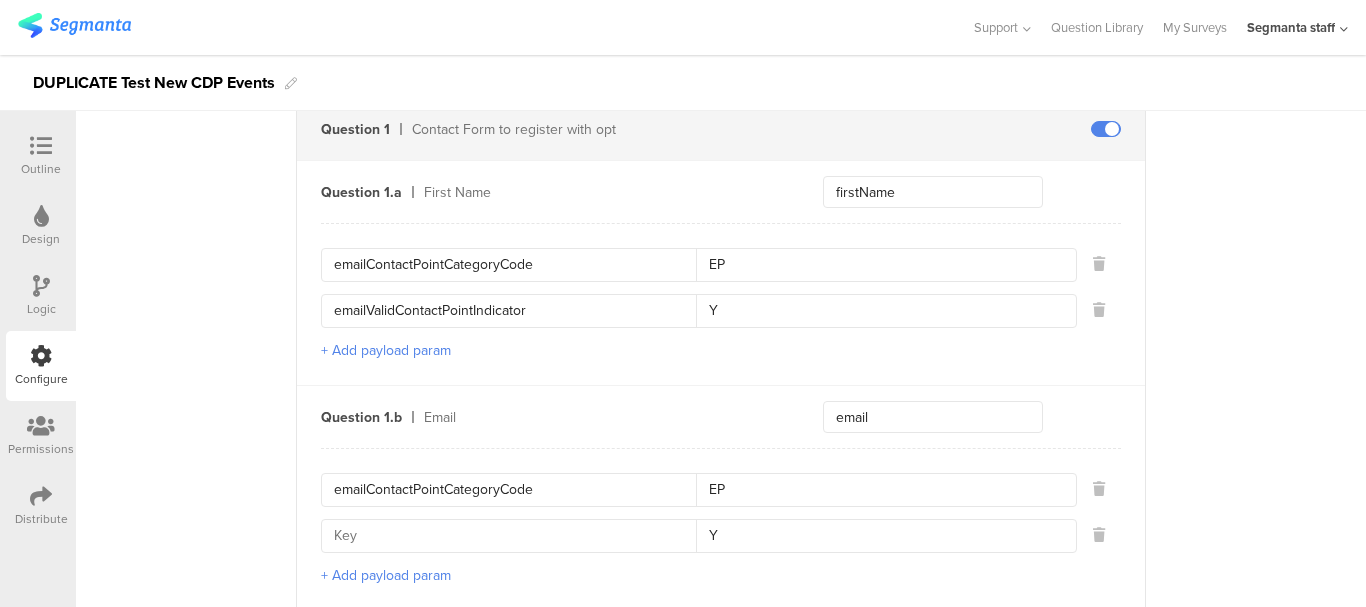 drag, startPoint x: 543, startPoint y: 311, endPoint x: 300, endPoint y: 310, distance: 243.00206 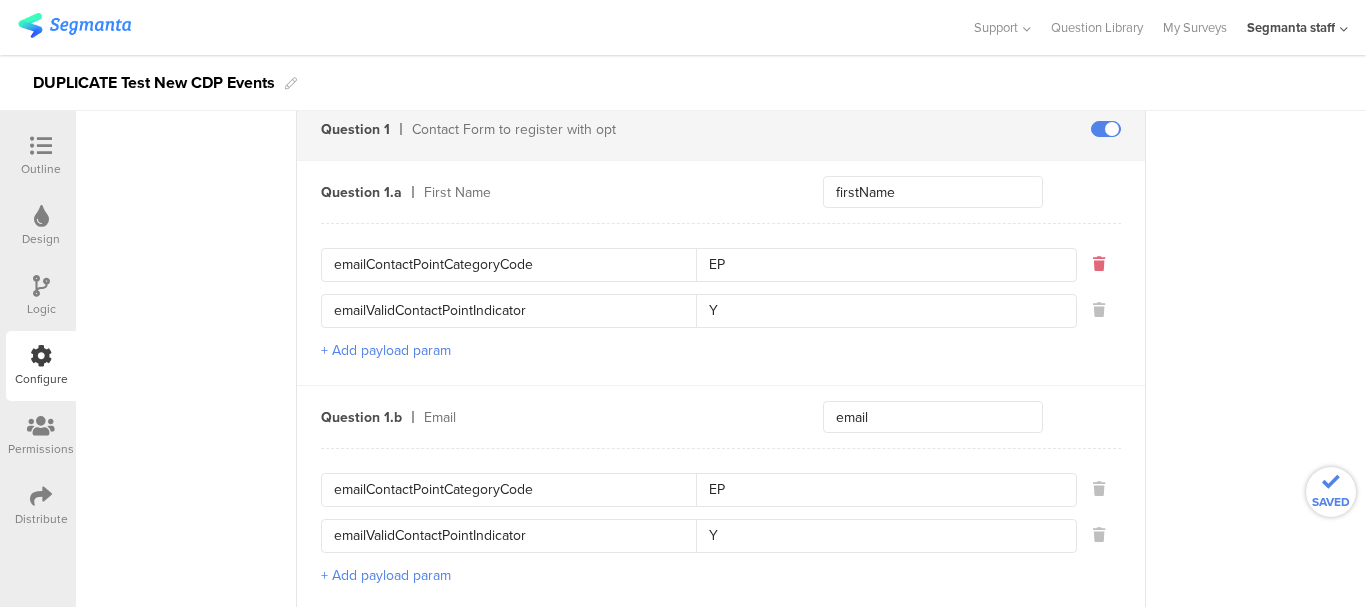 type on "emailValidContactPointIndicator" 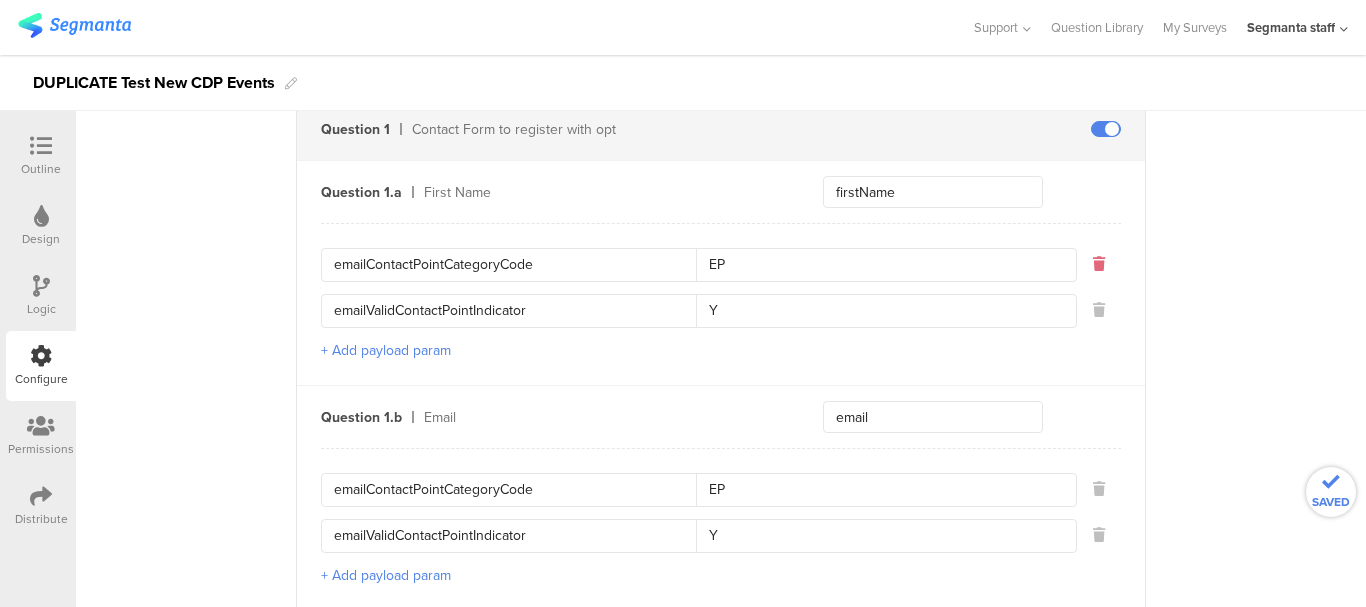 click at bounding box center (1099, 264) 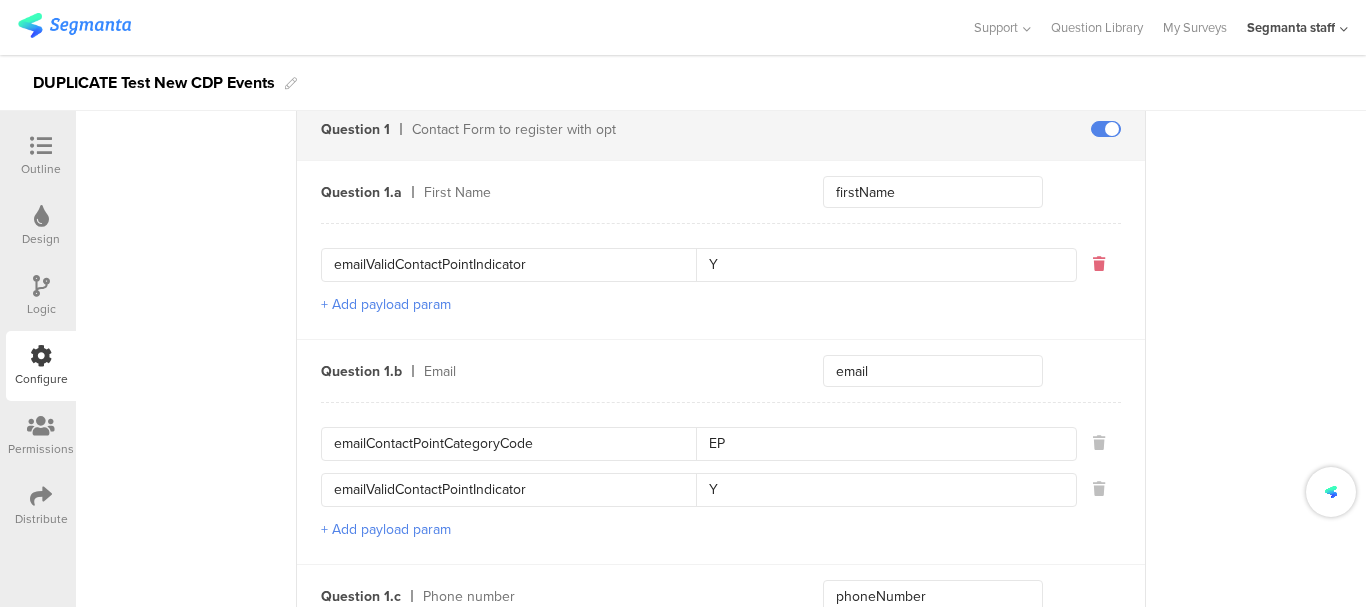 click at bounding box center [1099, 264] 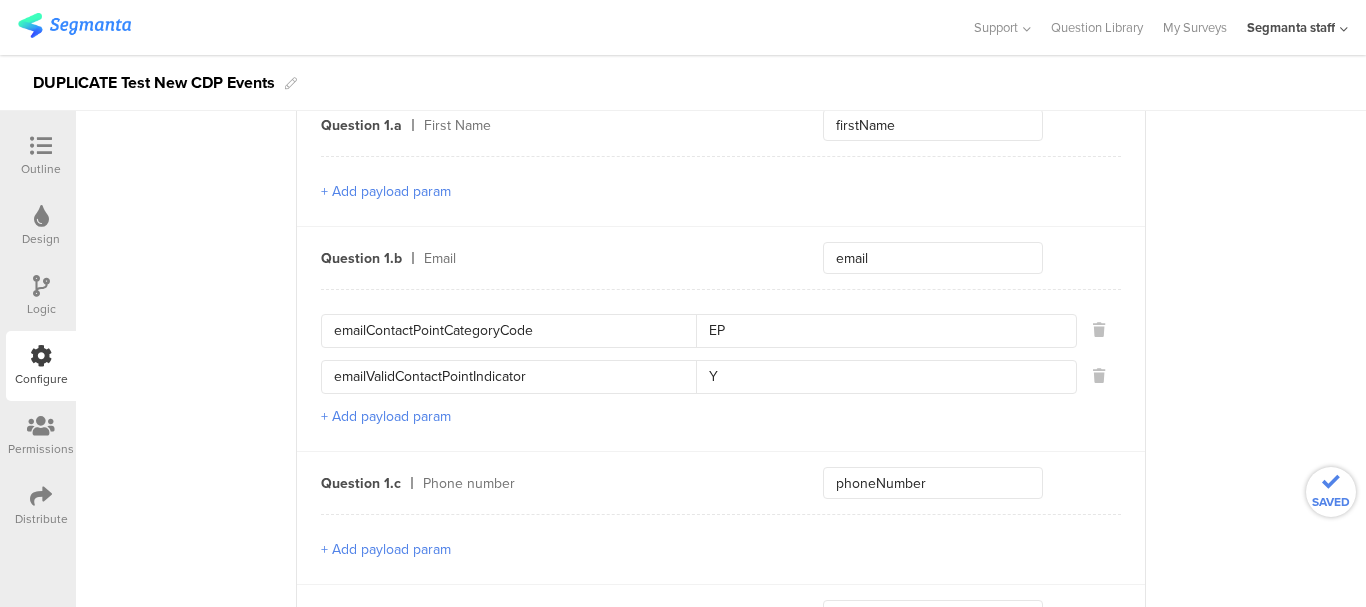 scroll, scrollTop: 899, scrollLeft: 0, axis: vertical 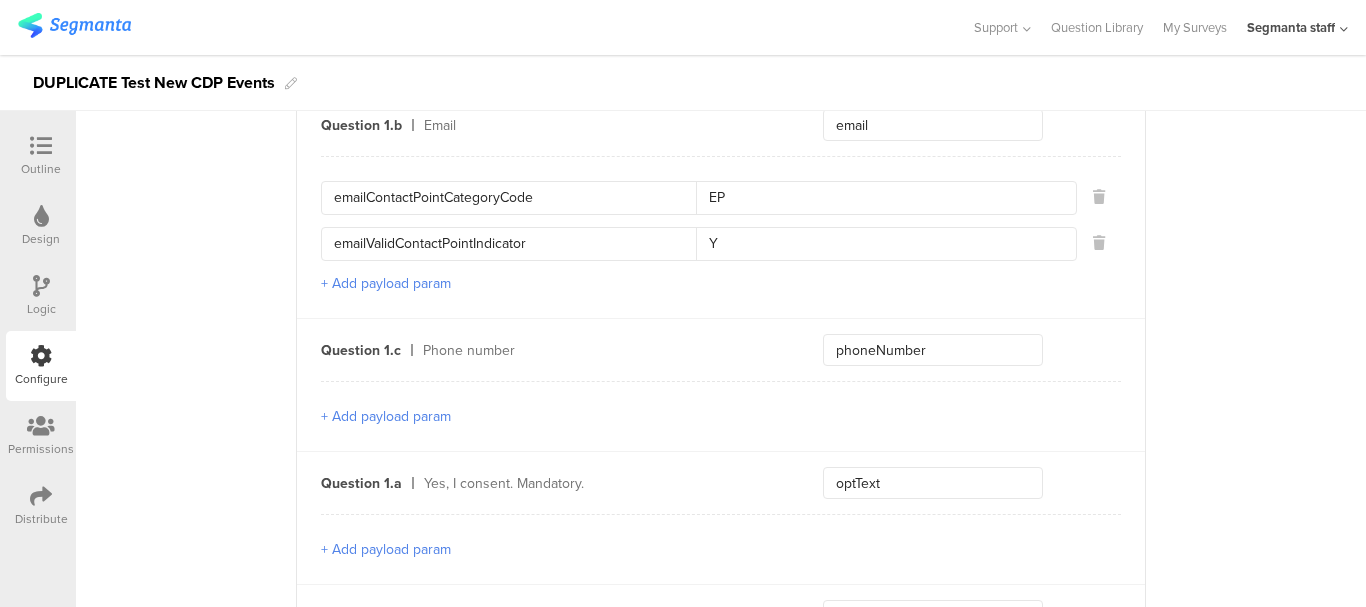 click on "+ Add payload param" at bounding box center [721, 416] 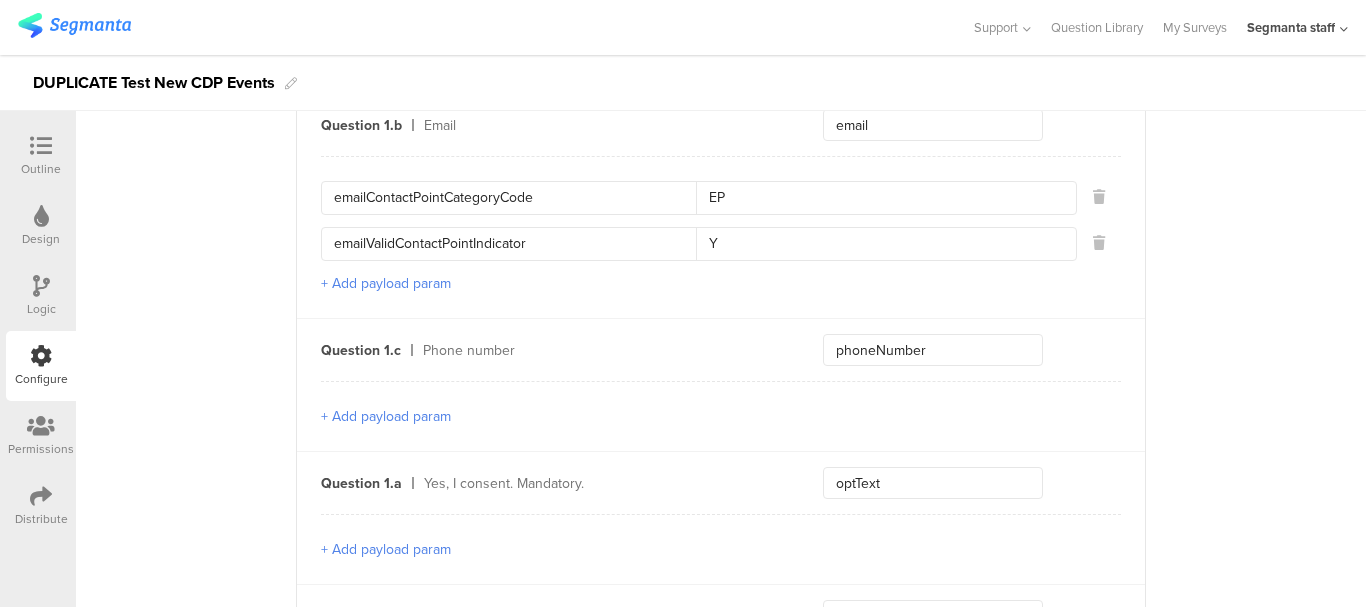 click on "+ Add payload param" at bounding box center (386, 416) 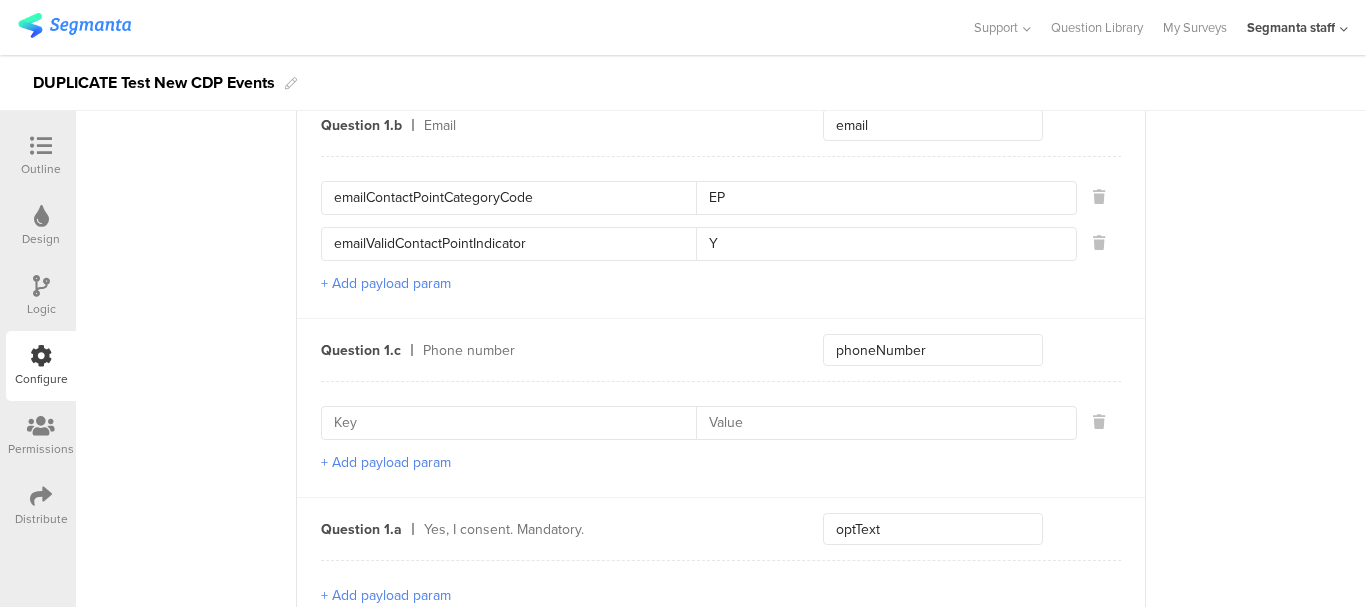 click at bounding box center (515, 423) 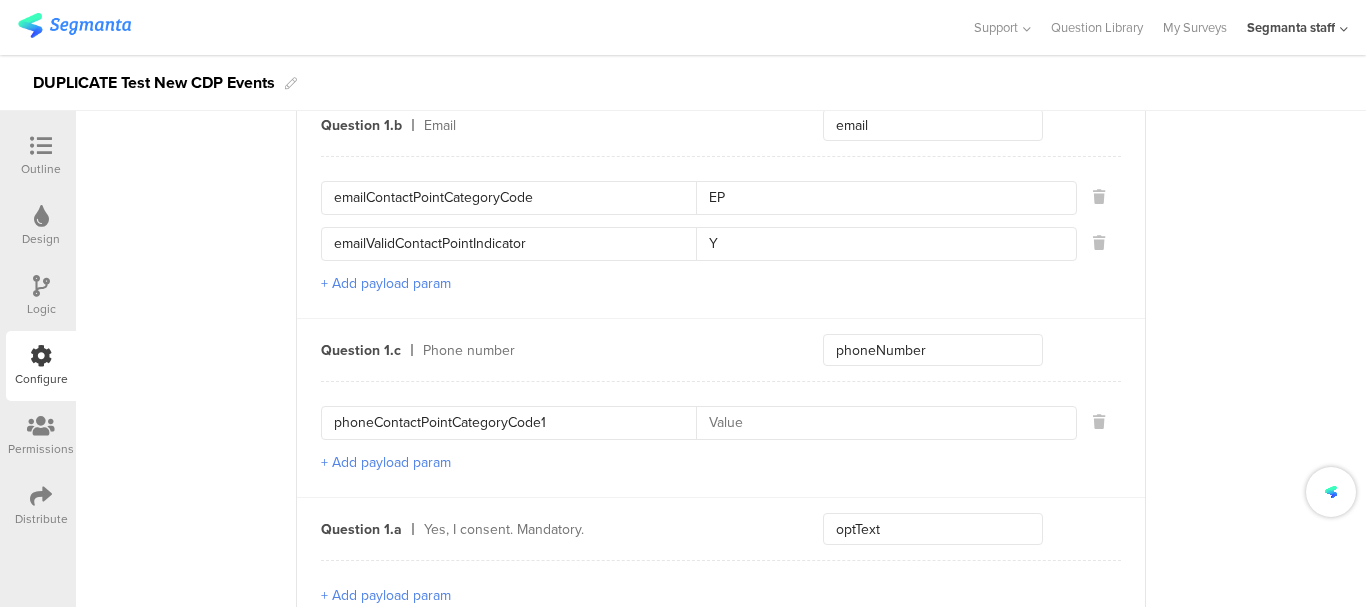 type on "phoneContactPointCategoryCode1" 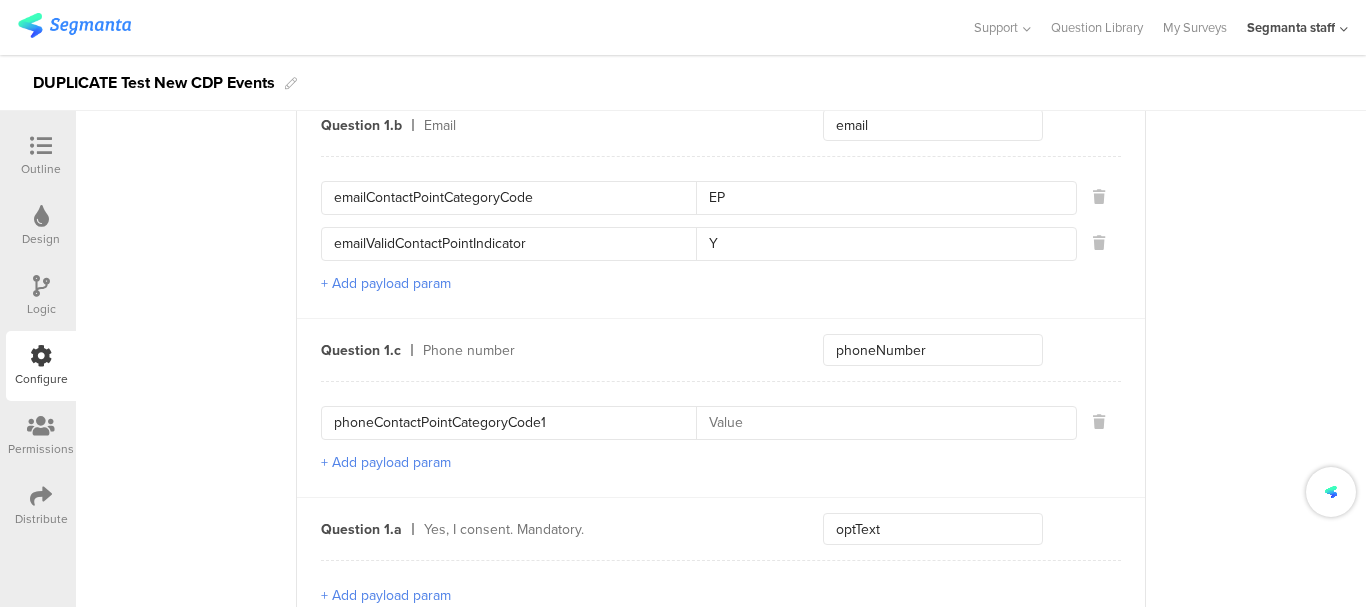 click on "+ Add payload param" at bounding box center [386, 462] 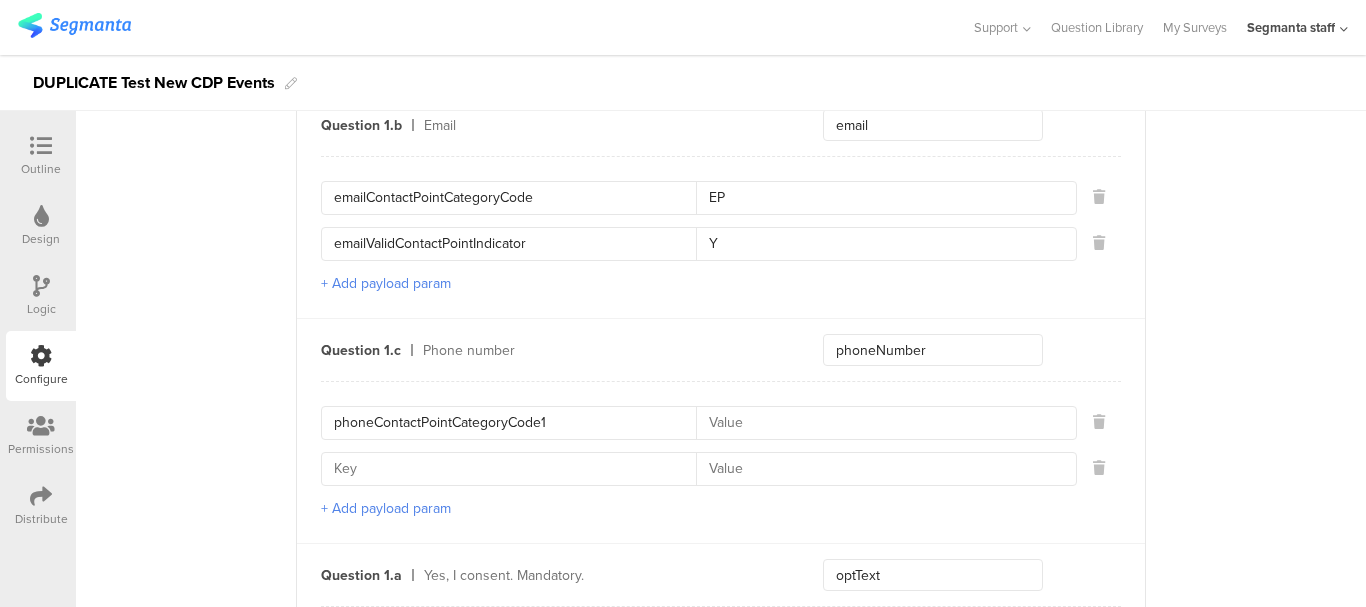 click at bounding box center [515, 469] 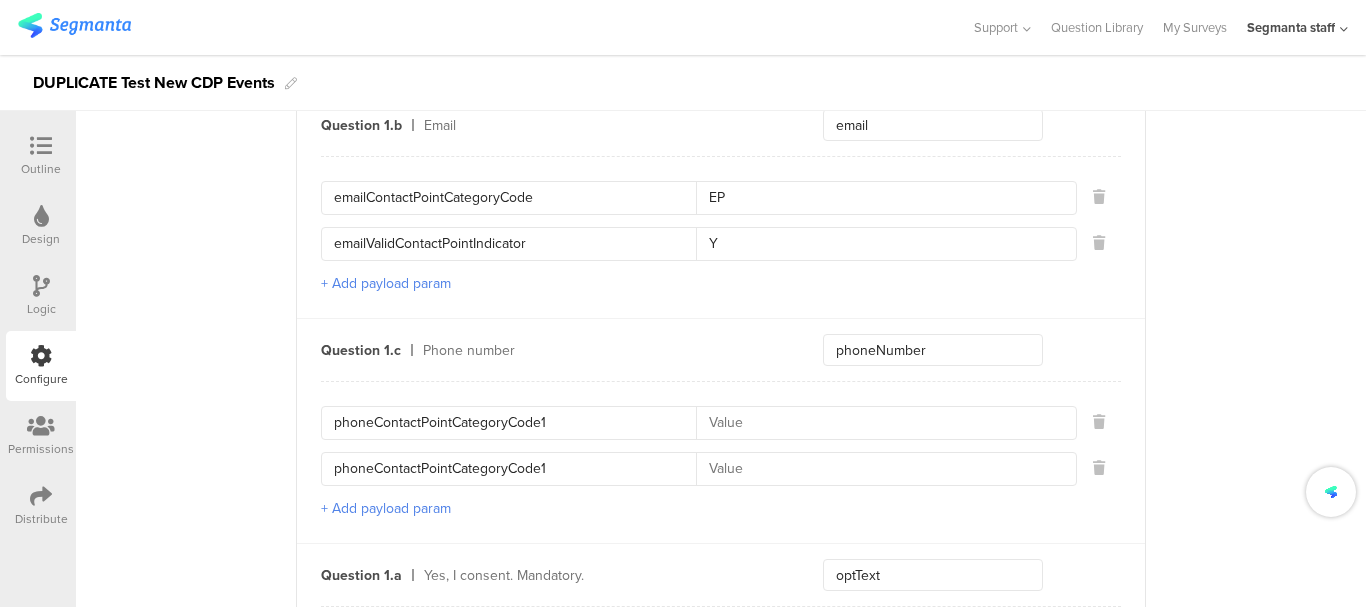 type on "phoneContactPointCategoryCode1" 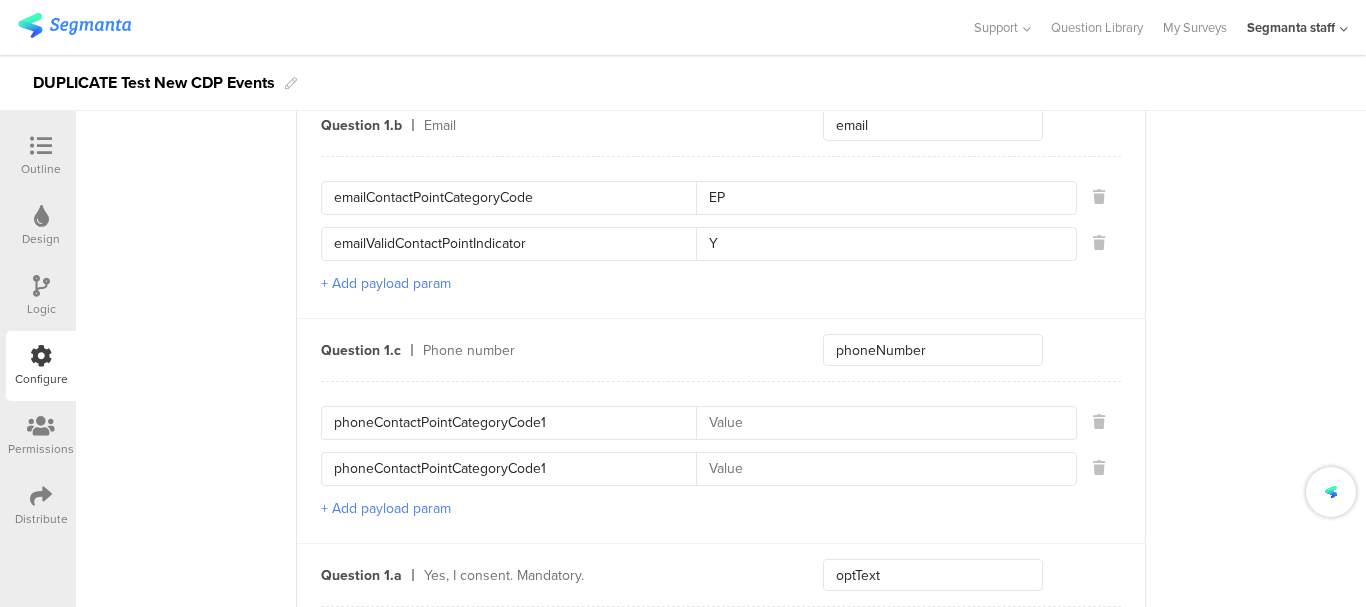 click at bounding box center (880, 423) 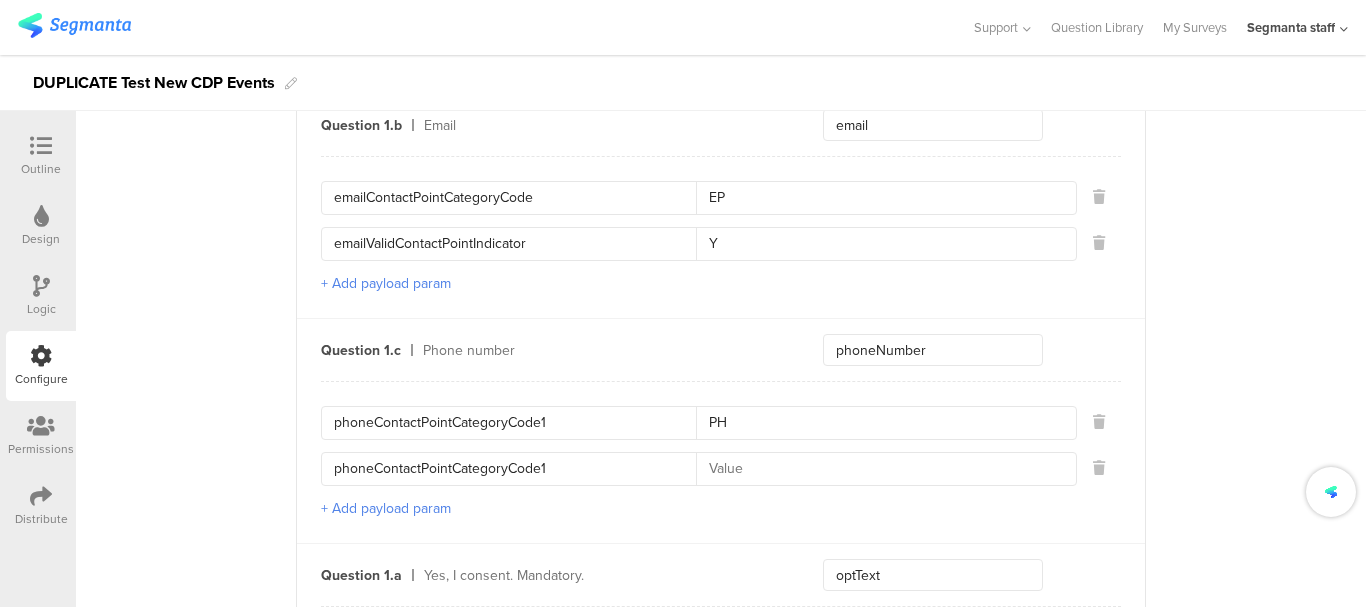 type on "PH" 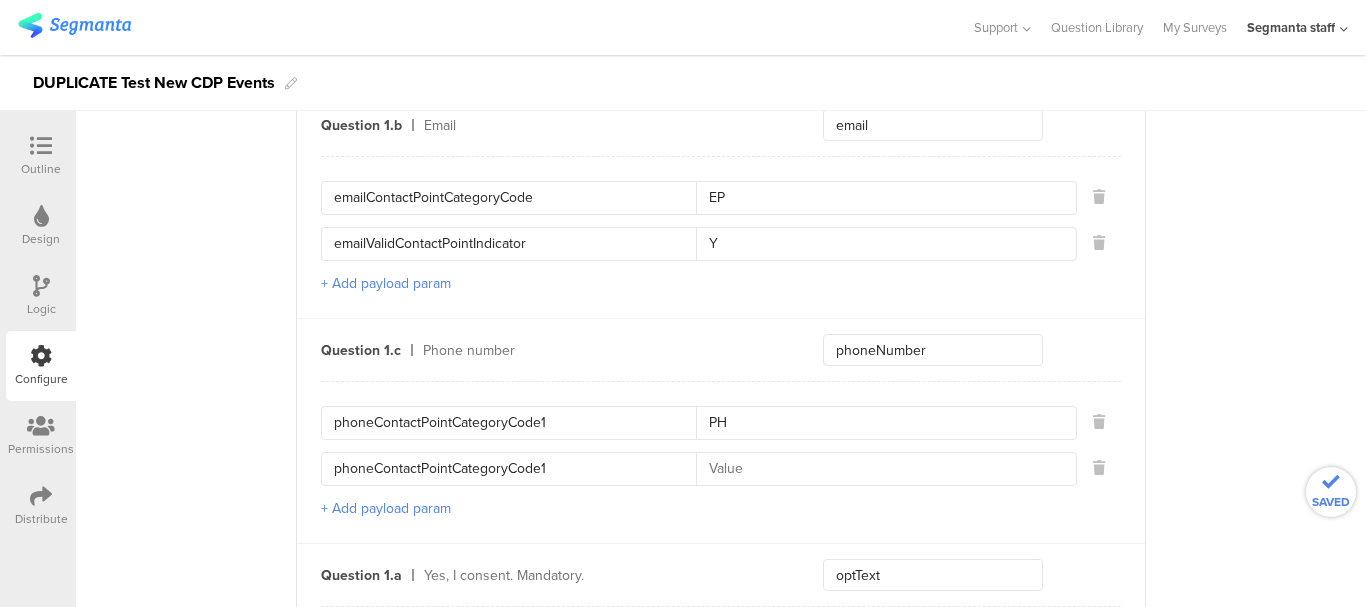 type 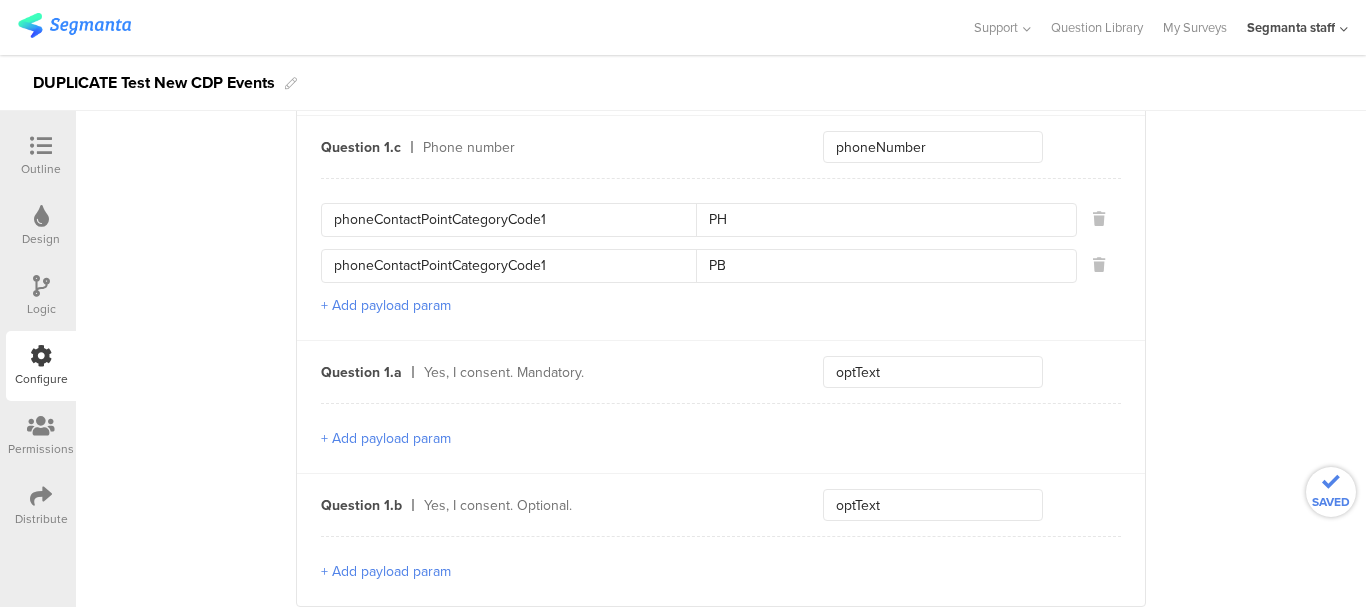 scroll, scrollTop: 1199, scrollLeft: 0, axis: vertical 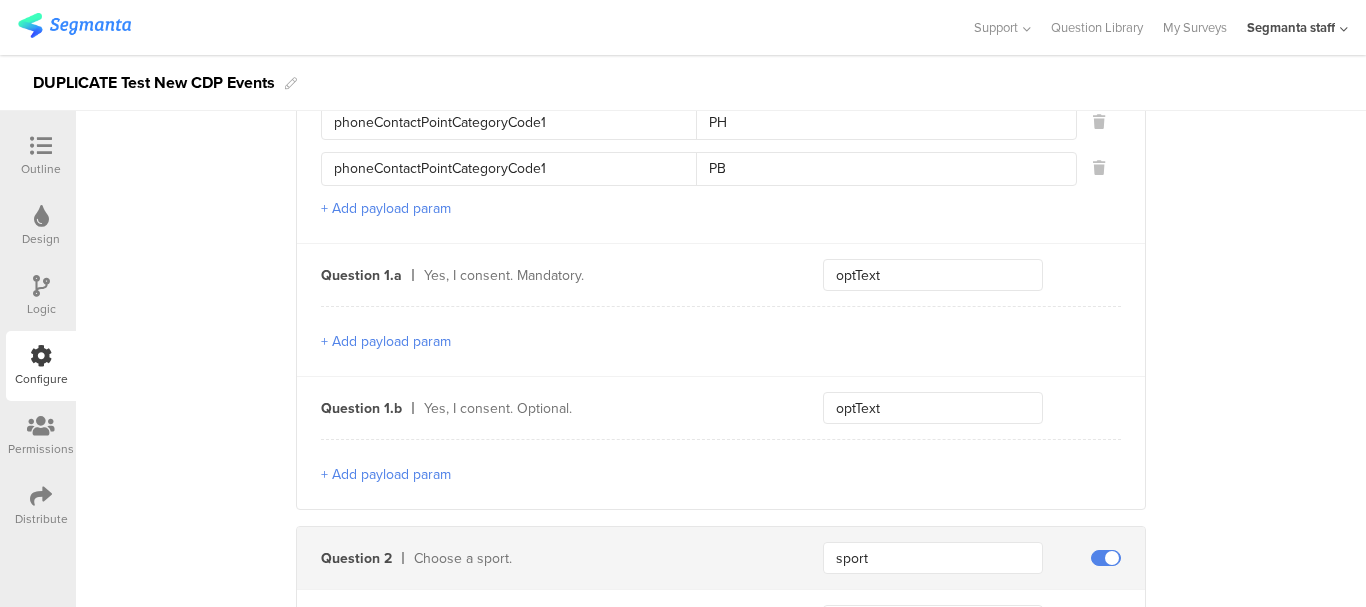 type on "PB" 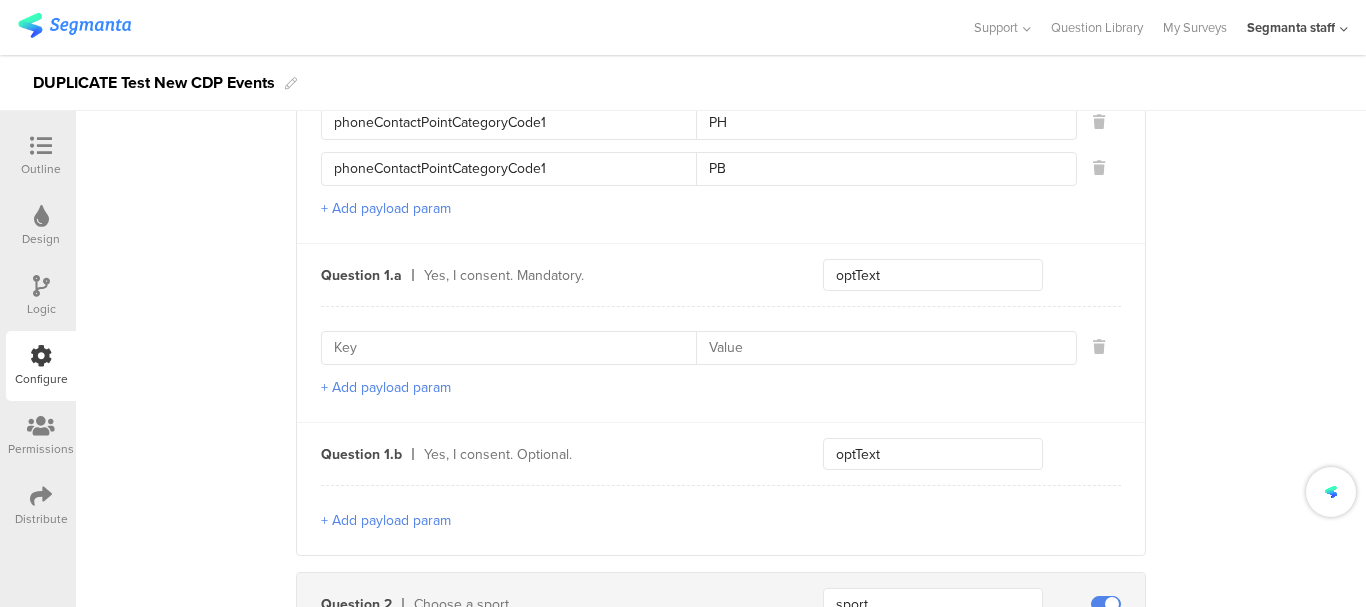 click at bounding box center (515, 348) 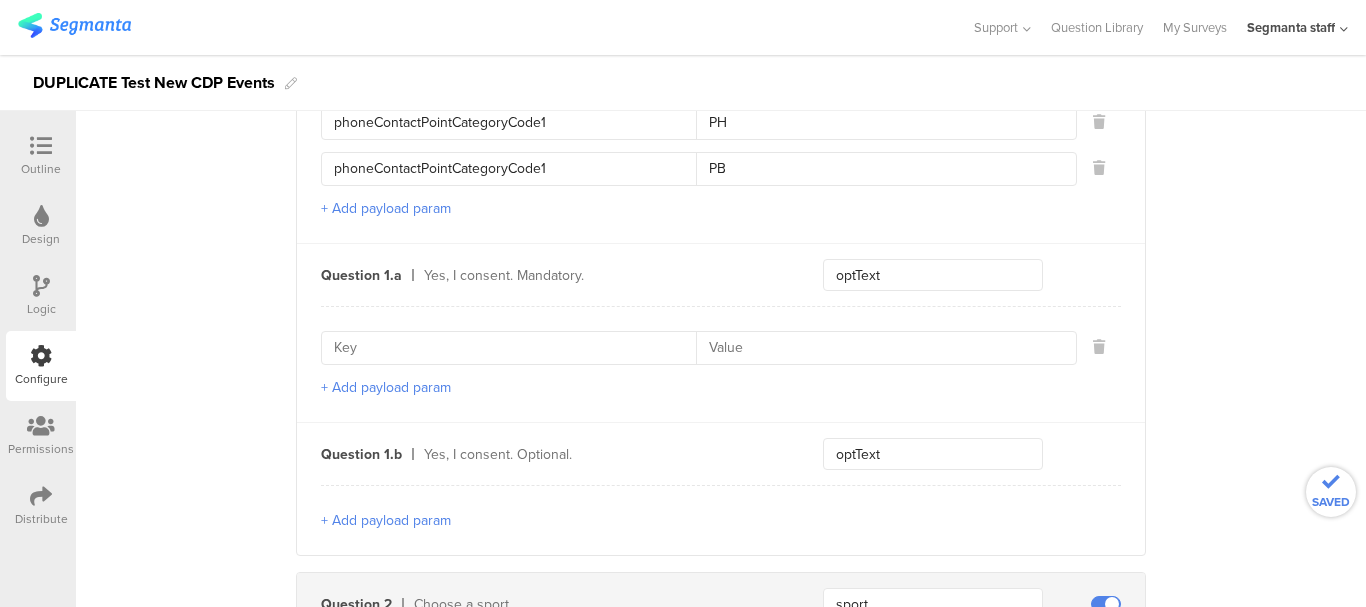paste on "optId" 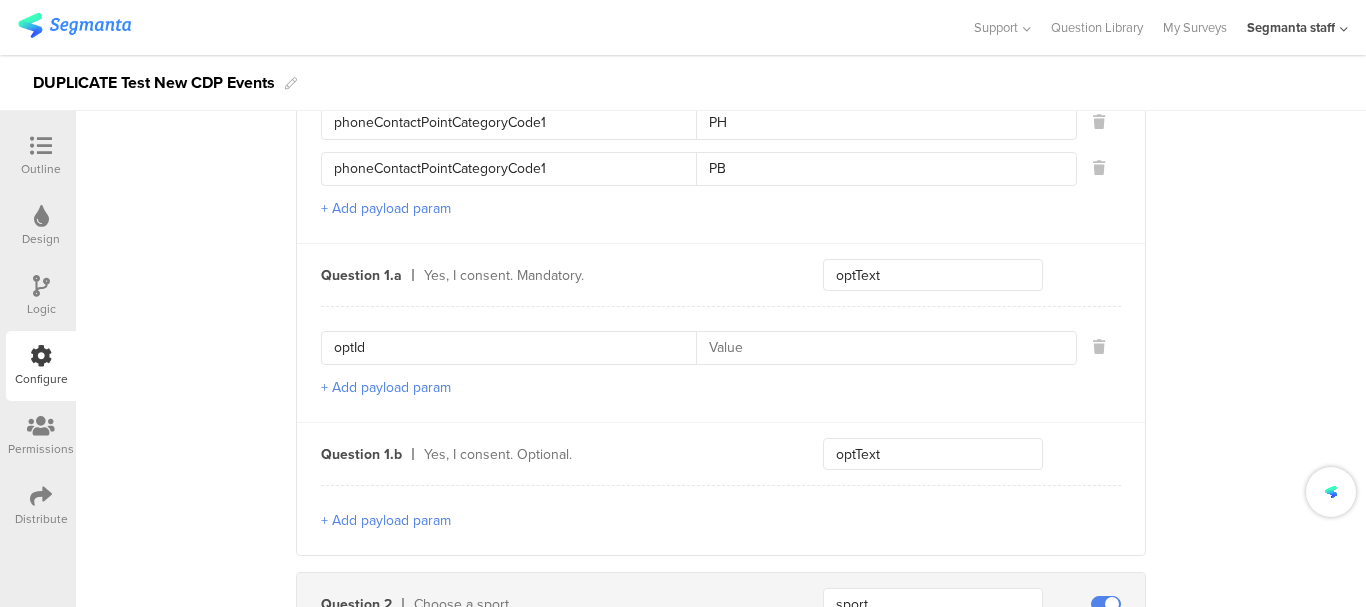 type on "optId" 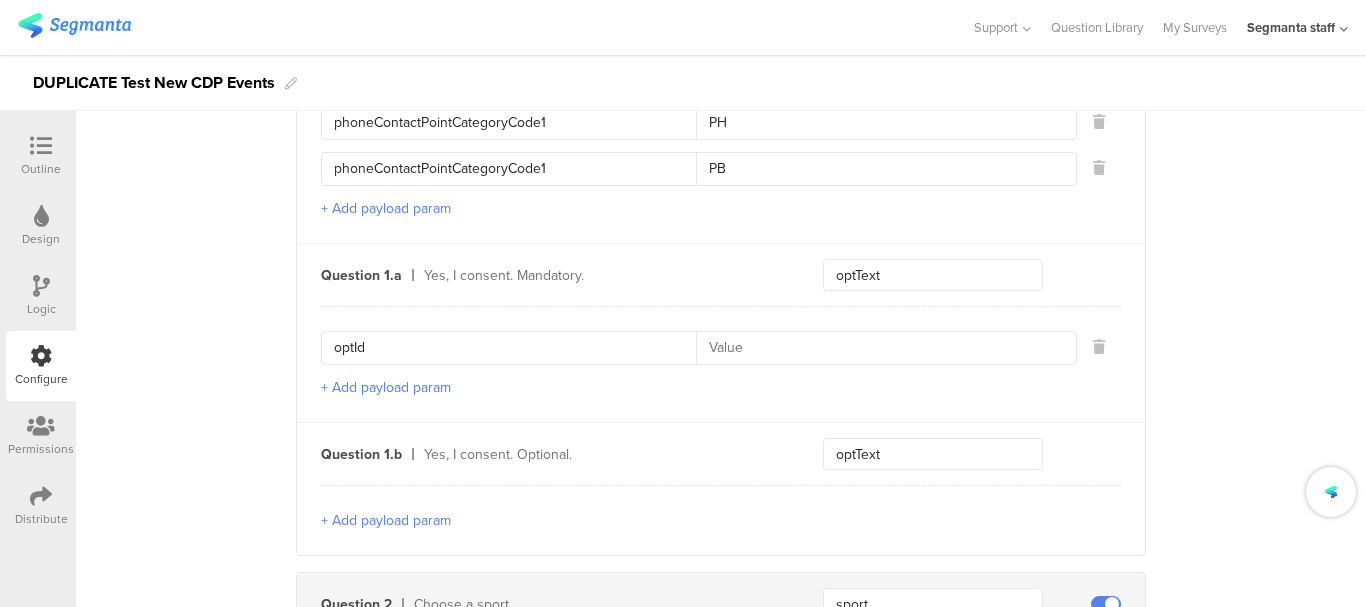 click on "+ Add payload param" at bounding box center (386, 387) 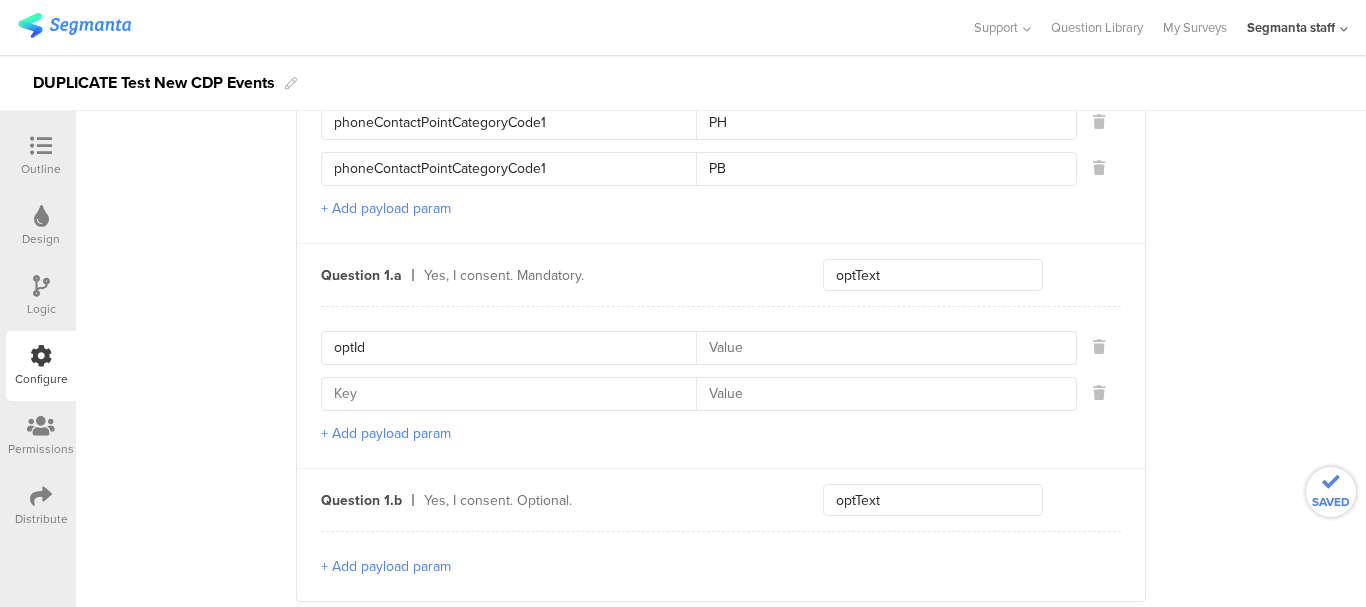 click on "+ Add payload param" at bounding box center [386, 433] 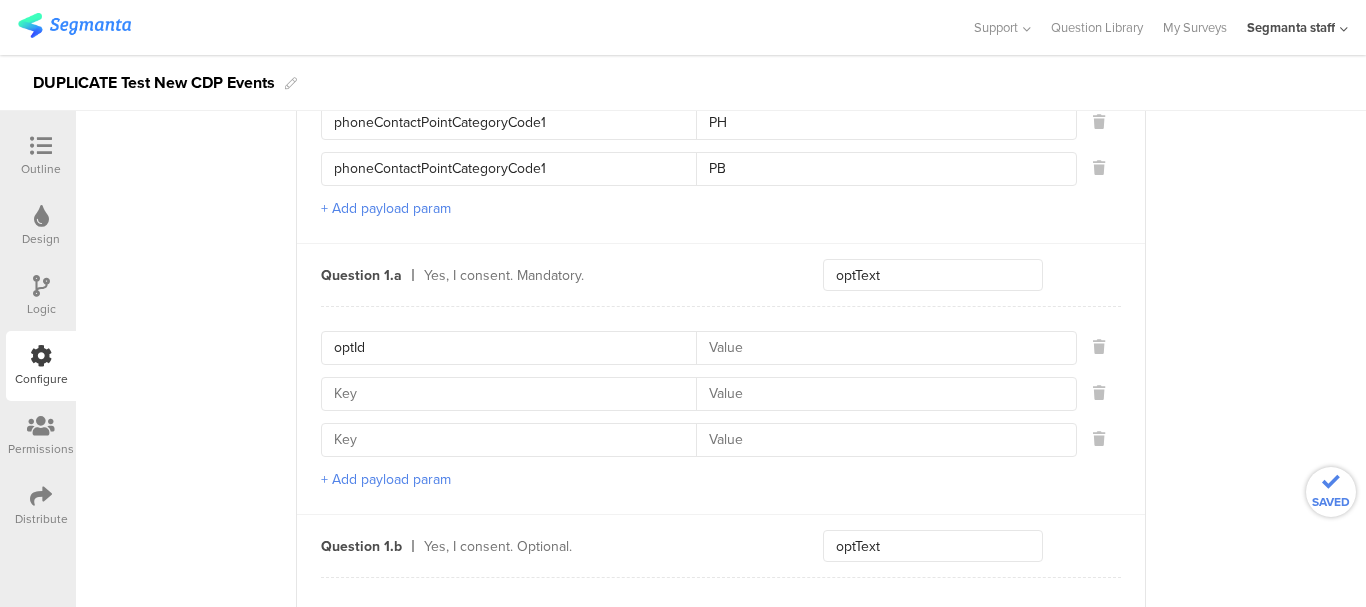 click on "optId               + Add payload param" at bounding box center [721, 410] 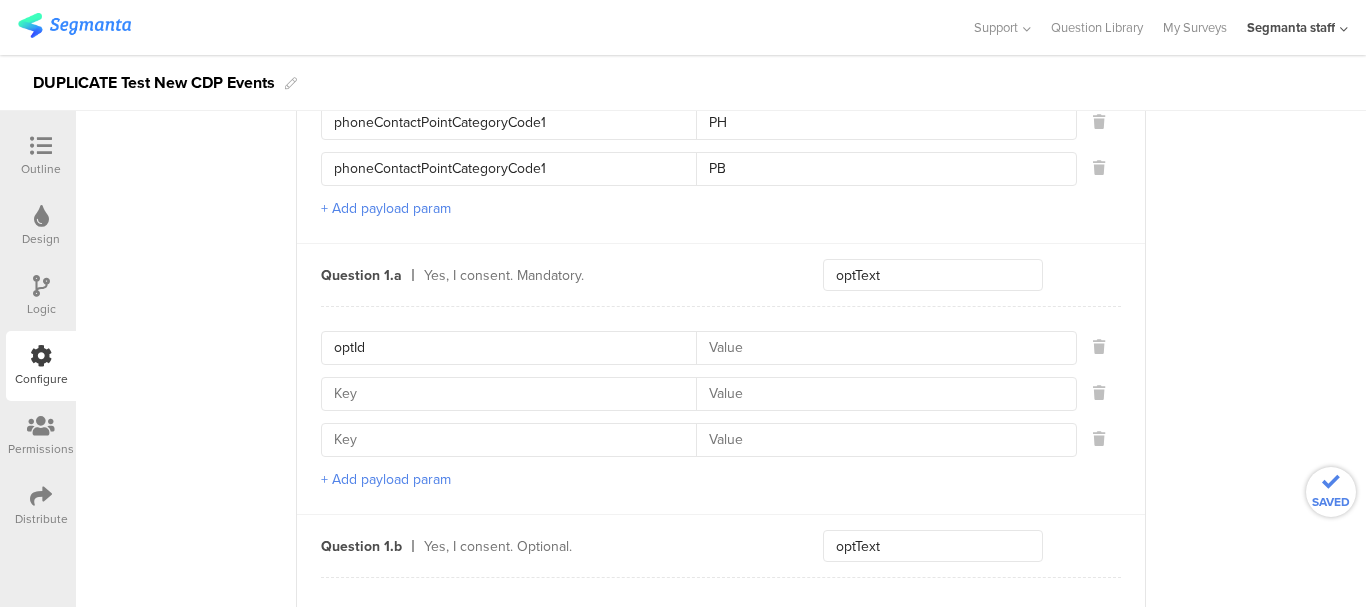 click at bounding box center [880, 348] 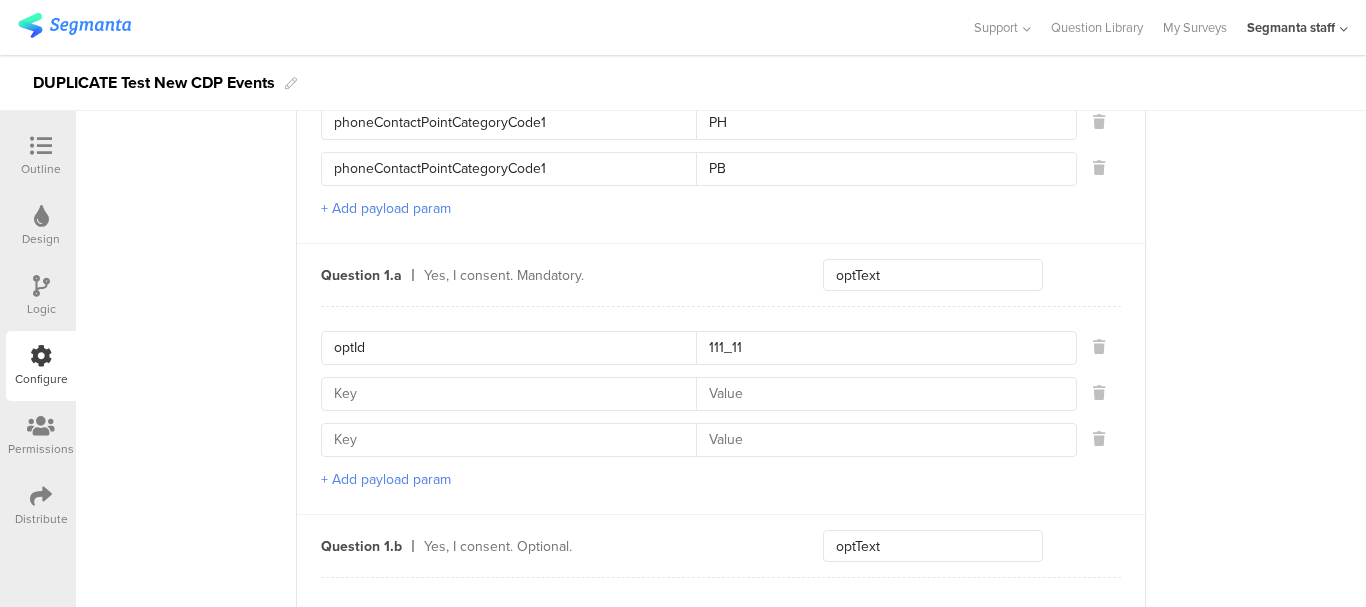 type on "111_11" 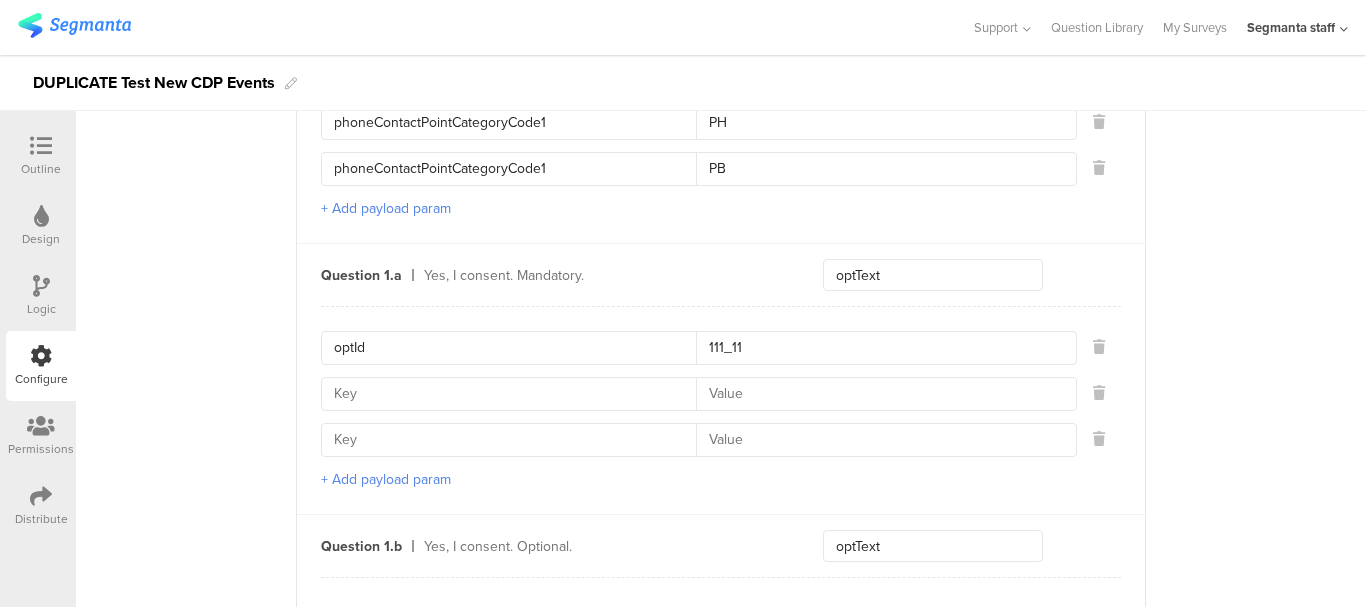 click at bounding box center [515, 394] 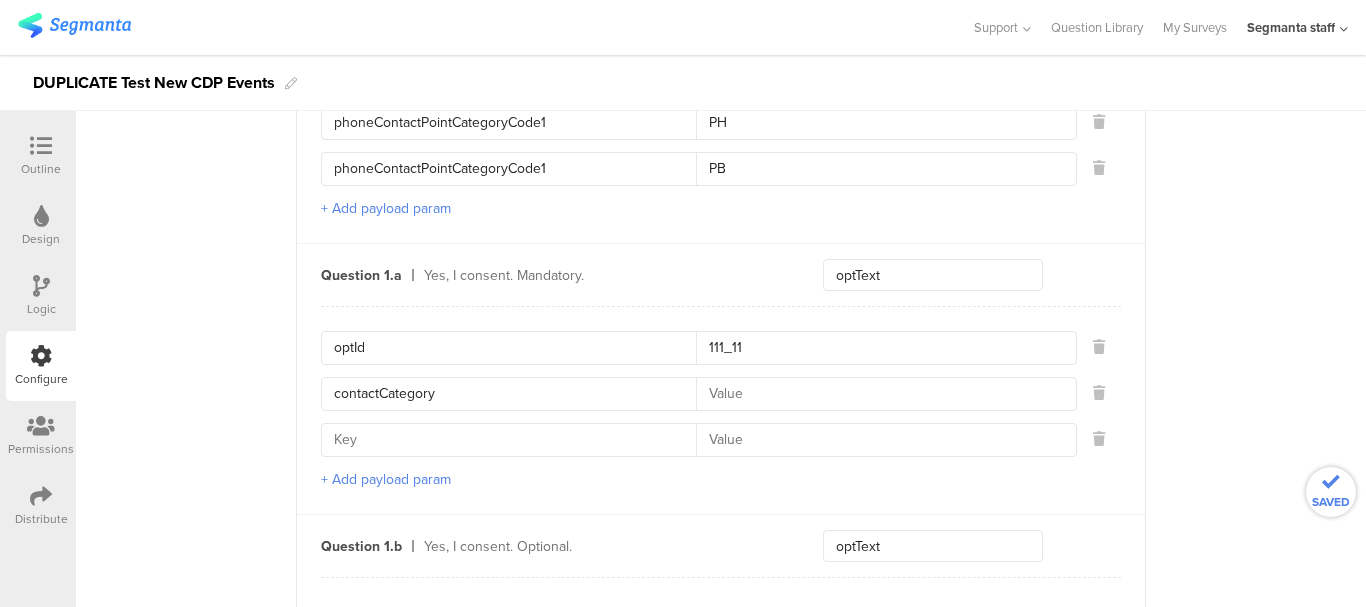 type on "contactCategory" 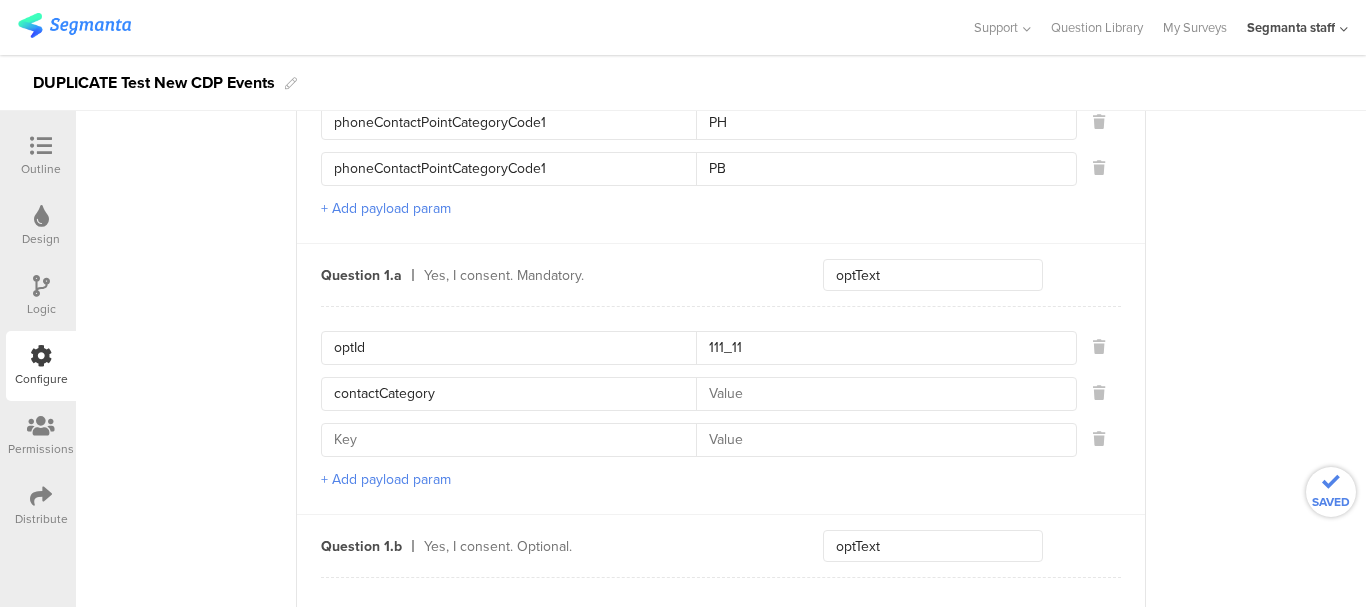 click at bounding box center (880, 394) 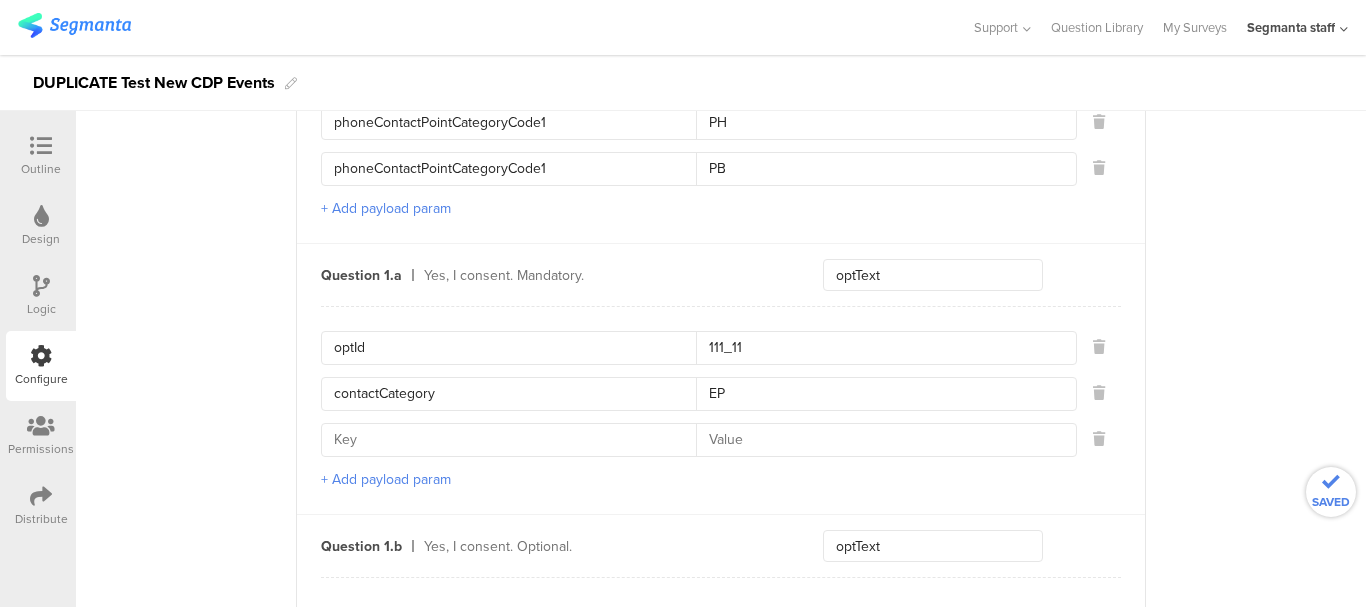 type on "EP" 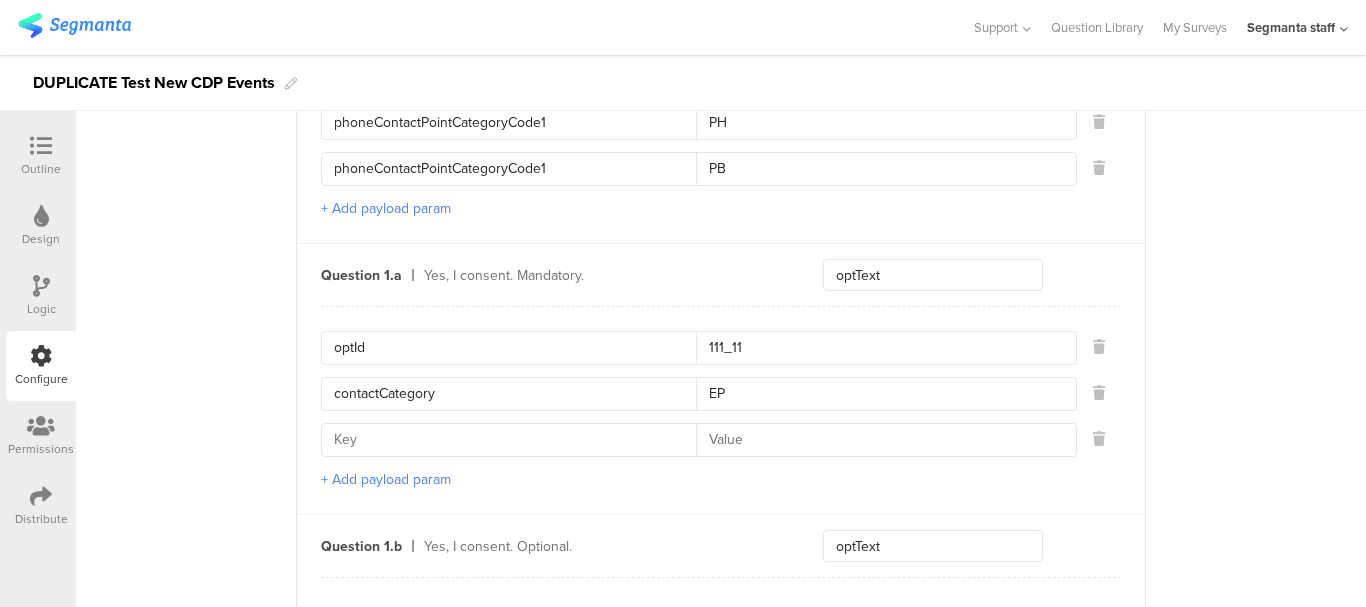 click at bounding box center (515, 440) 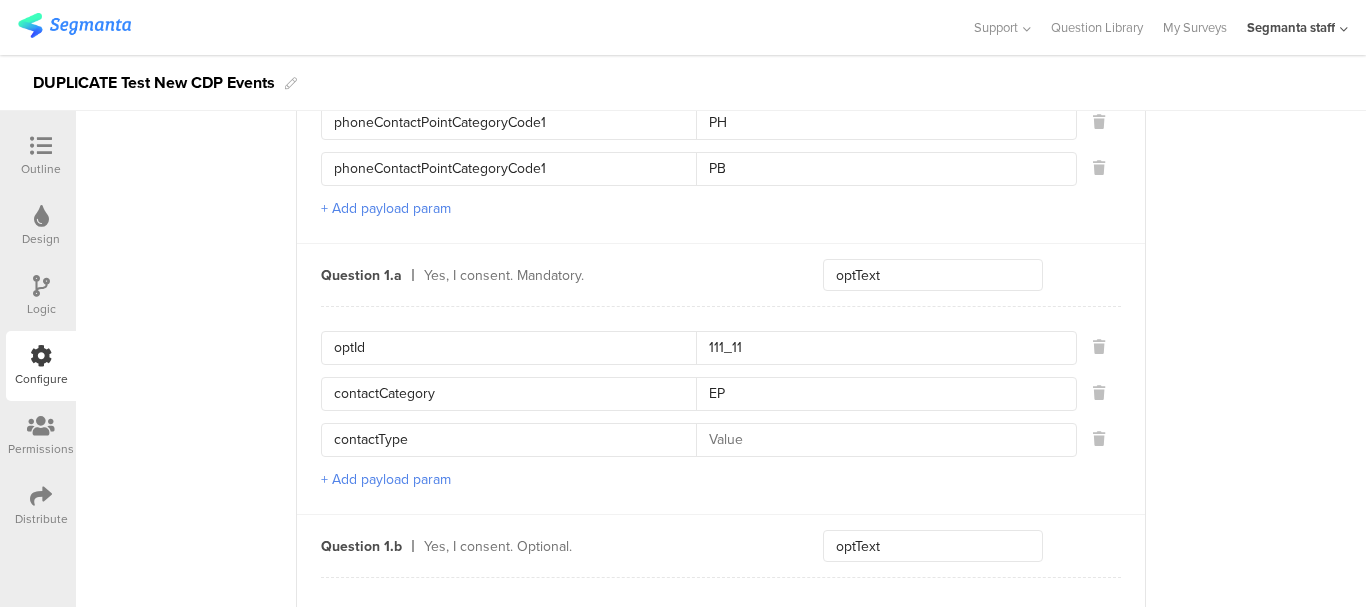 type on "contactType" 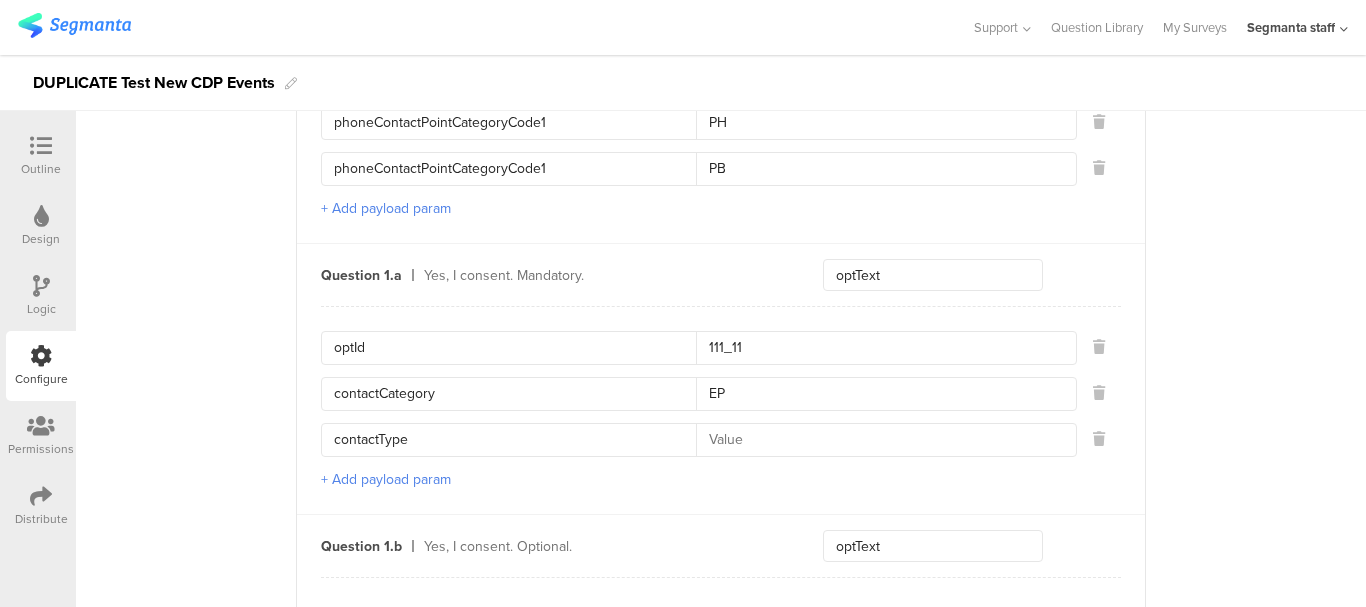 click at bounding box center (880, 440) 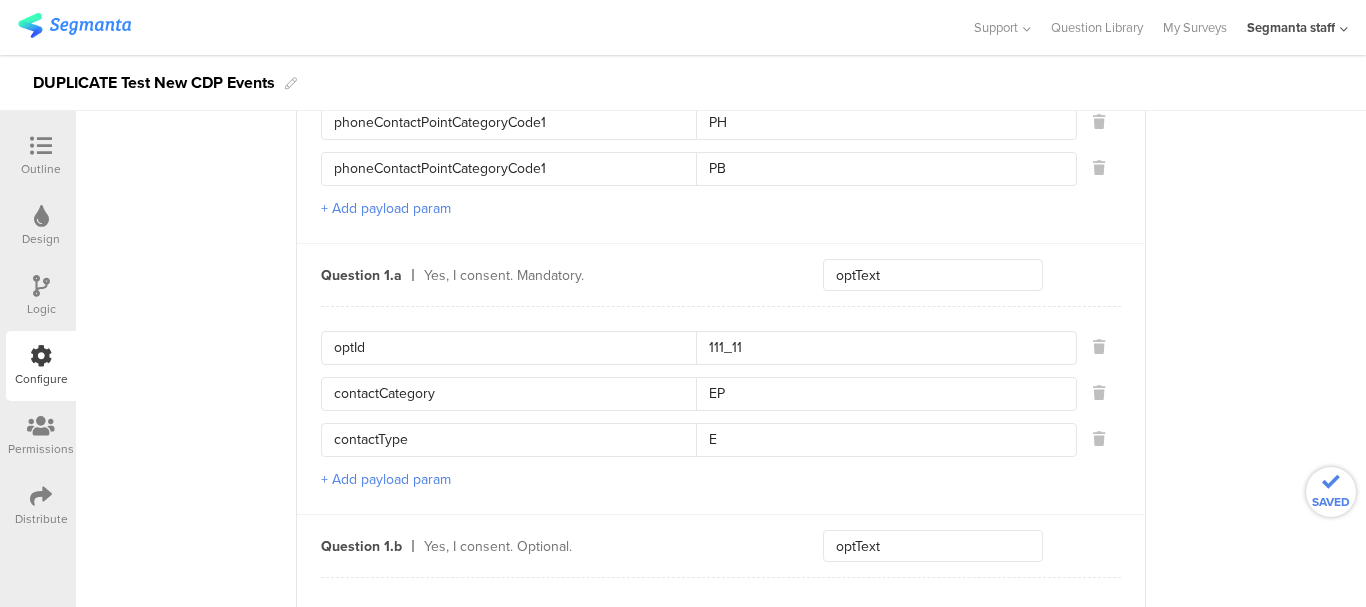 scroll, scrollTop: 1299, scrollLeft: 0, axis: vertical 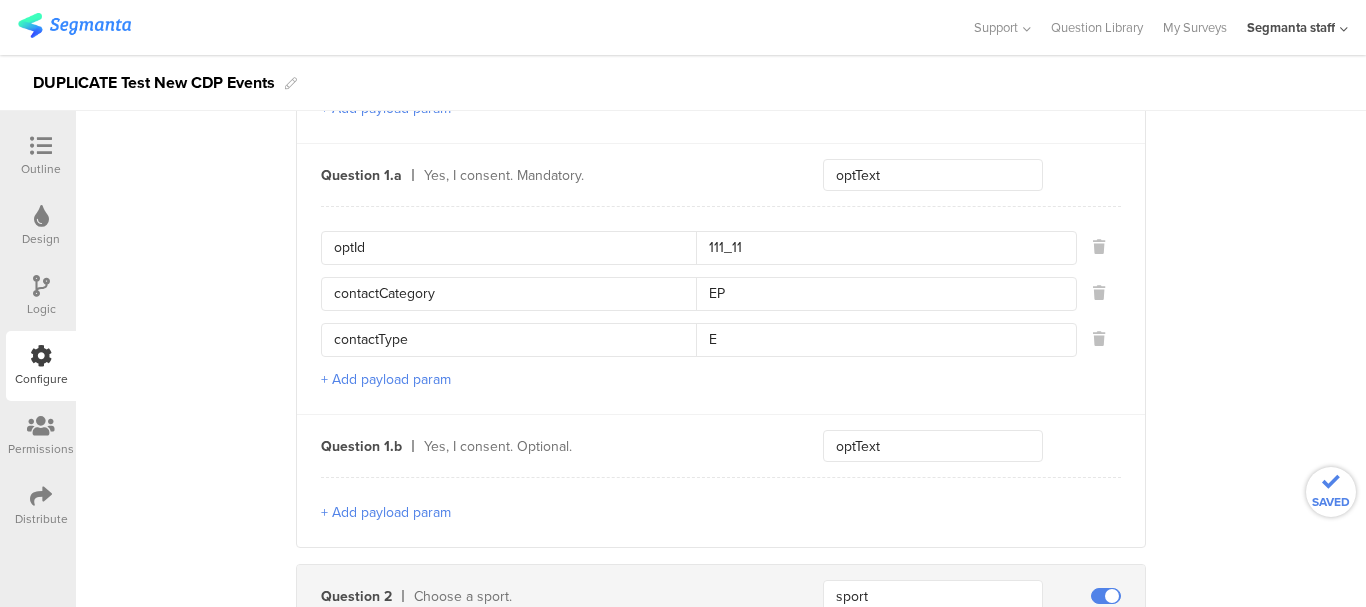 type on "E" 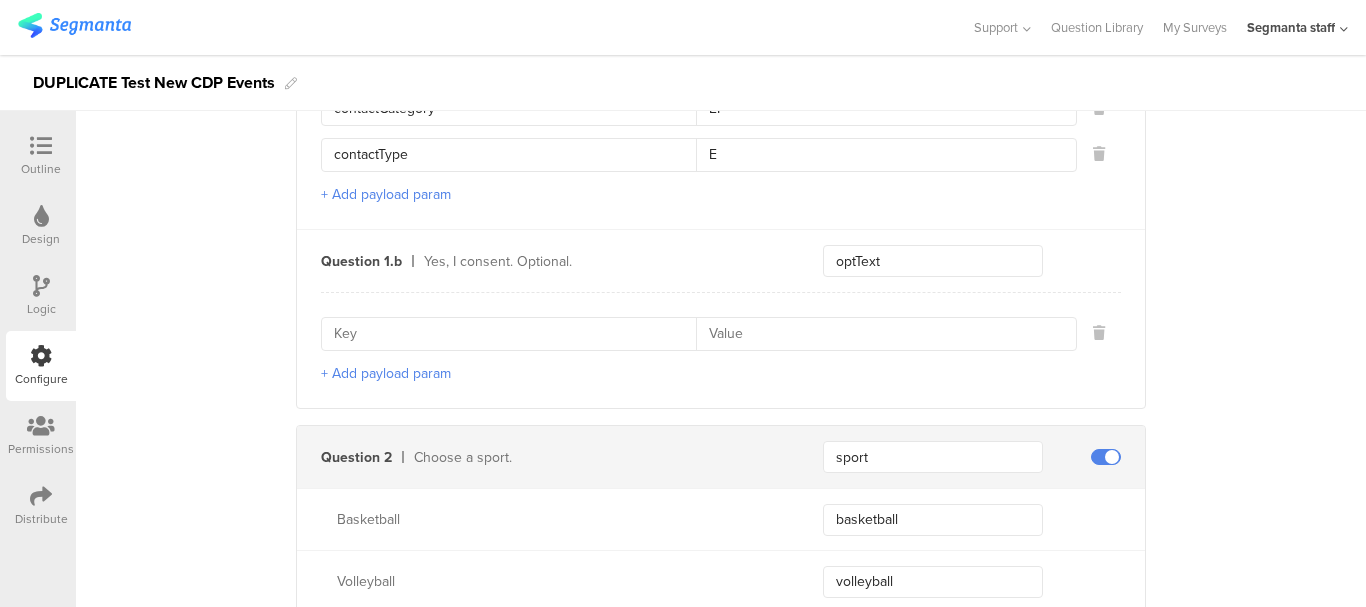 scroll, scrollTop: 1499, scrollLeft: 0, axis: vertical 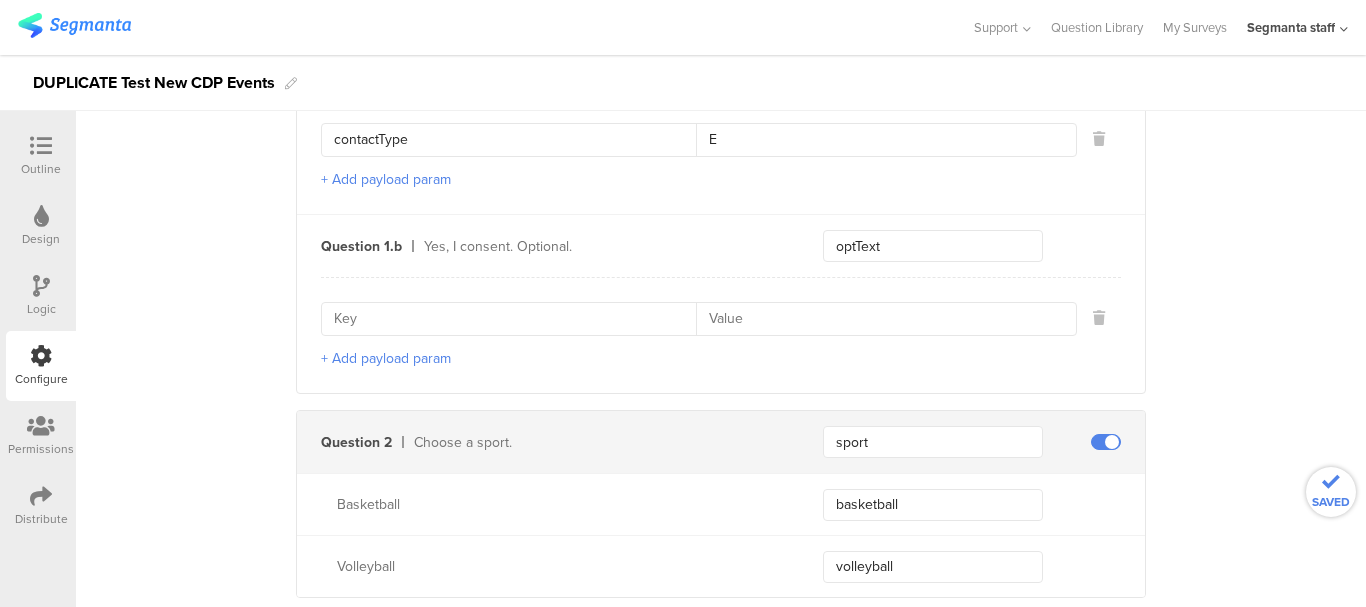 click on "+ Add payload param" at bounding box center (386, 358) 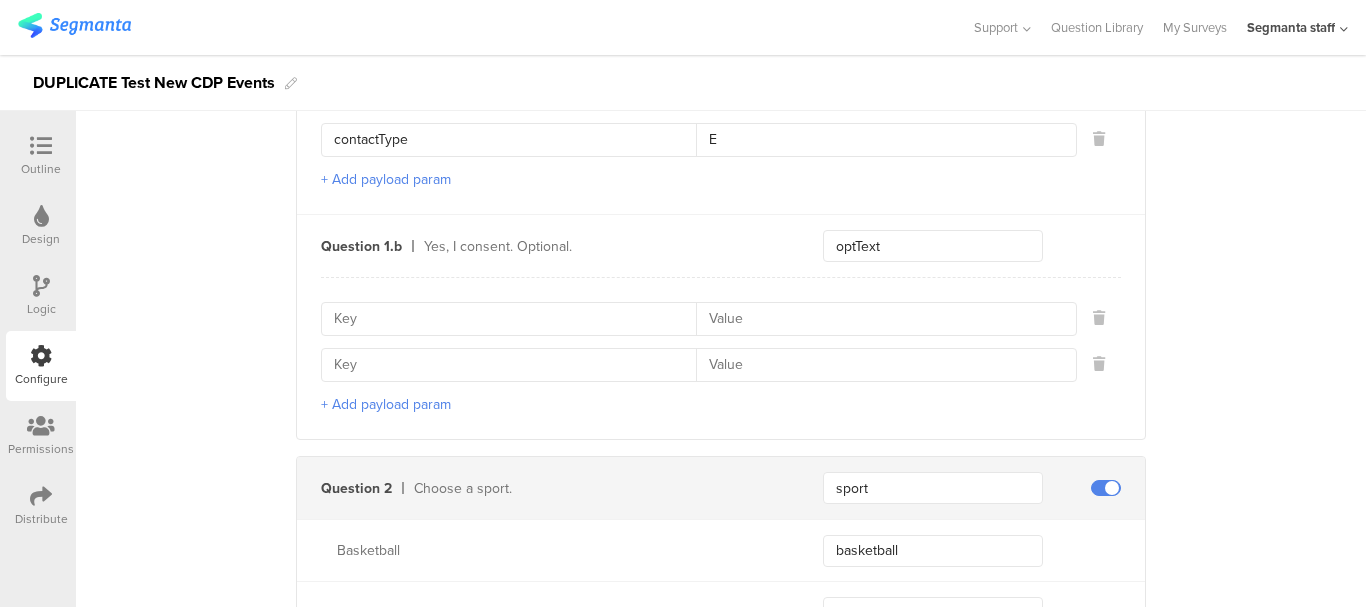 click at bounding box center (515, 319) 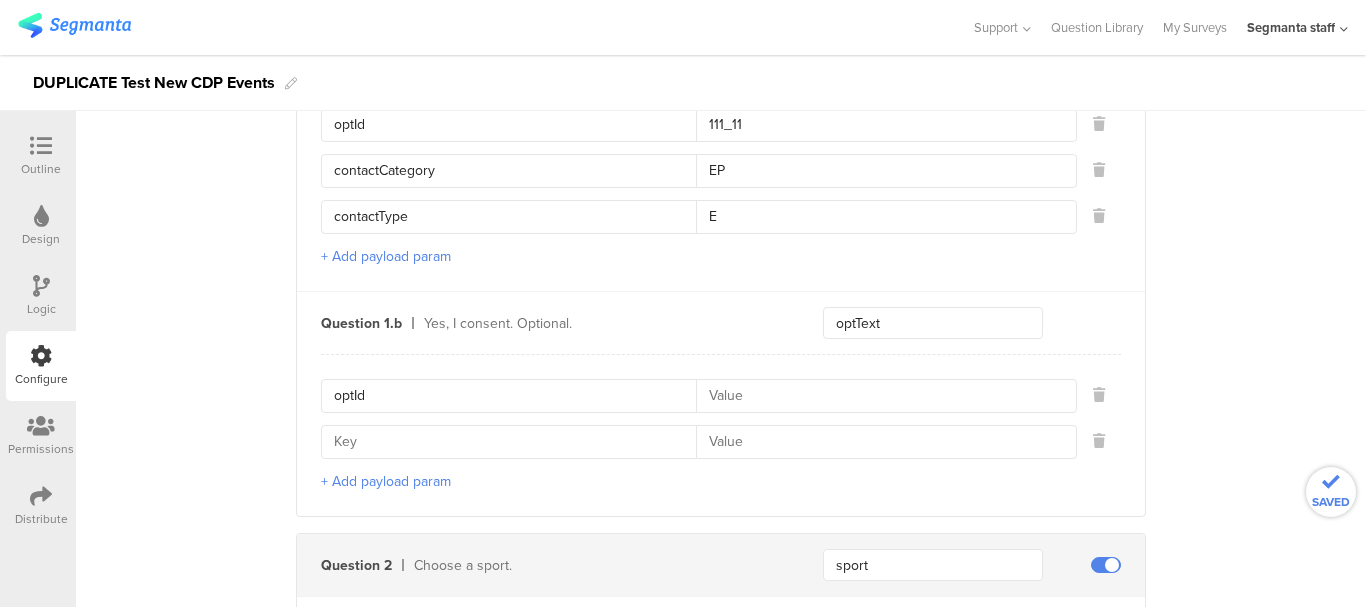 scroll, scrollTop: 1399, scrollLeft: 0, axis: vertical 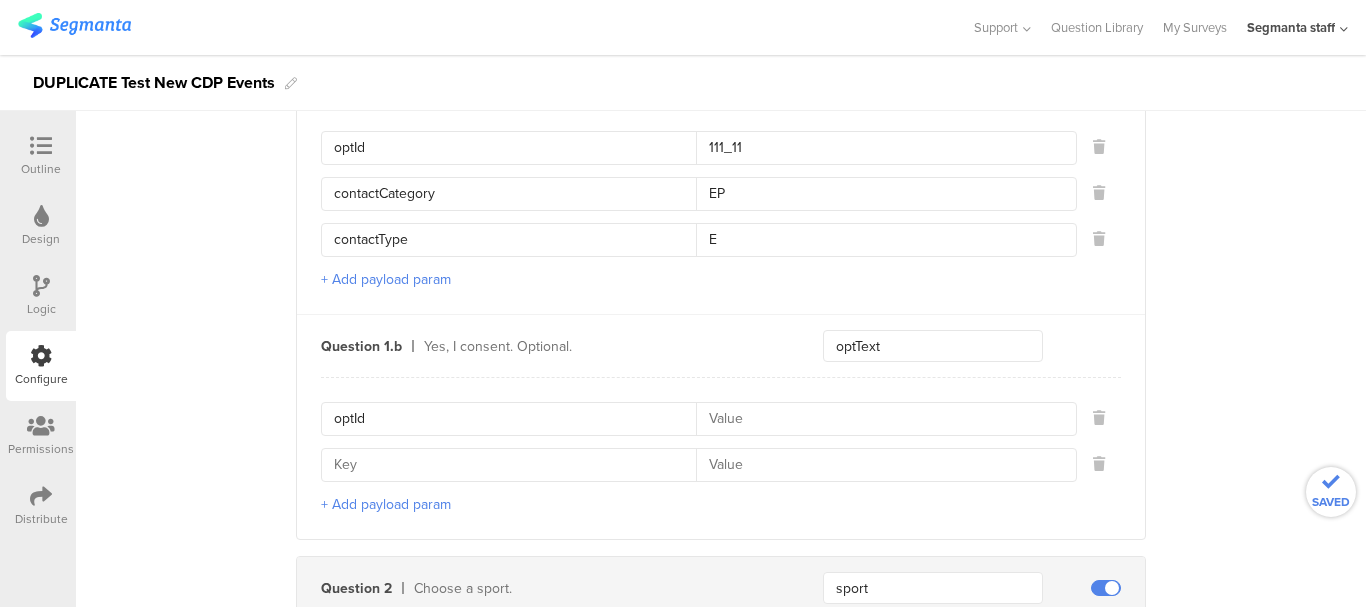 type on "optId" 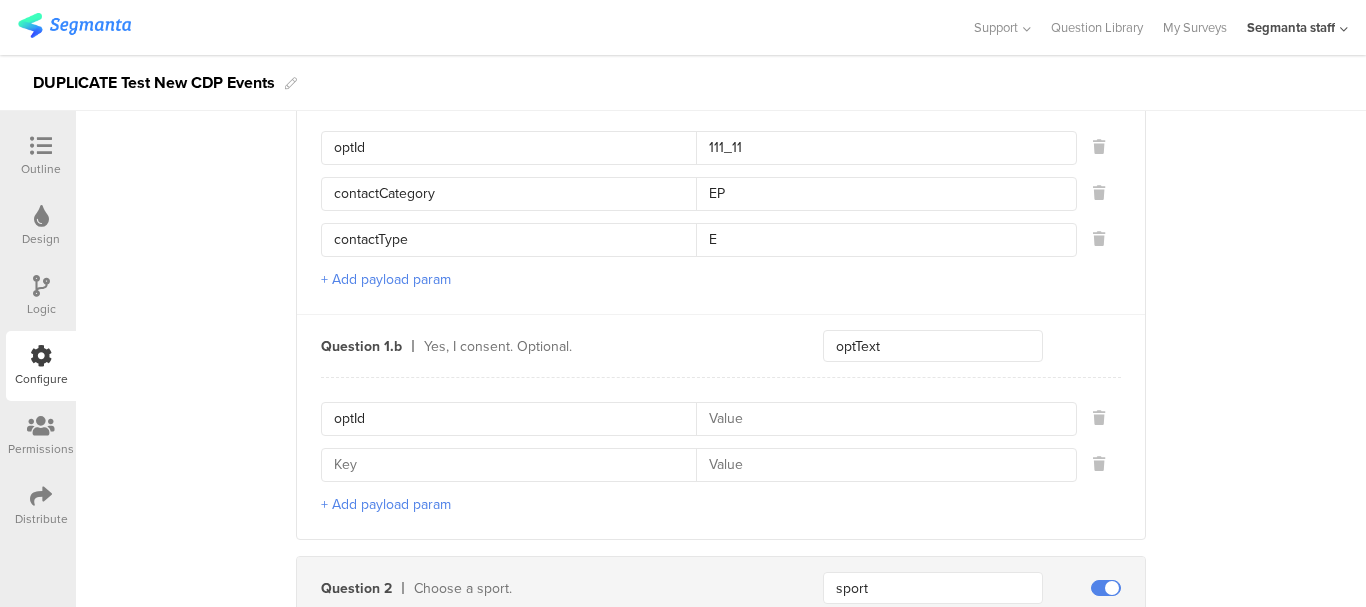click at bounding box center [515, 465] 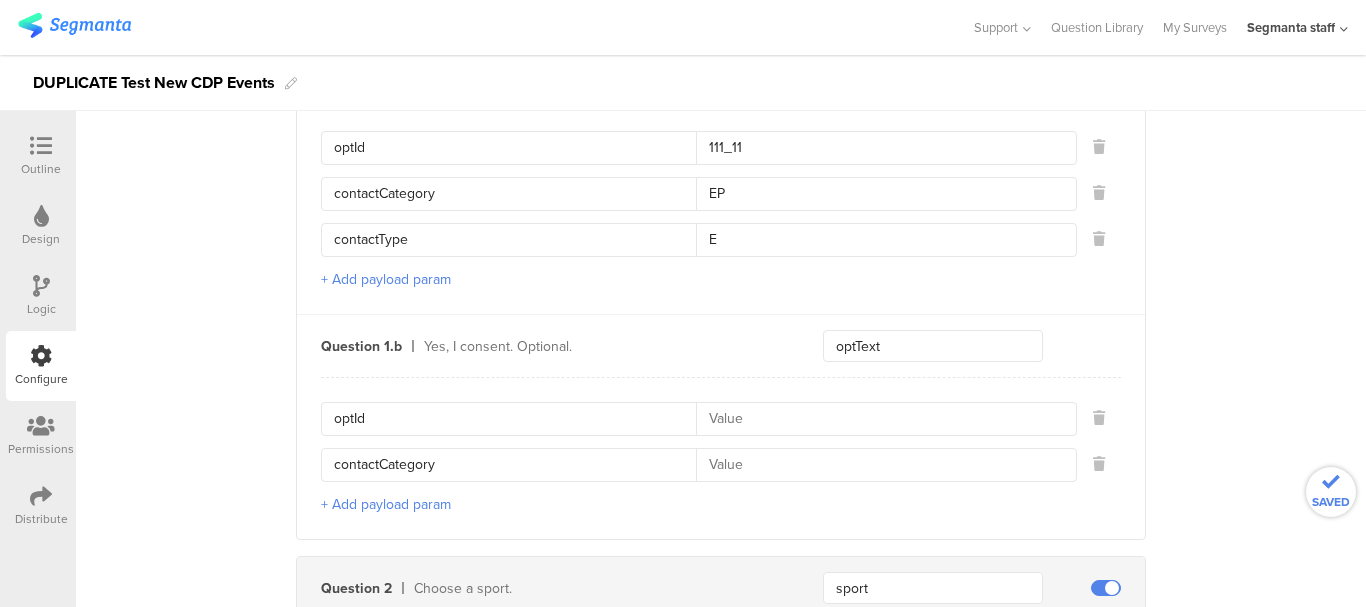 type on "contactCategory" 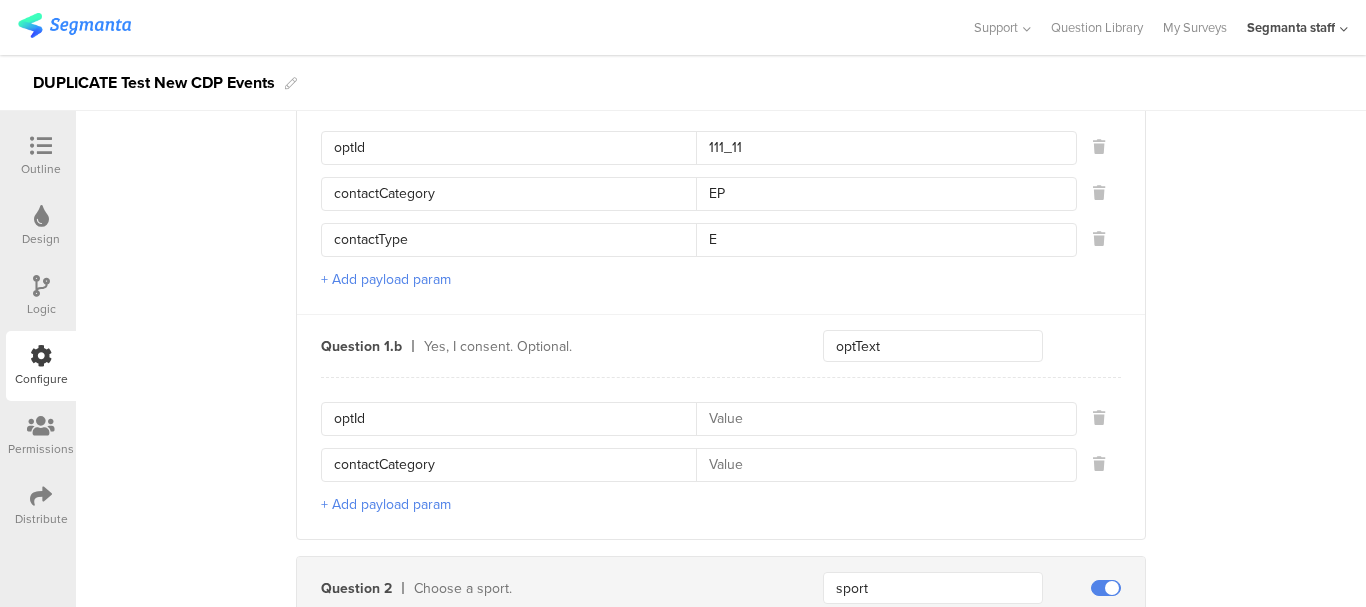 click on "+ Add payload param" at bounding box center [386, 504] 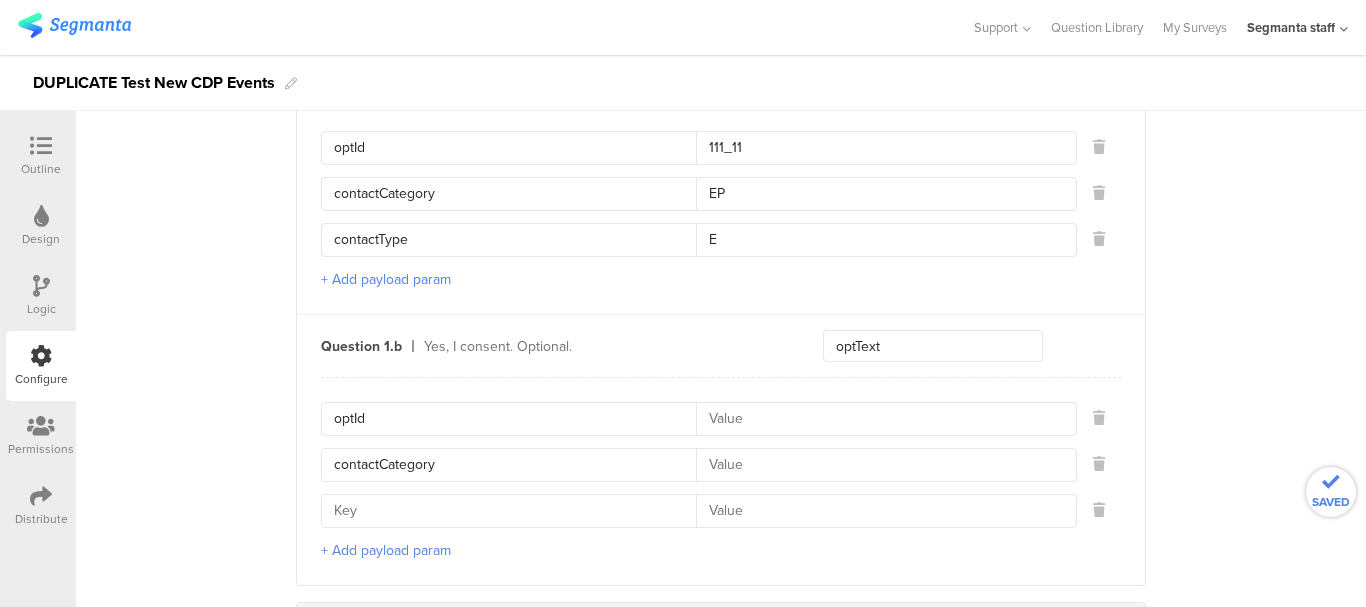 click at bounding box center (515, 511) 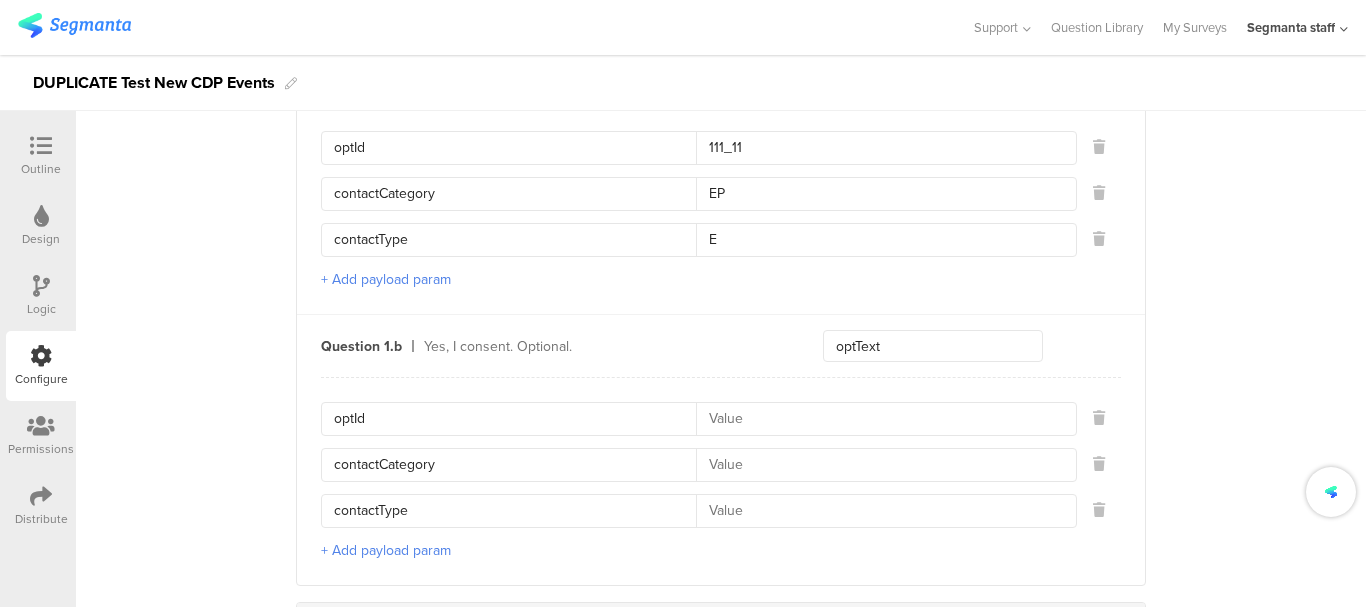 type on "contactType" 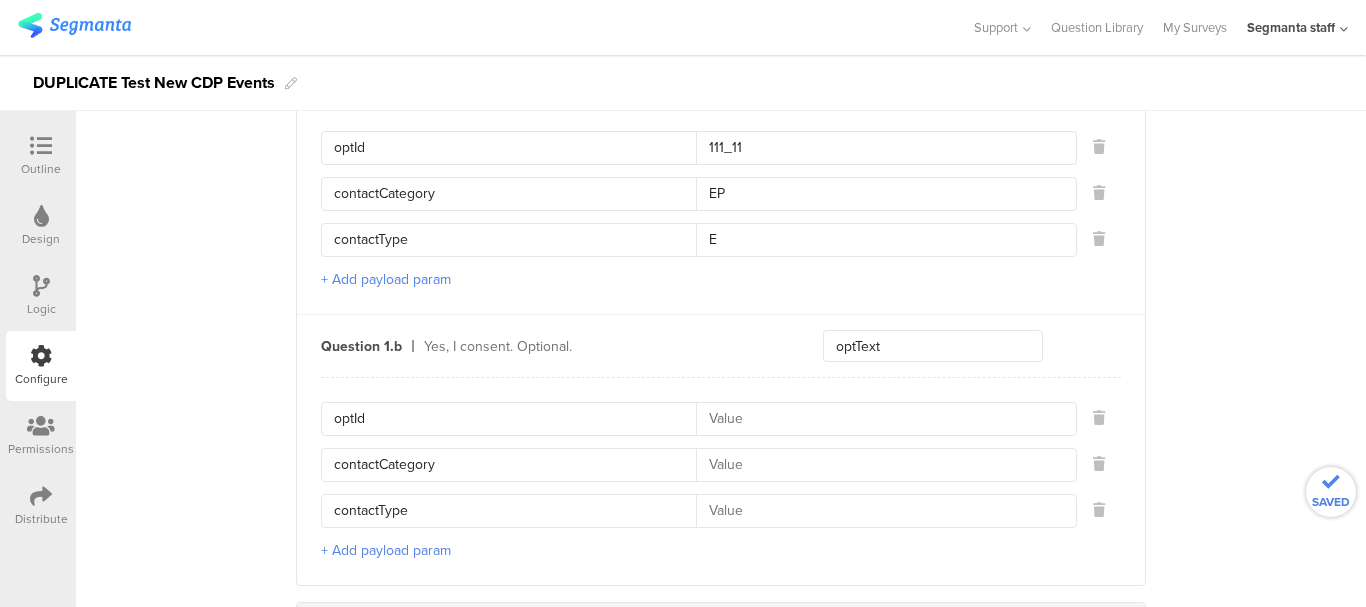 click at bounding box center (880, 465) 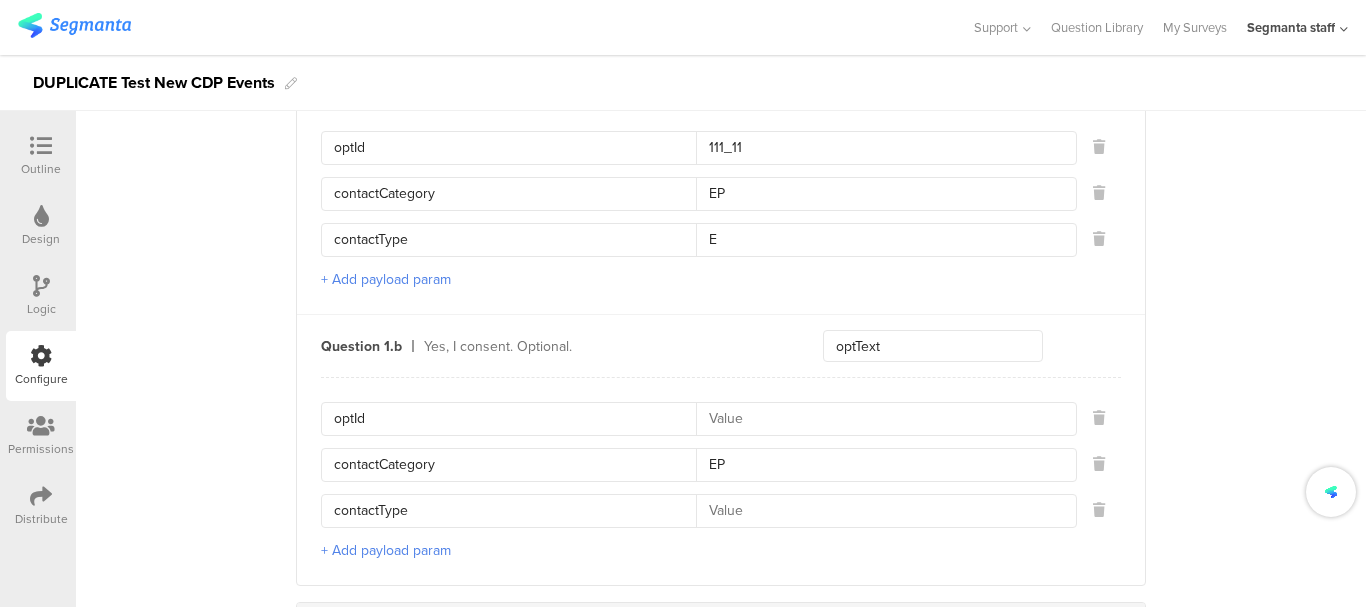 type on "EP" 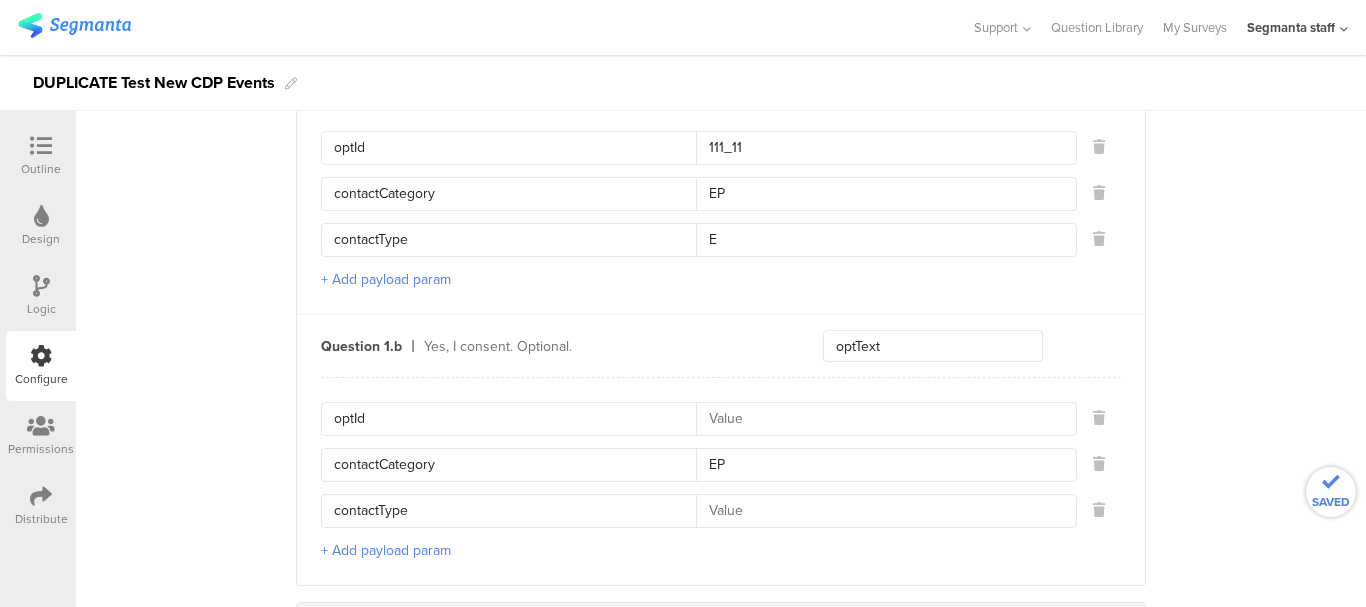 type 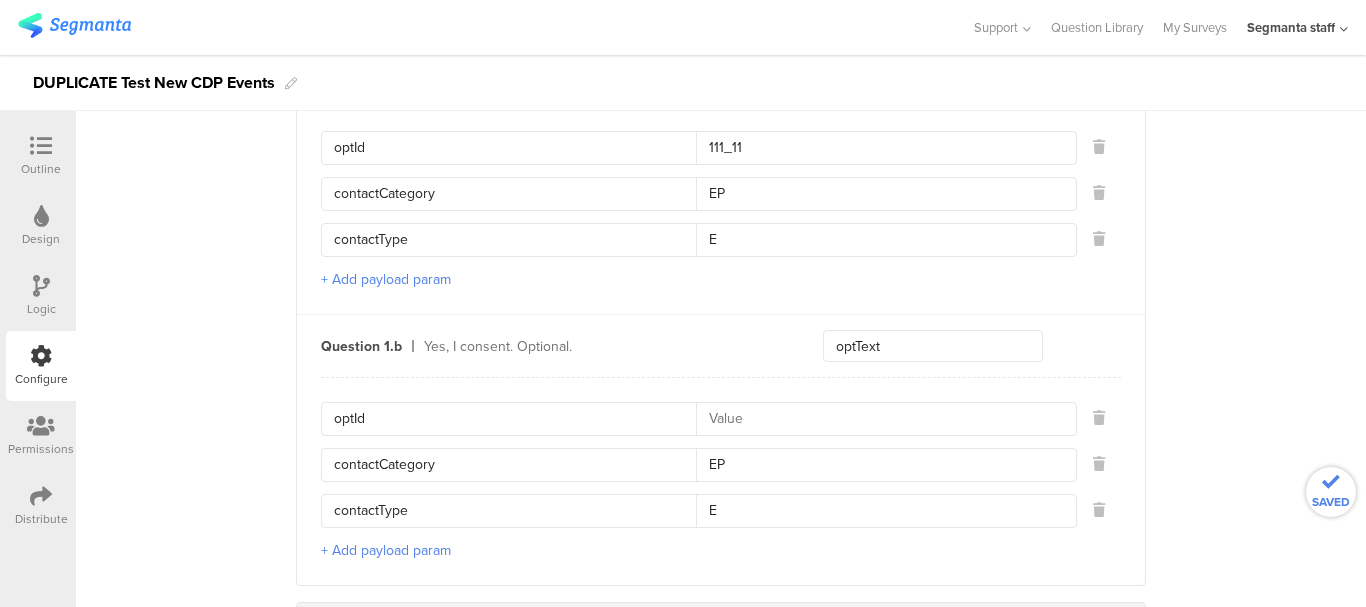 type on "E" 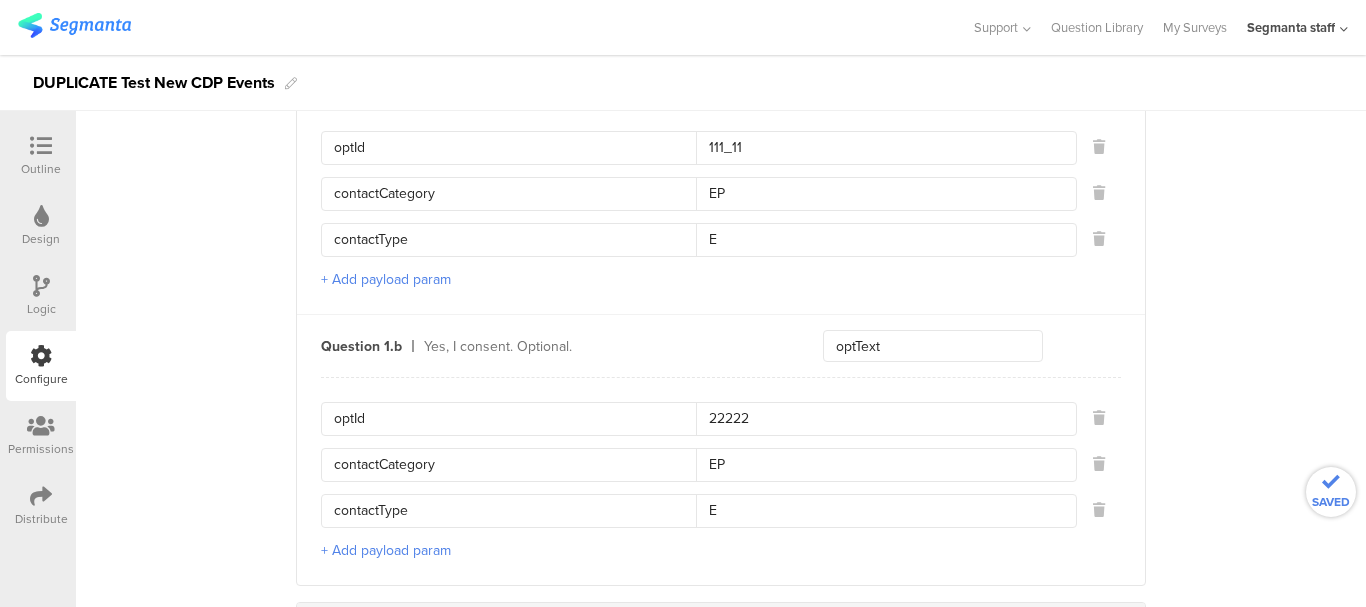 type on "222_22" 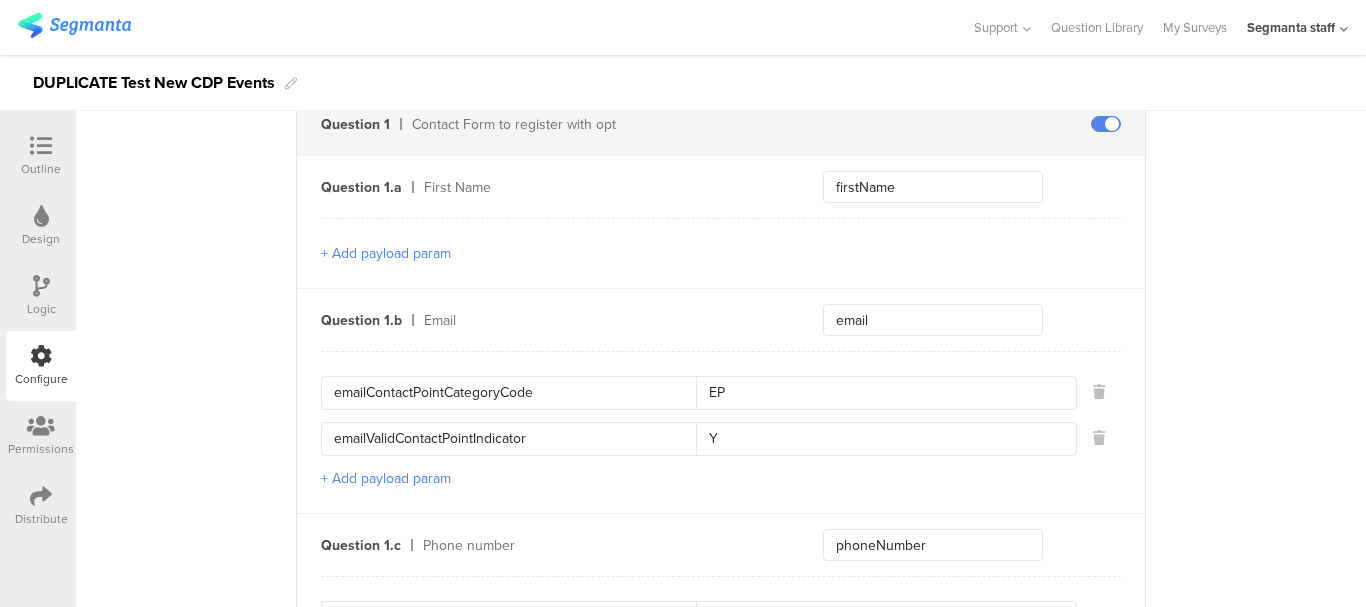 scroll, scrollTop: 1100, scrollLeft: 0, axis: vertical 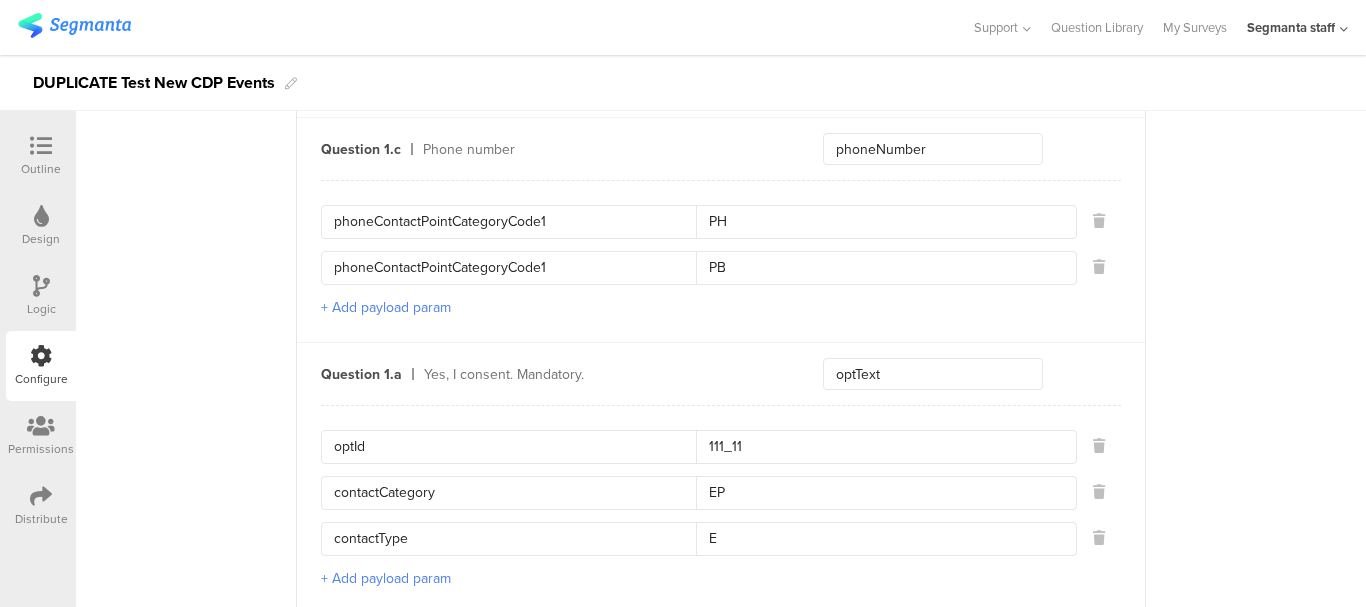 click at bounding box center (41, 496) 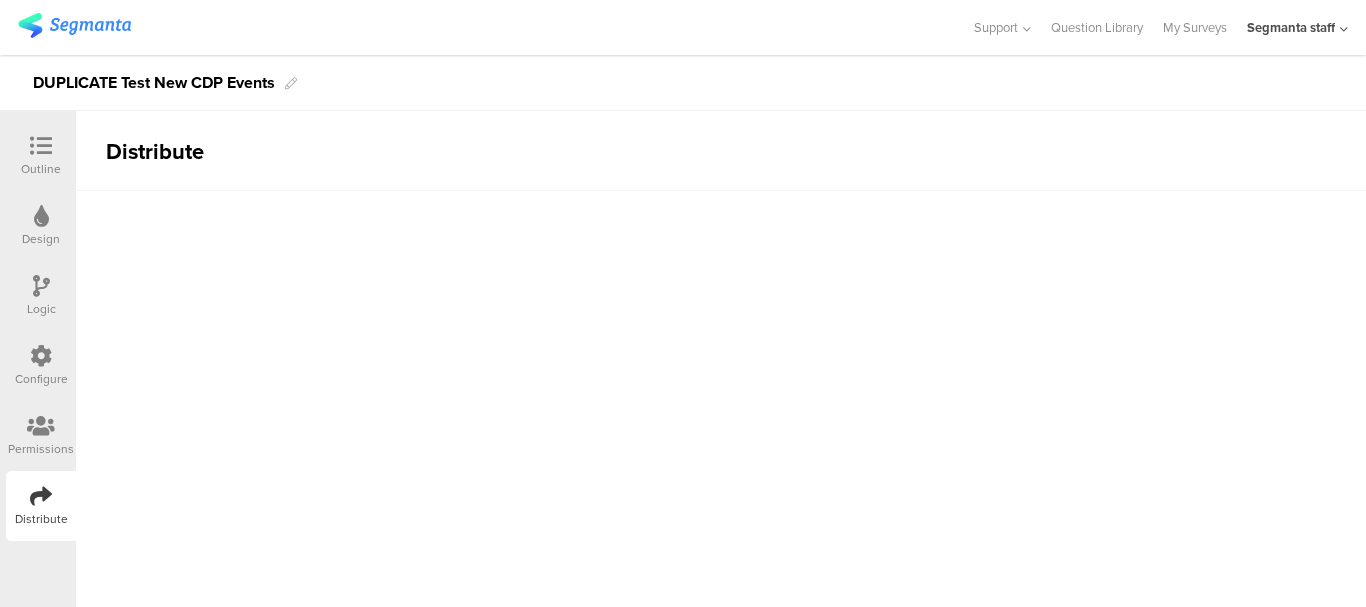 scroll, scrollTop: 0, scrollLeft: 0, axis: both 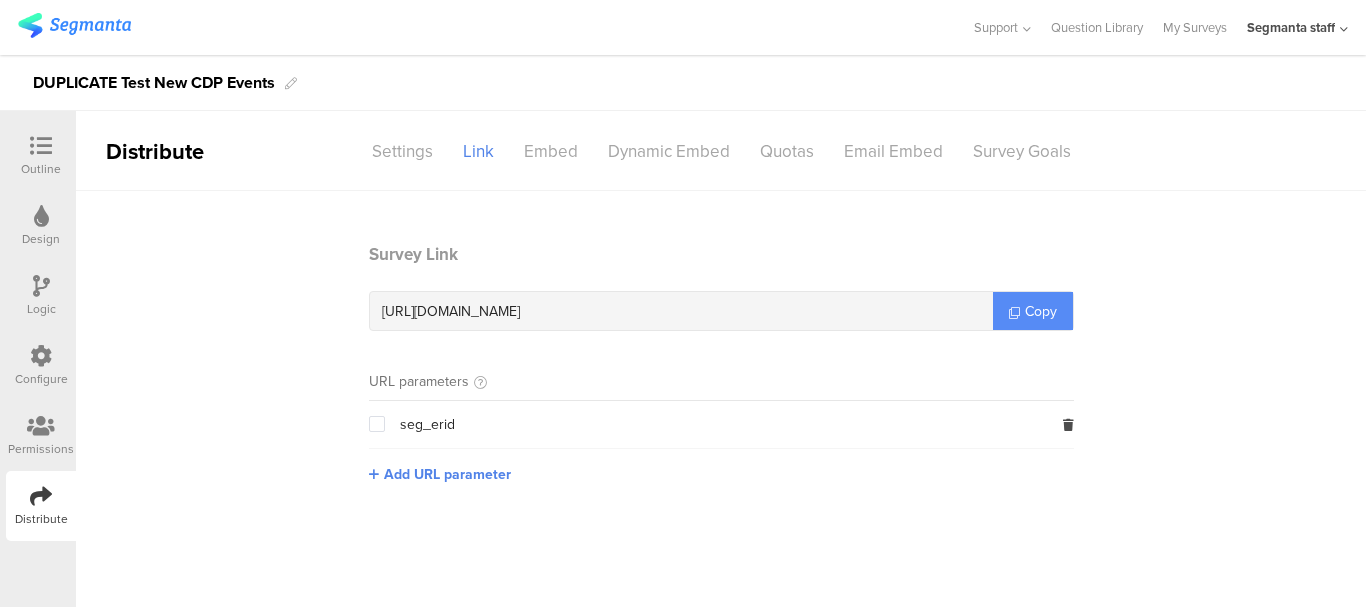 click on "Copy" at bounding box center [1041, 311] 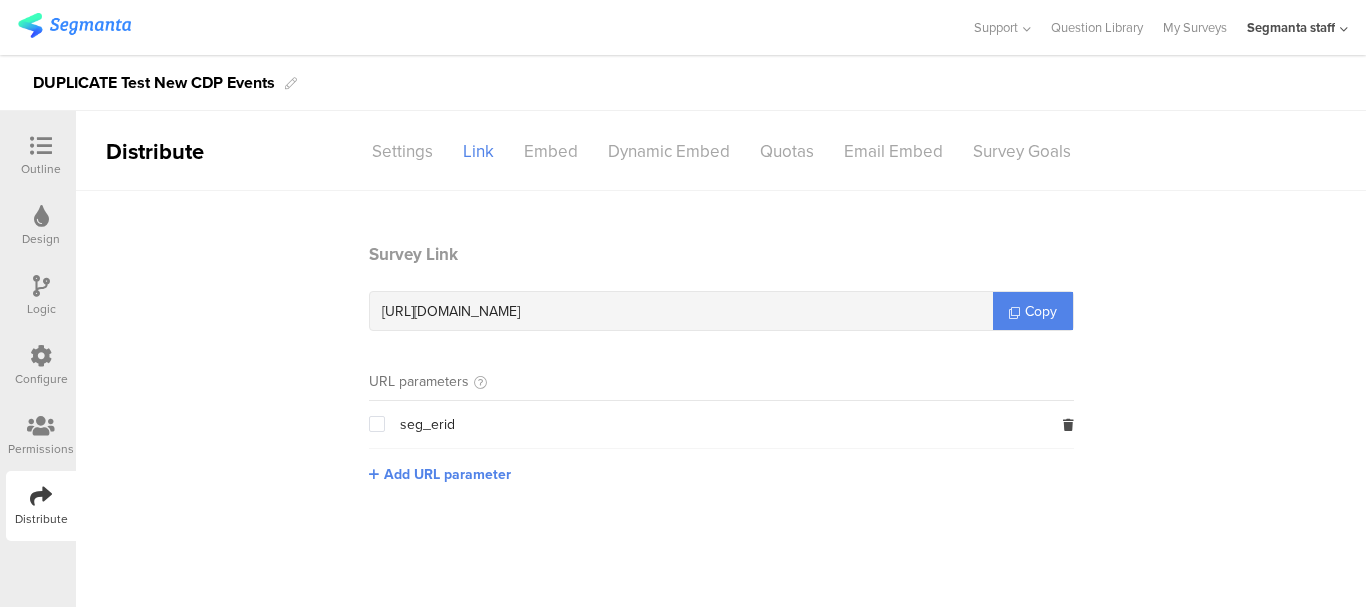 click on "Survey Link     https://surveys.segmanta.dev/1mc1f7     Copy     URL parameters           seg_erid           Add URL parameter" at bounding box center [721, 378] 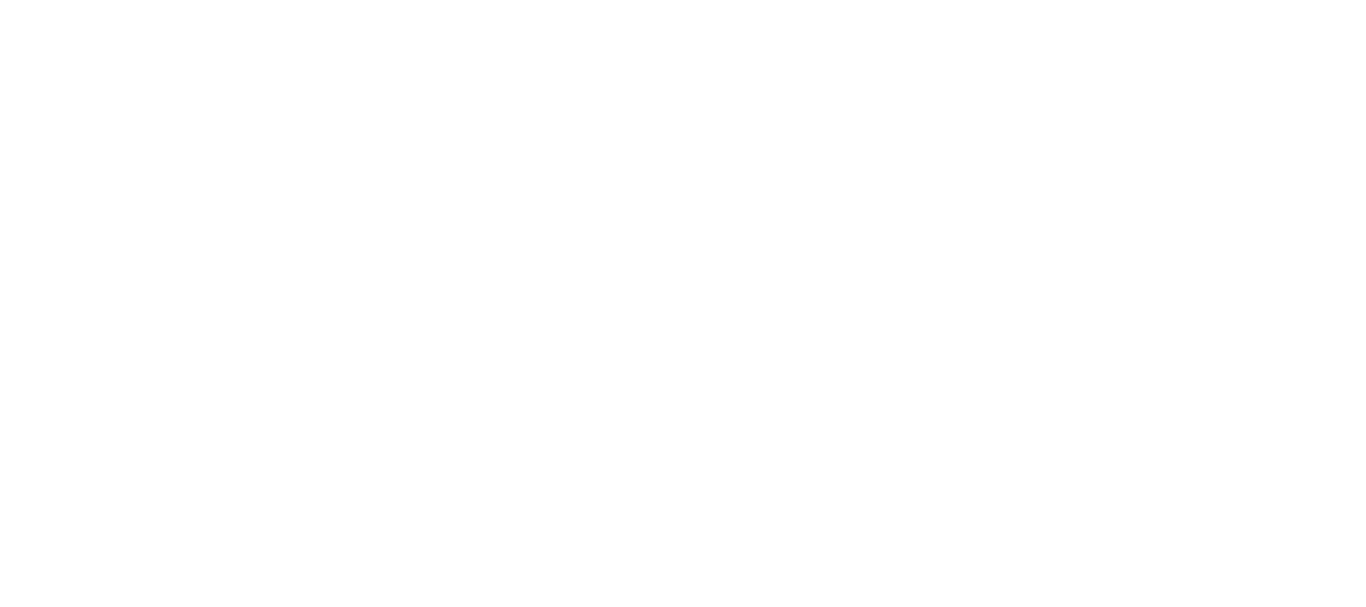 scroll, scrollTop: 0, scrollLeft: 0, axis: both 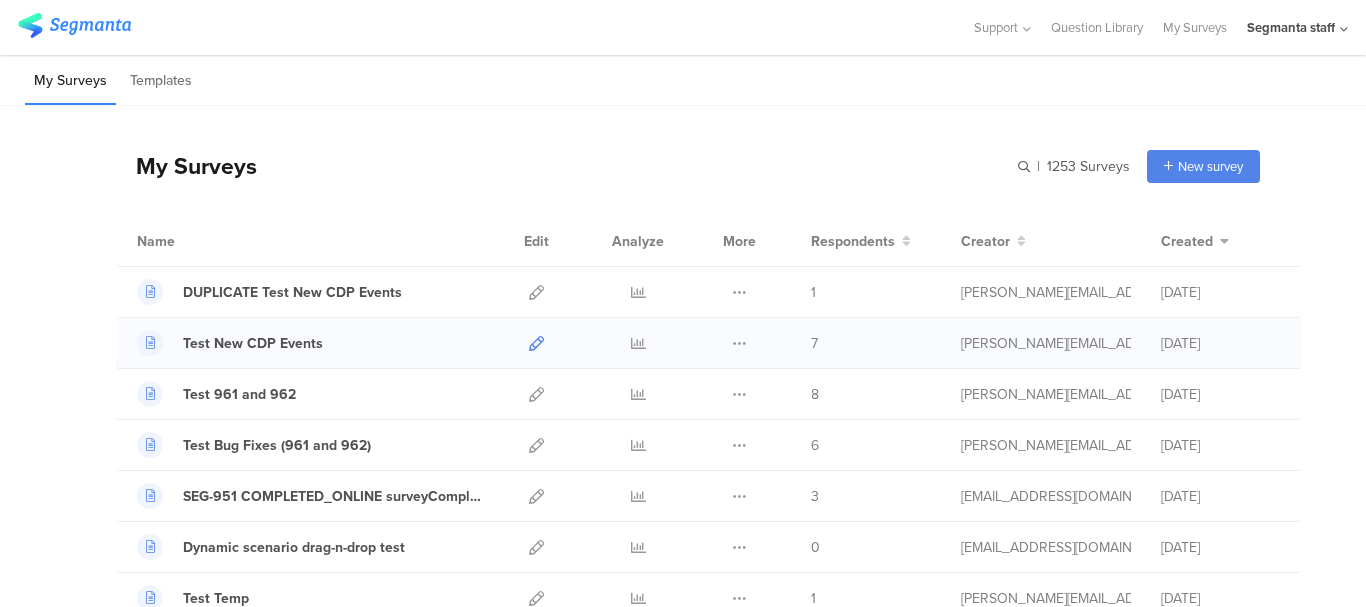 click at bounding box center (536, 343) 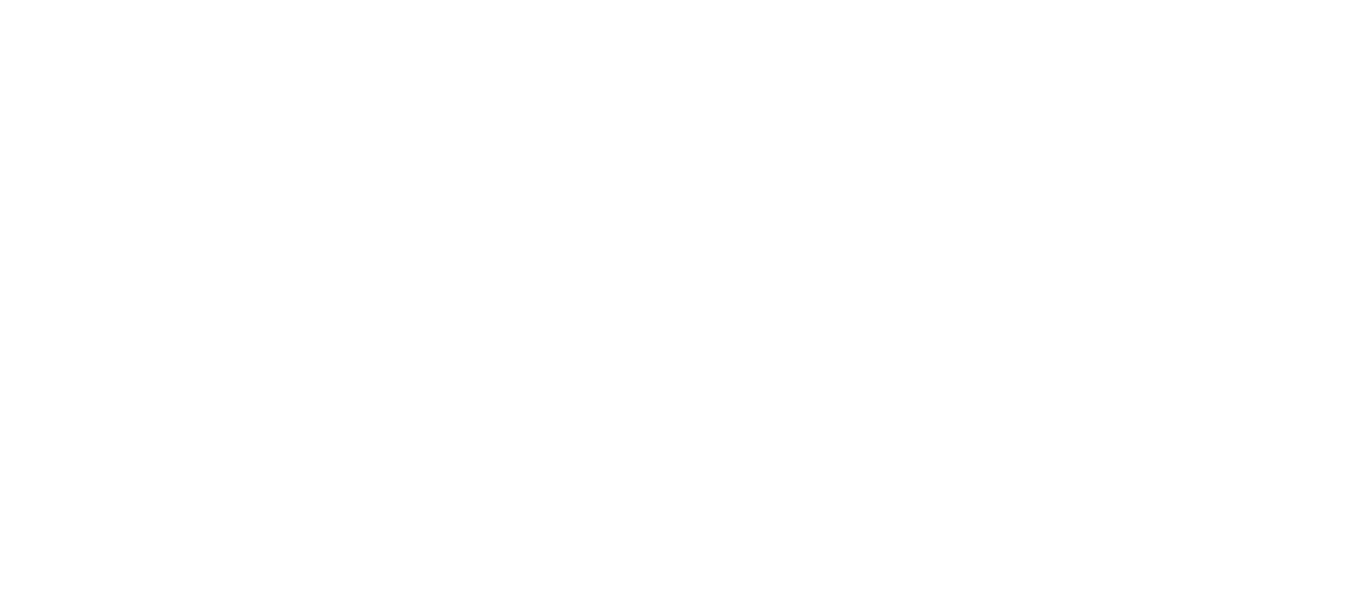 scroll, scrollTop: 0, scrollLeft: 0, axis: both 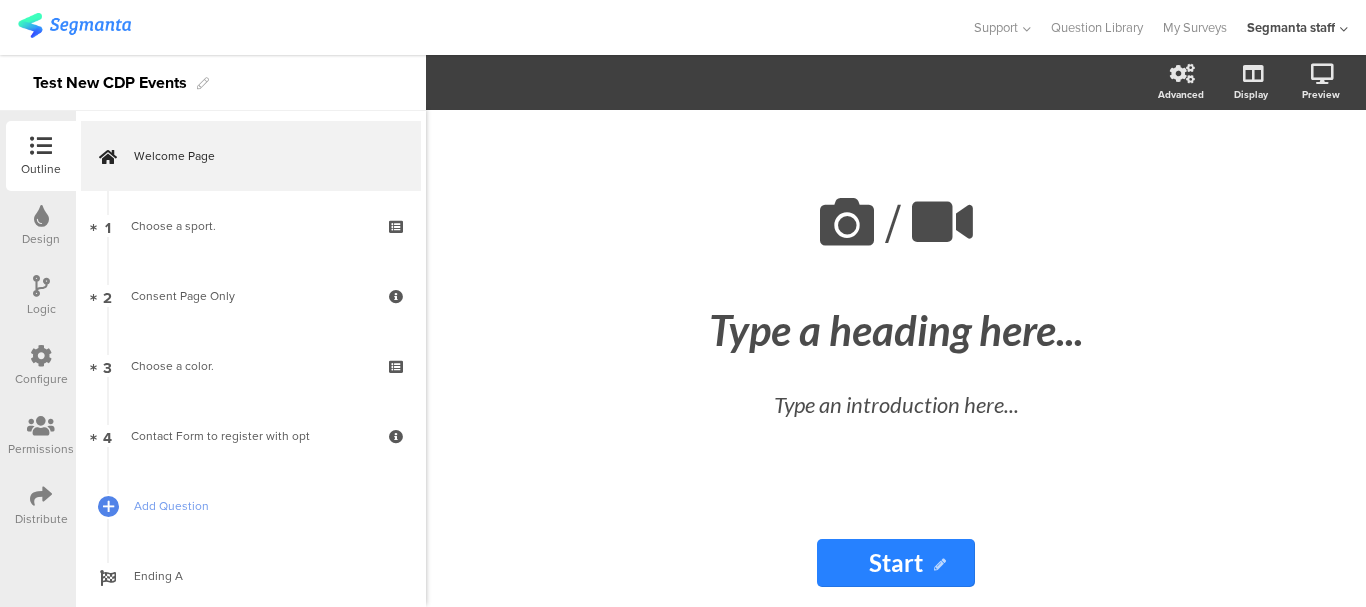 click at bounding box center (41, 356) 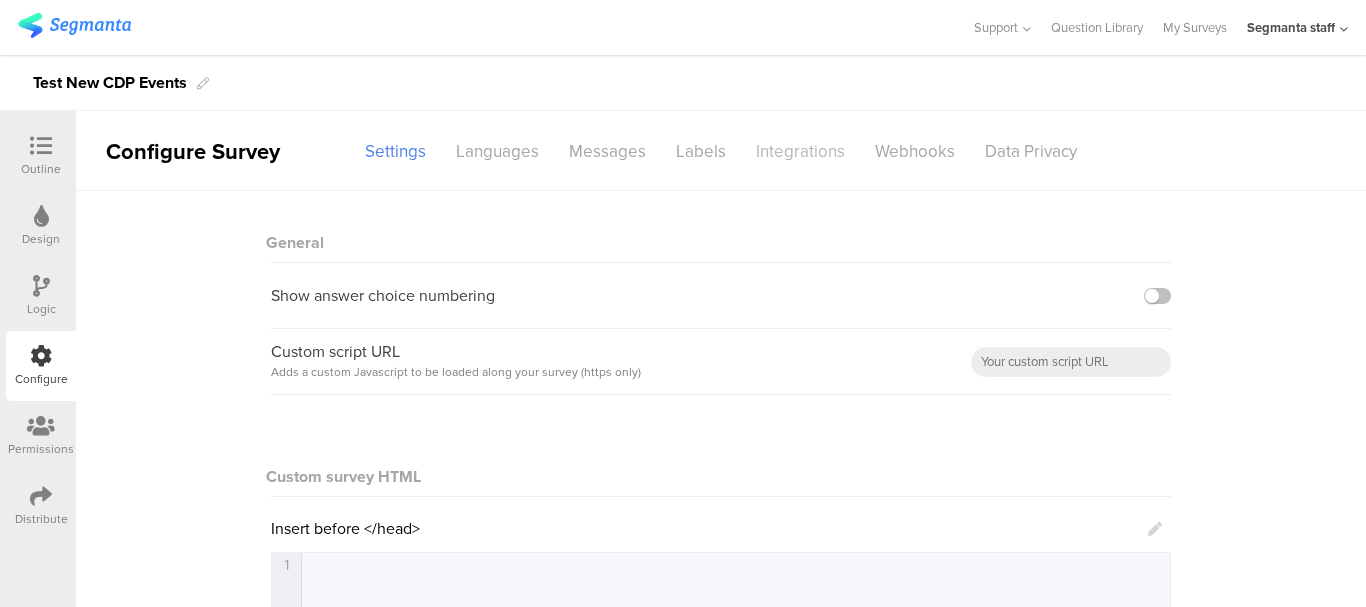 click on "Integrations" at bounding box center (800, 151) 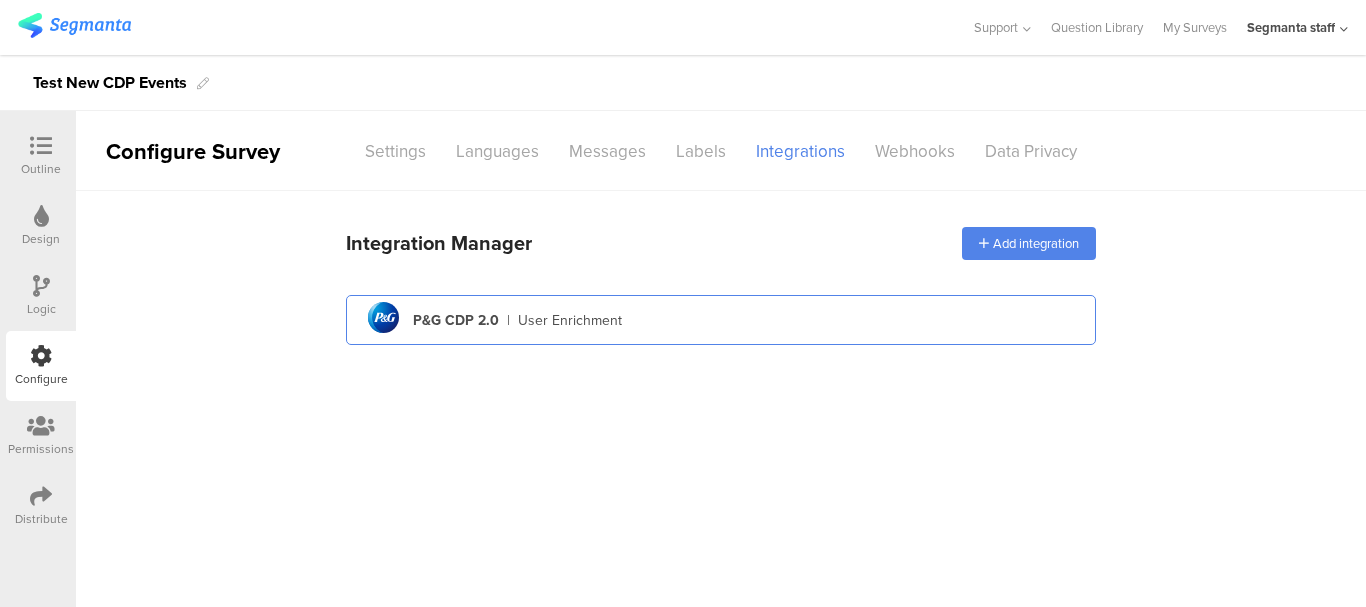 click on "pg logo                                                                         P&G CDP 2.0   |   User Enrichment" at bounding box center (721, 320) 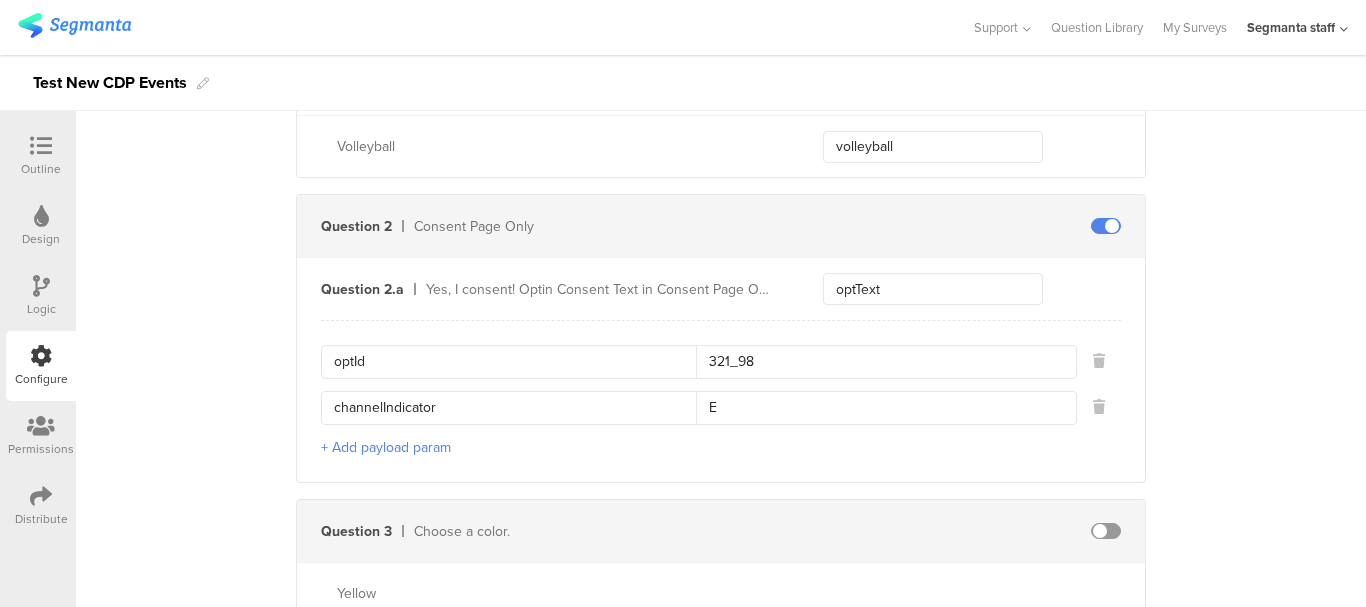 scroll, scrollTop: 900, scrollLeft: 0, axis: vertical 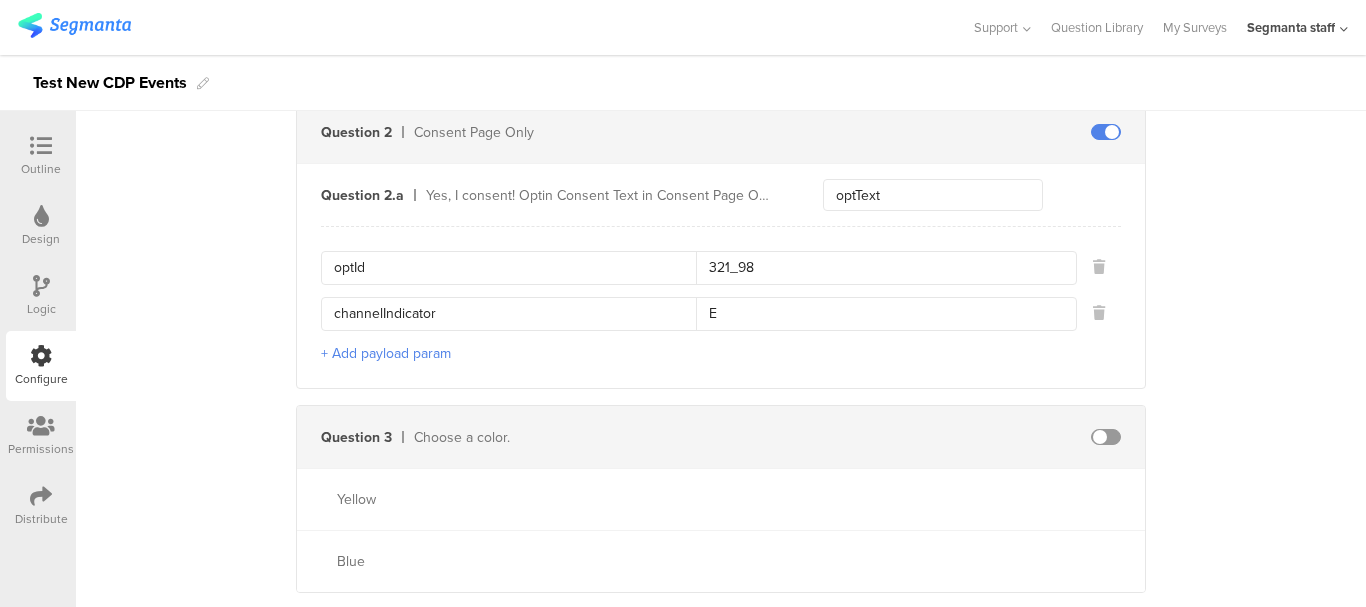 drag, startPoint x: 362, startPoint y: 261, endPoint x: 295, endPoint y: 259, distance: 67.02985 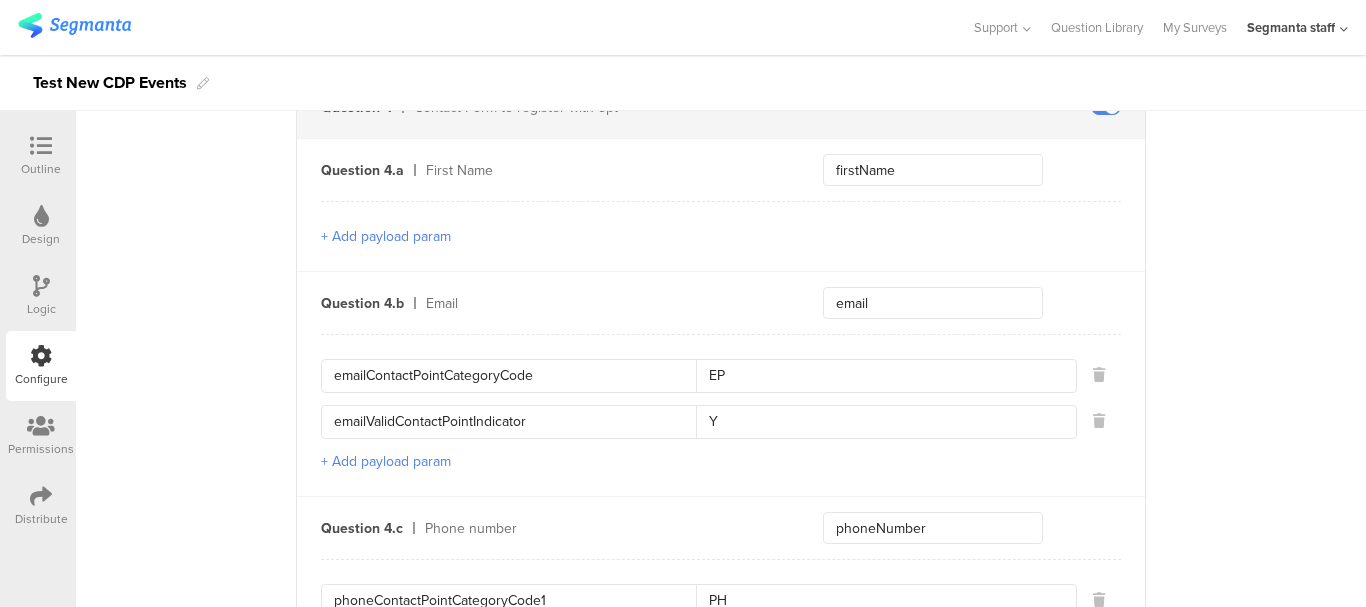 scroll, scrollTop: 1500, scrollLeft: 0, axis: vertical 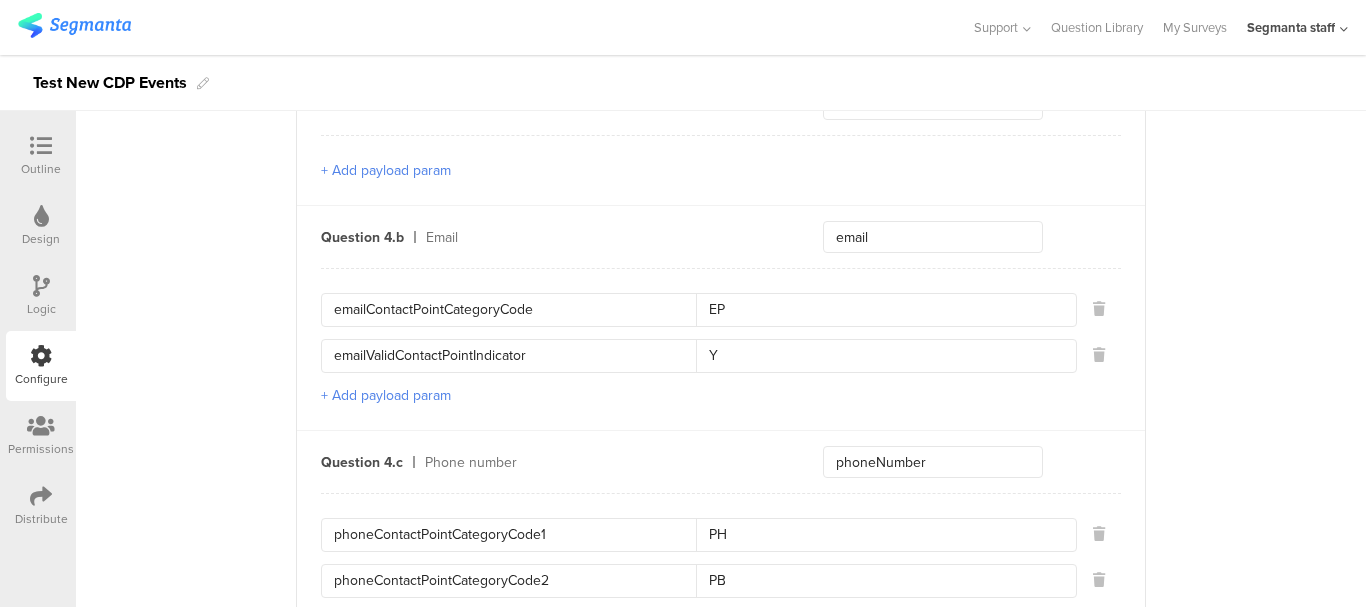 drag, startPoint x: 550, startPoint y: 304, endPoint x: 240, endPoint y: 286, distance: 310.52216 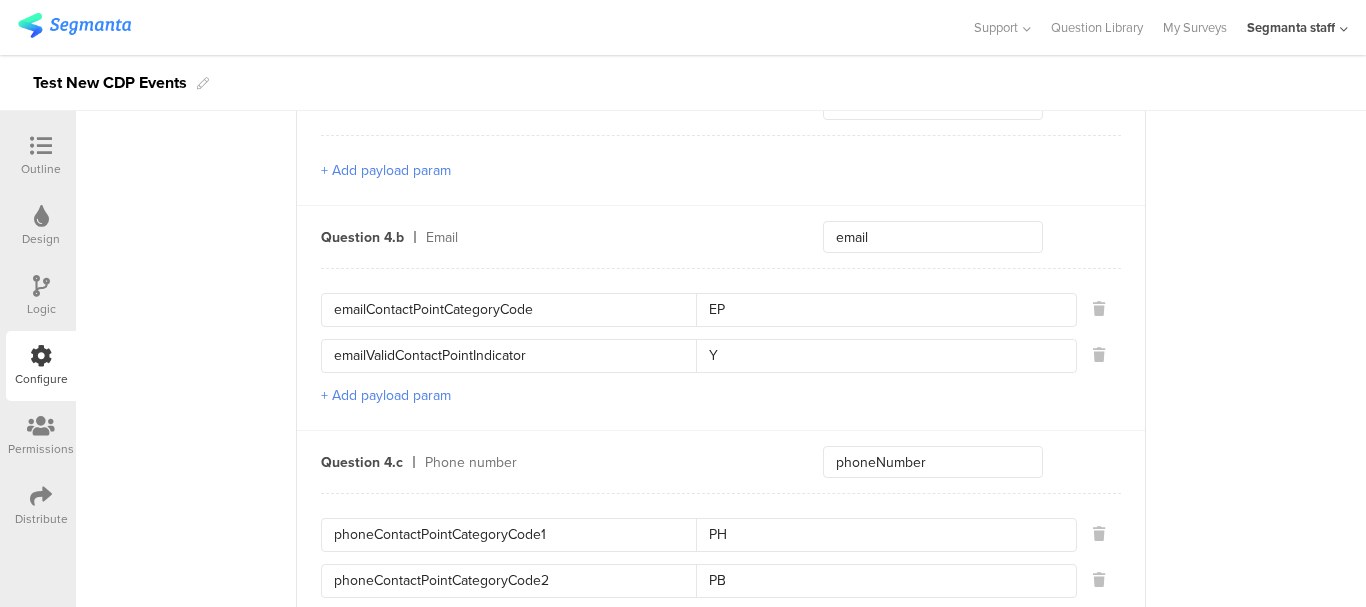 drag, startPoint x: 198, startPoint y: 350, endPoint x: 323, endPoint y: 339, distance: 125.48307 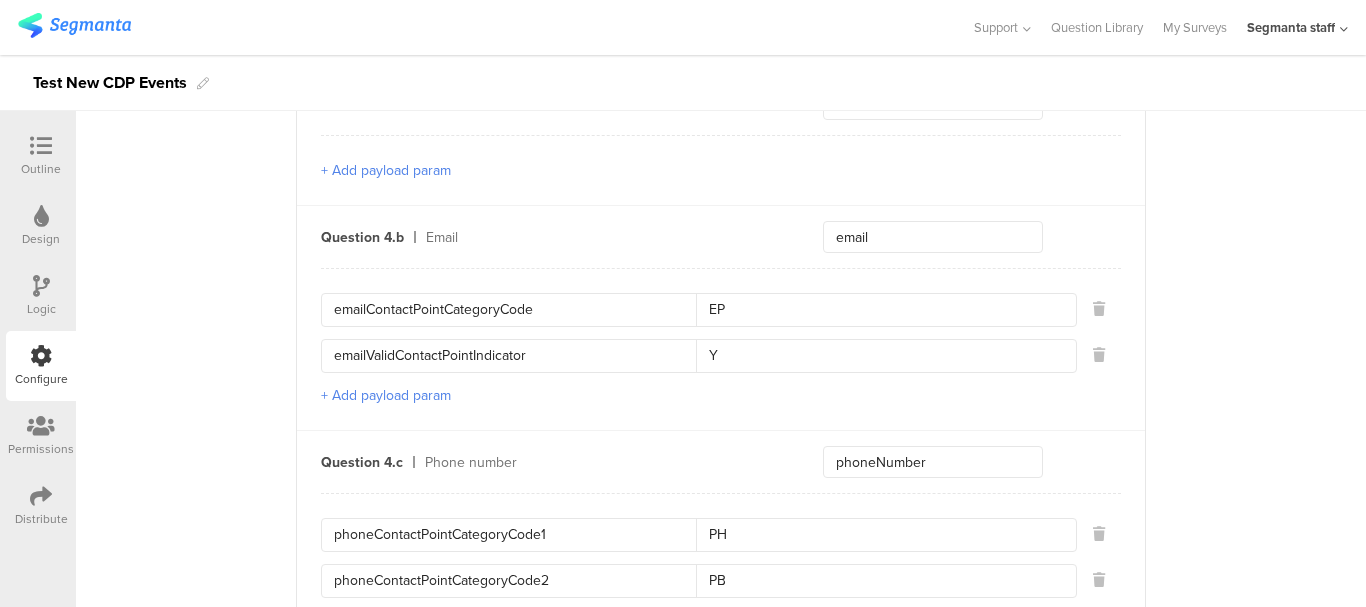 click on "Static traits
Key     countryCode           Value     PHL           Key     sourceId           Value     98765           Key     marketingProgramNumber           Value     321           Key     languageCode           Value     en               Add Field    Send event         Question 1       Choose a sport.     sport               Basketball     basketball       Volleyball     volleyball Question 2       Consent Page Only           Question 2.a       Yes, I consent! Optin Consent Text in Consent Page Only.     optText     optId   321_98   channelIndicator   E     + Add payload param   Question 3       Choose a color.                   Yellow           Blue     Question 4       Contact Form to register with opt           Question 4.a       First Name     firstName       + Add payload param   Question 4.b       Email     email     emailContactPointCategoryCode   EP   emailValidContactPointIndicator   Y     + Add payload param   Question 4.c       Phone number     phoneNumber       PH     PB" at bounding box center (721, 23) 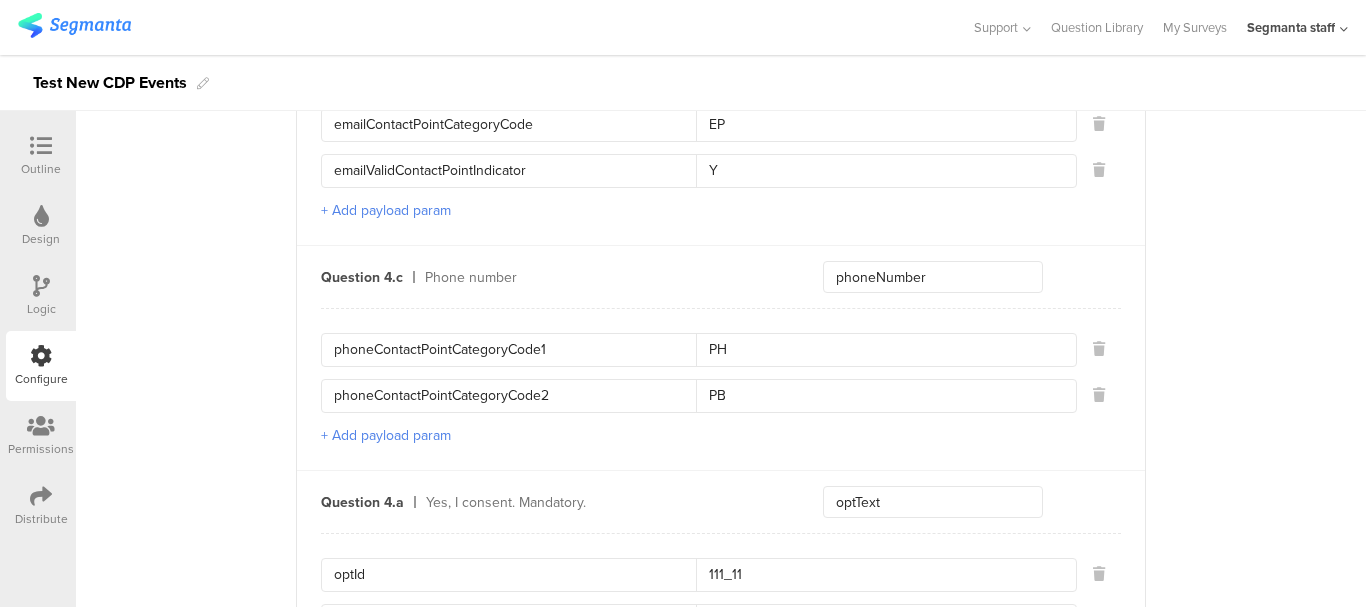 scroll, scrollTop: 1700, scrollLeft: 0, axis: vertical 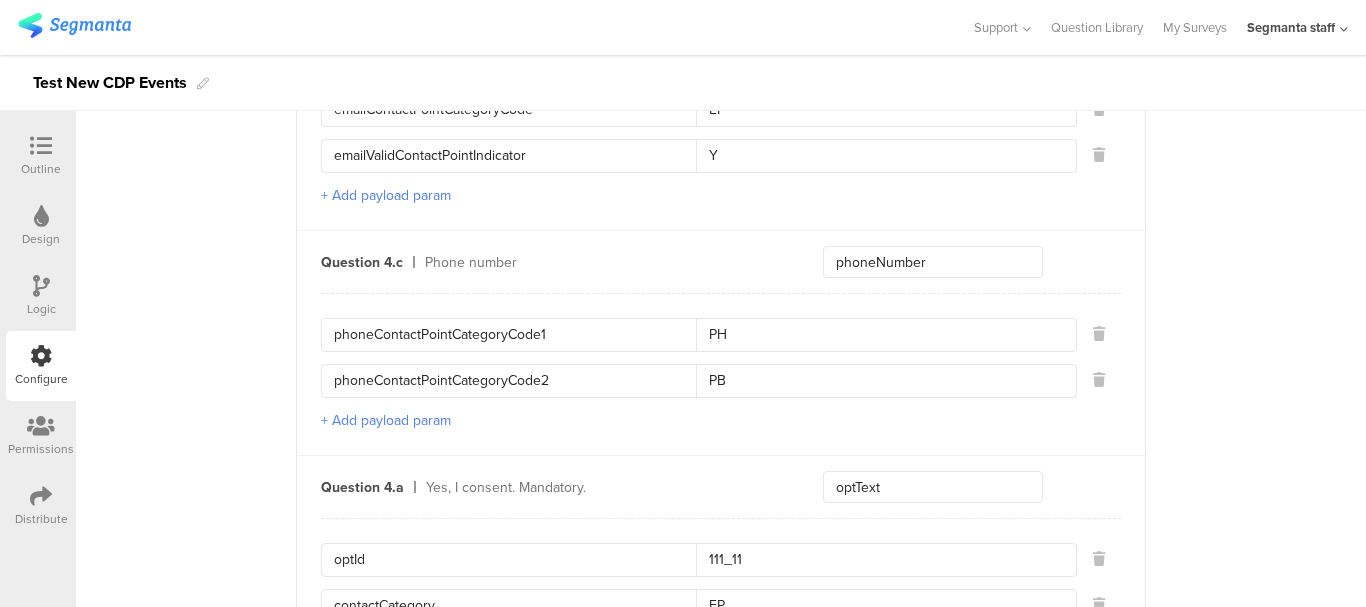 drag, startPoint x: 550, startPoint y: 342, endPoint x: 312, endPoint y: 343, distance: 238.0021 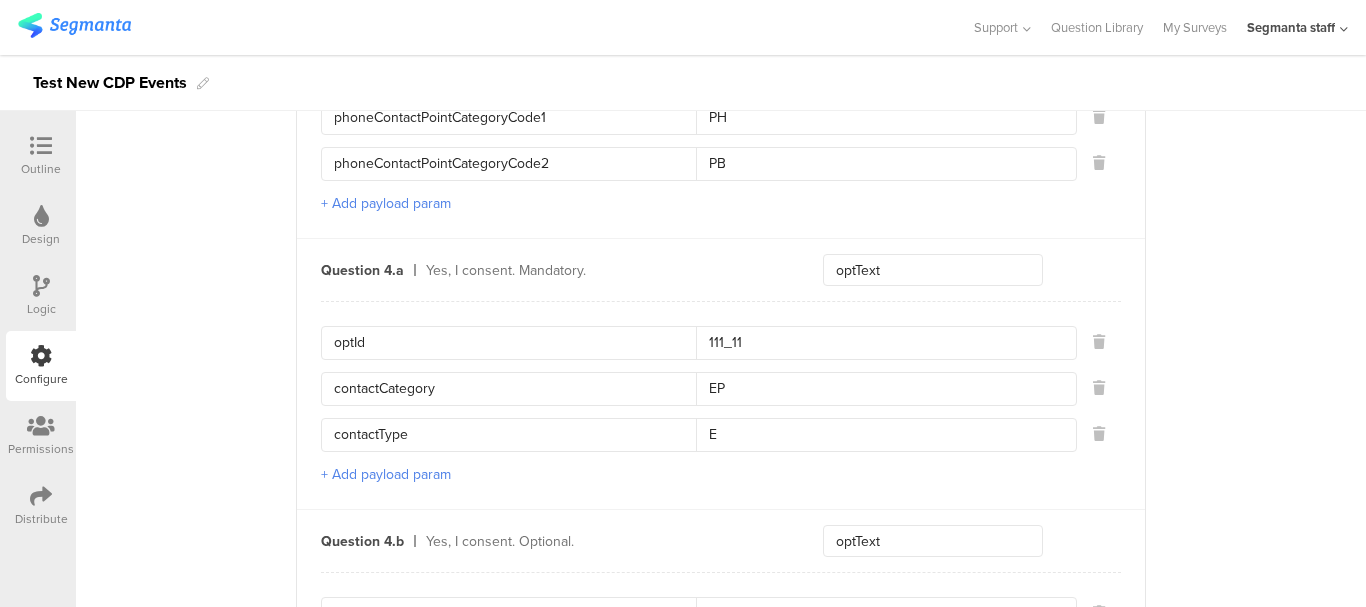 scroll, scrollTop: 2000, scrollLeft: 0, axis: vertical 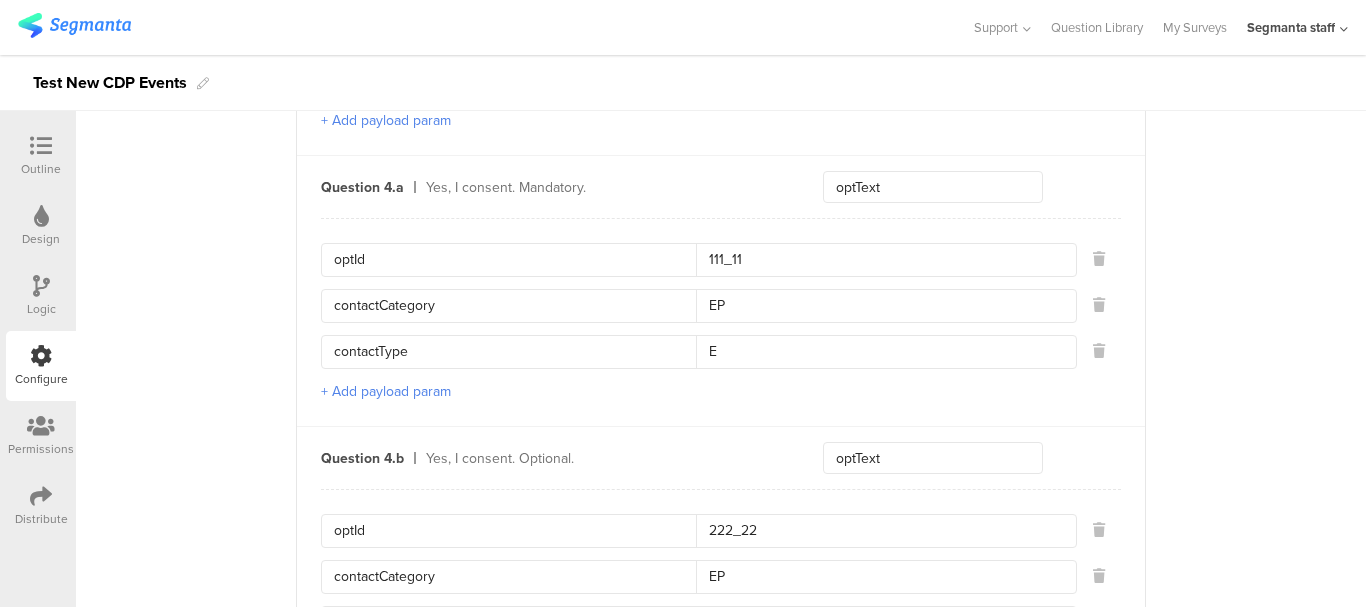 drag, startPoint x: 369, startPoint y: 257, endPoint x: 299, endPoint y: 244, distance: 71.19691 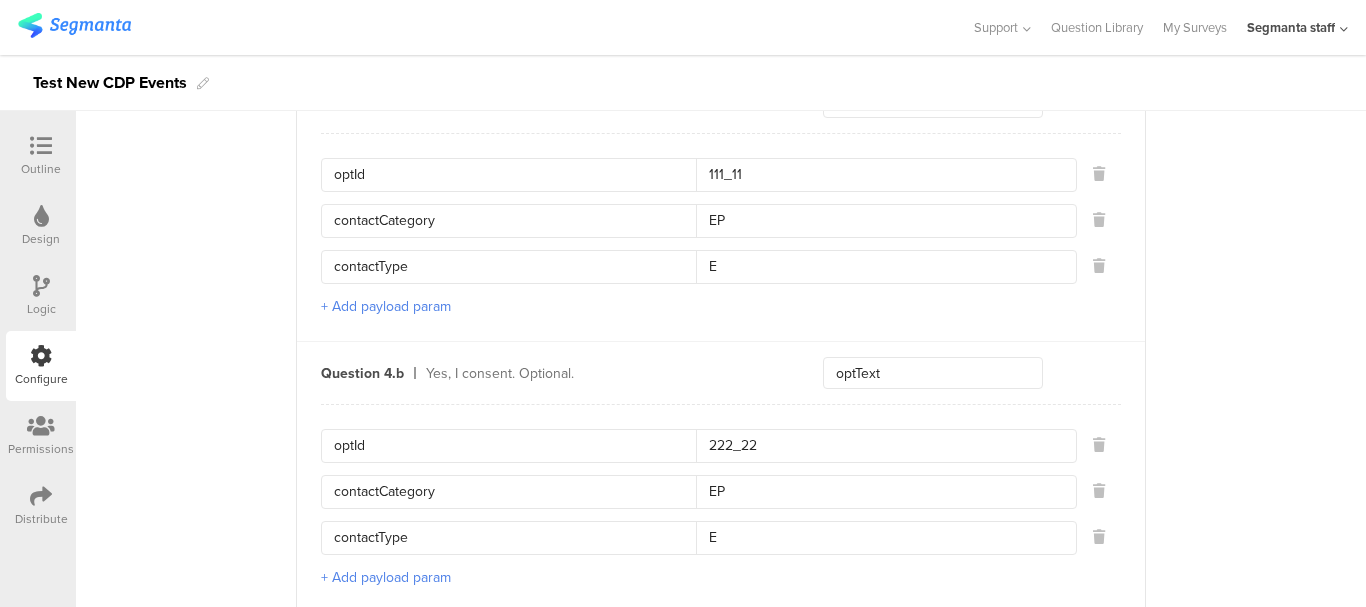 scroll, scrollTop: 2200, scrollLeft: 0, axis: vertical 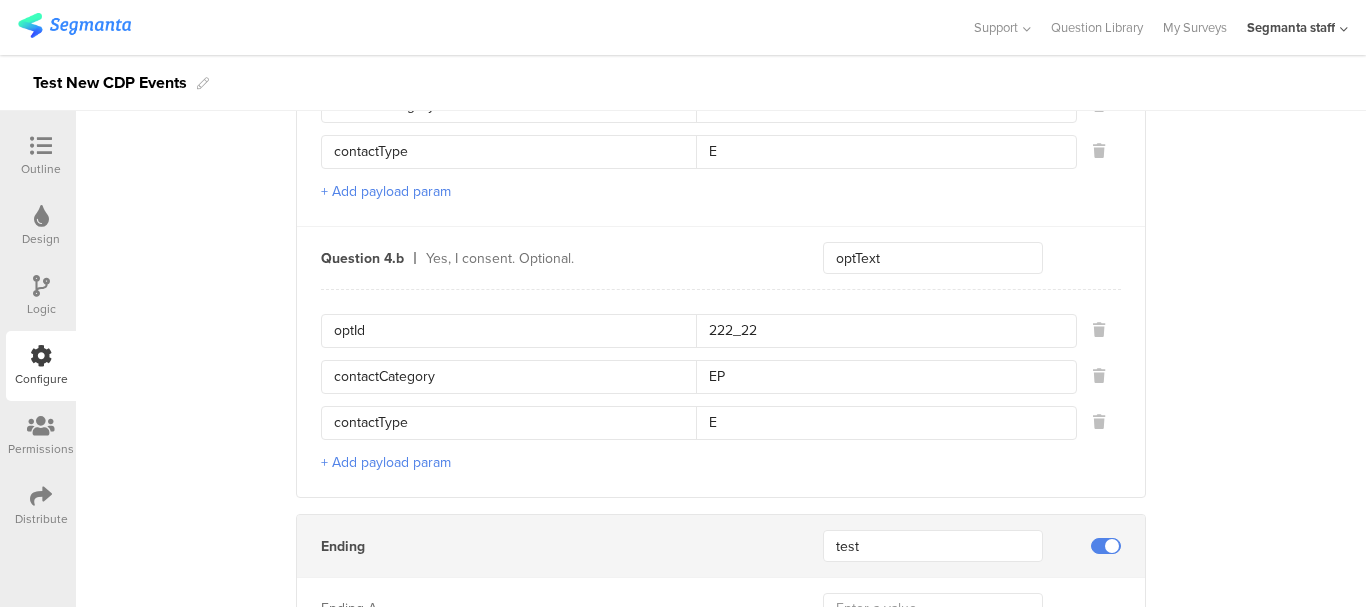 drag, startPoint x: 373, startPoint y: 315, endPoint x: 288, endPoint y: 332, distance: 86.683334 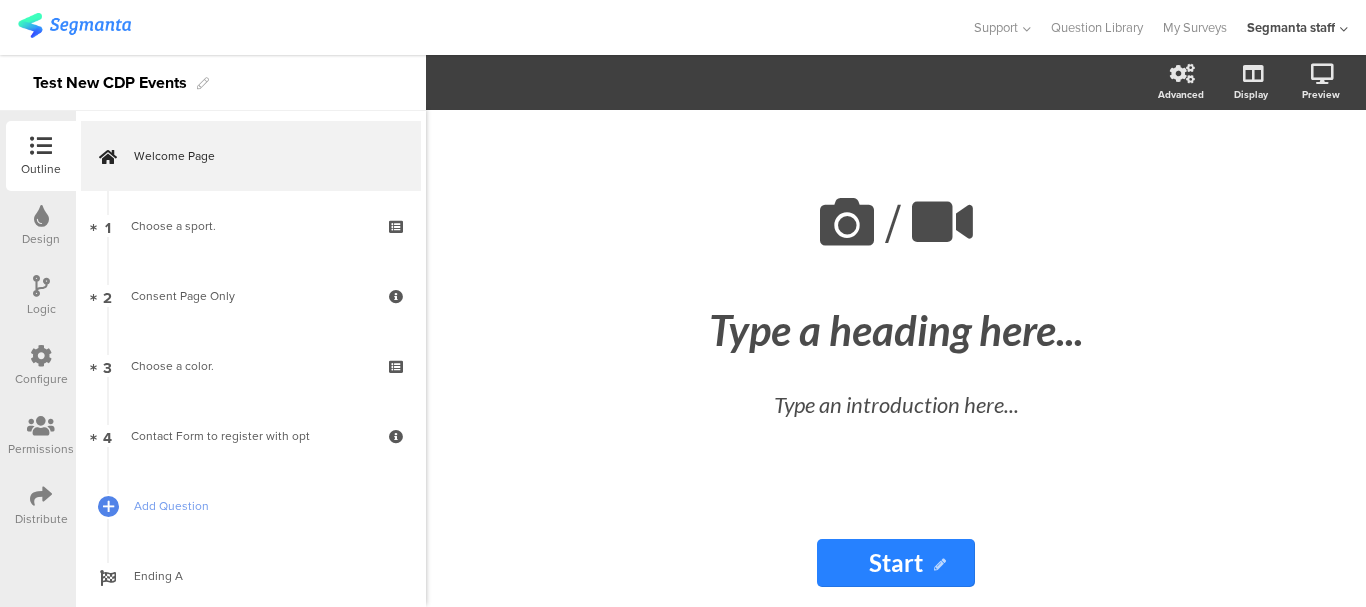 scroll, scrollTop: 0, scrollLeft: 0, axis: both 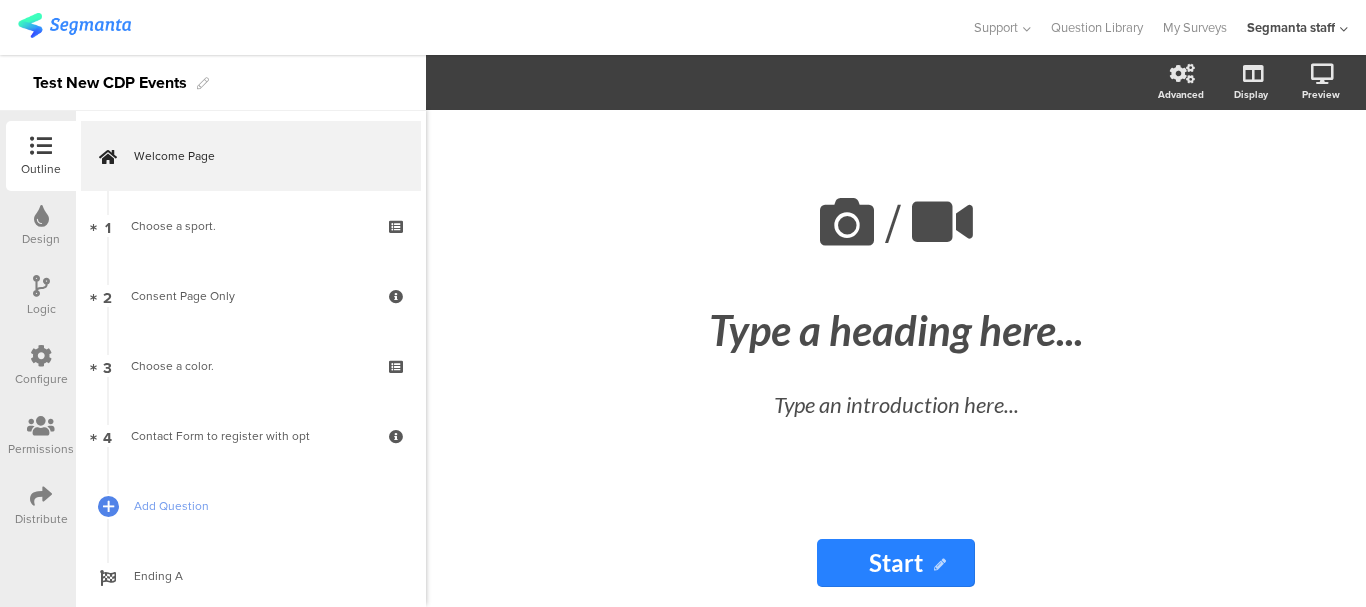 click on "Configure" at bounding box center (41, 366) 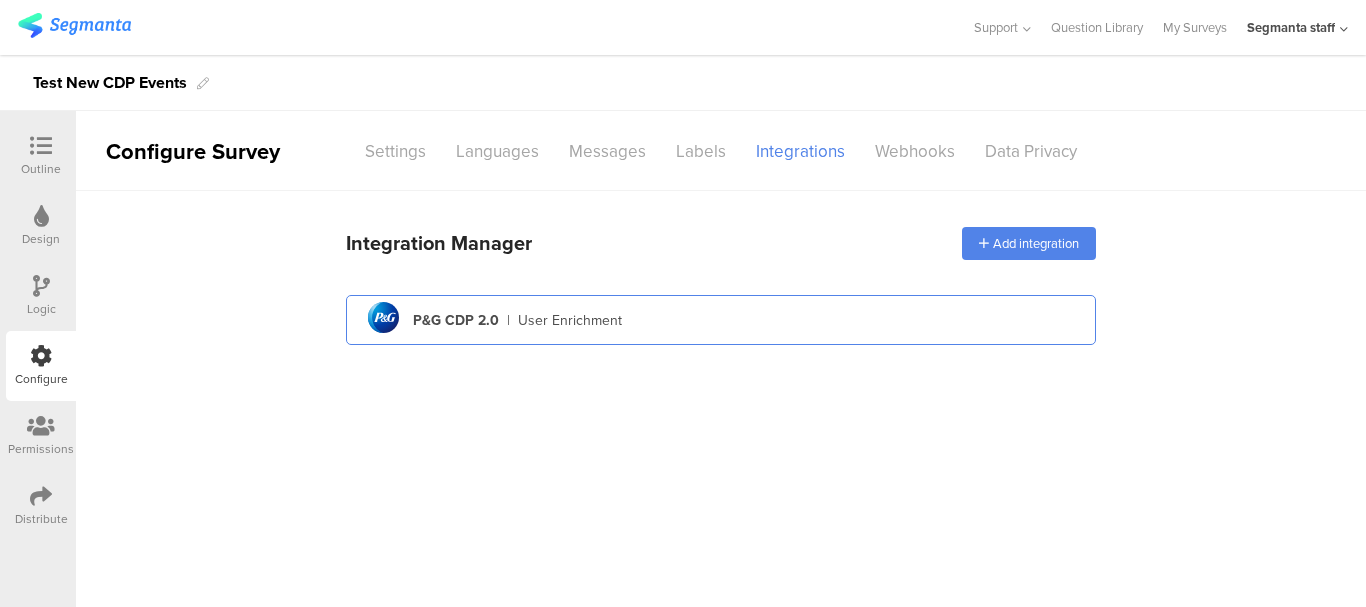 click on "pg logo                                                                         P&G CDP 2.0   |   User Enrichment" at bounding box center (721, 320) 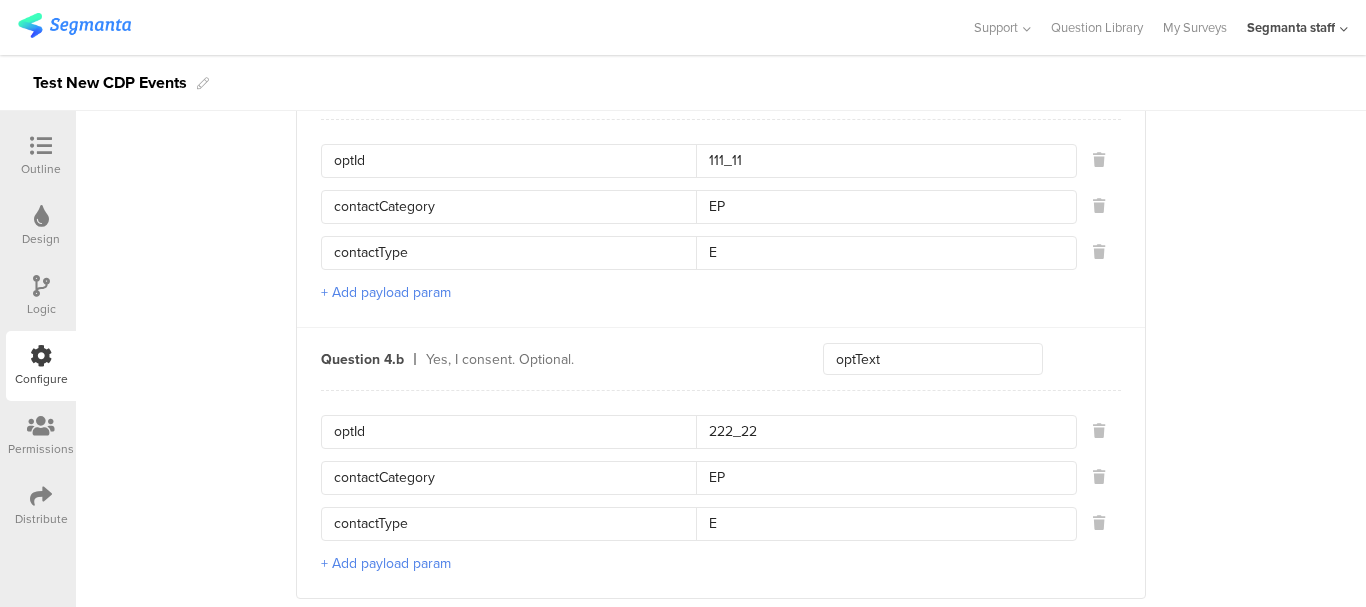scroll, scrollTop: 2100, scrollLeft: 0, axis: vertical 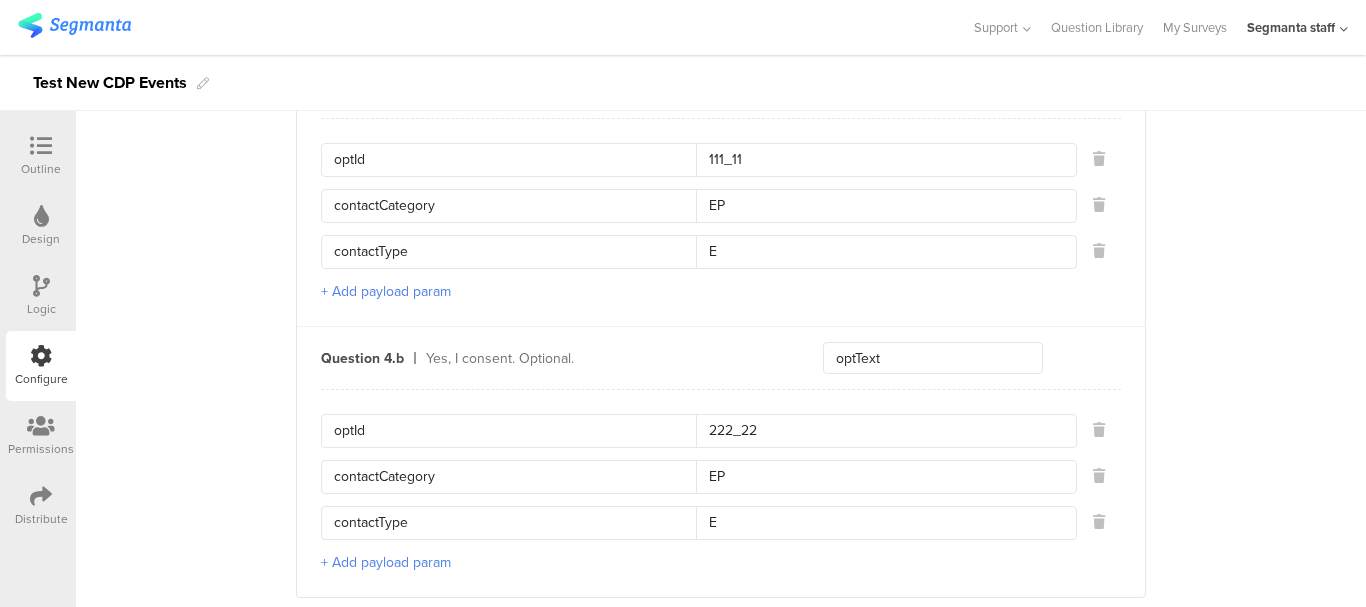 click on "Distribute" at bounding box center (41, 519) 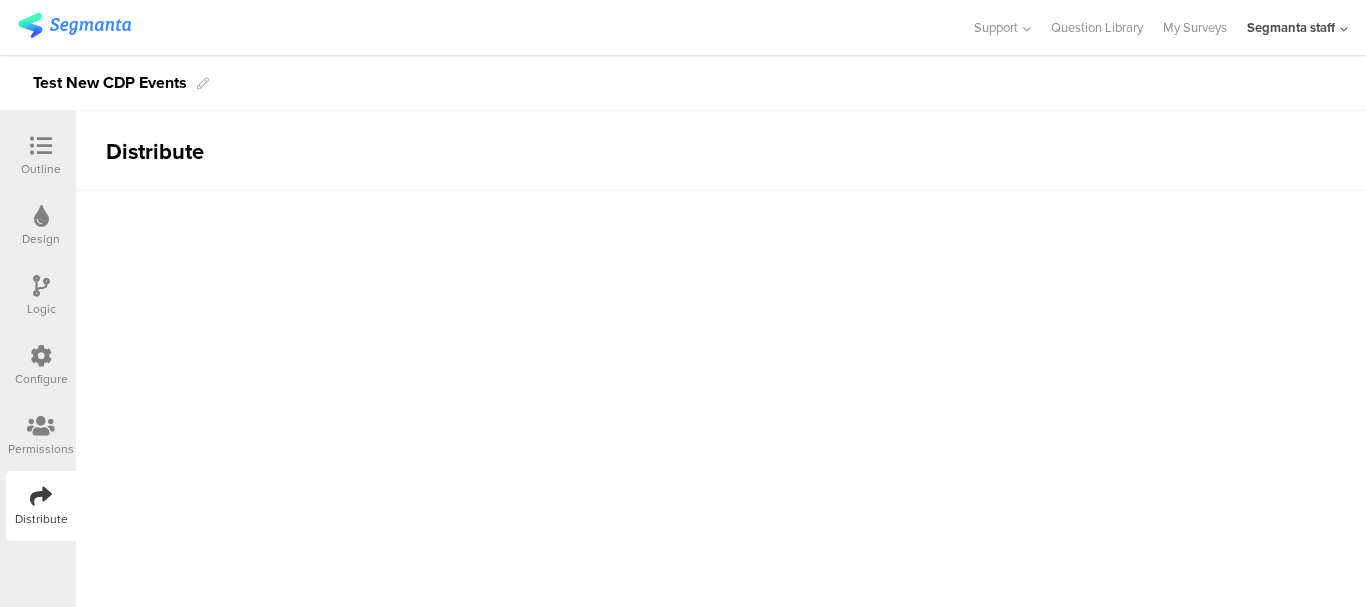 scroll, scrollTop: 0, scrollLeft: 0, axis: both 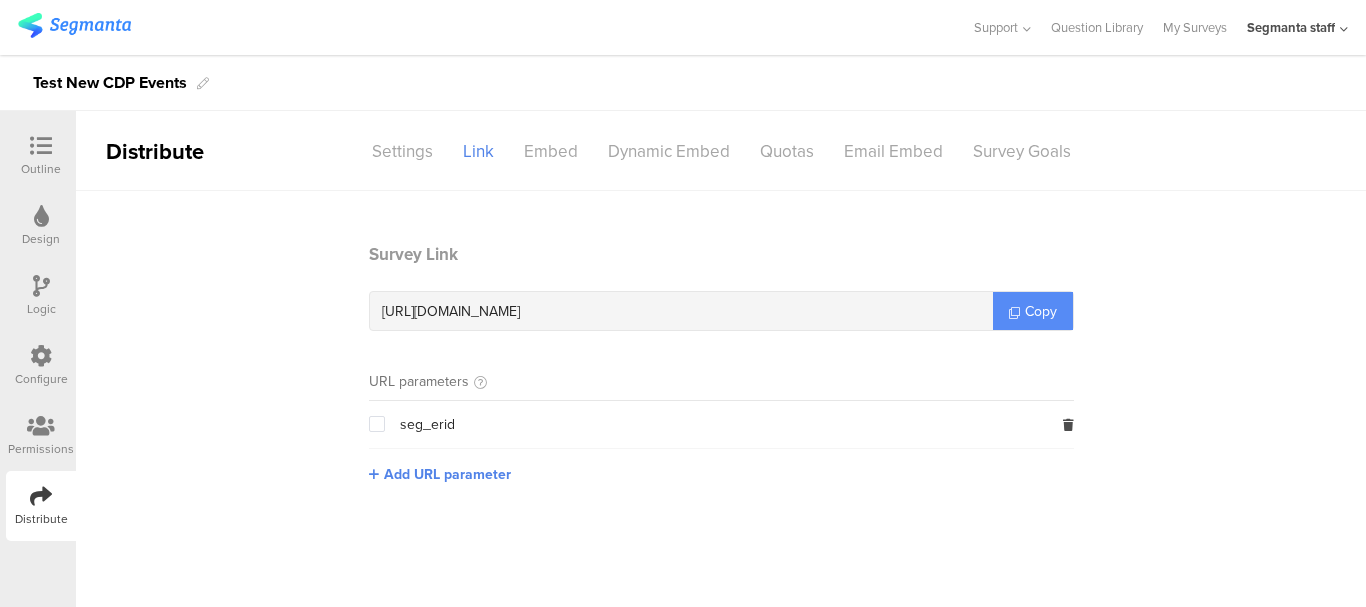 click on "Copy" at bounding box center [1033, 311] 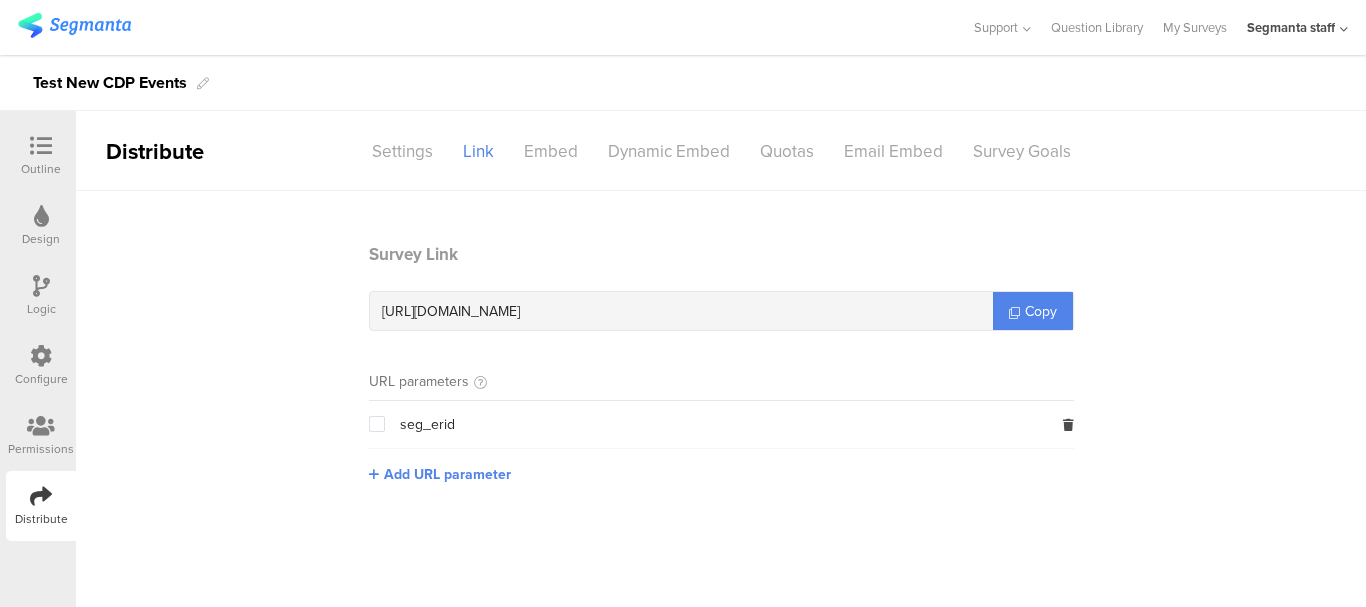 click at bounding box center (41, 356) 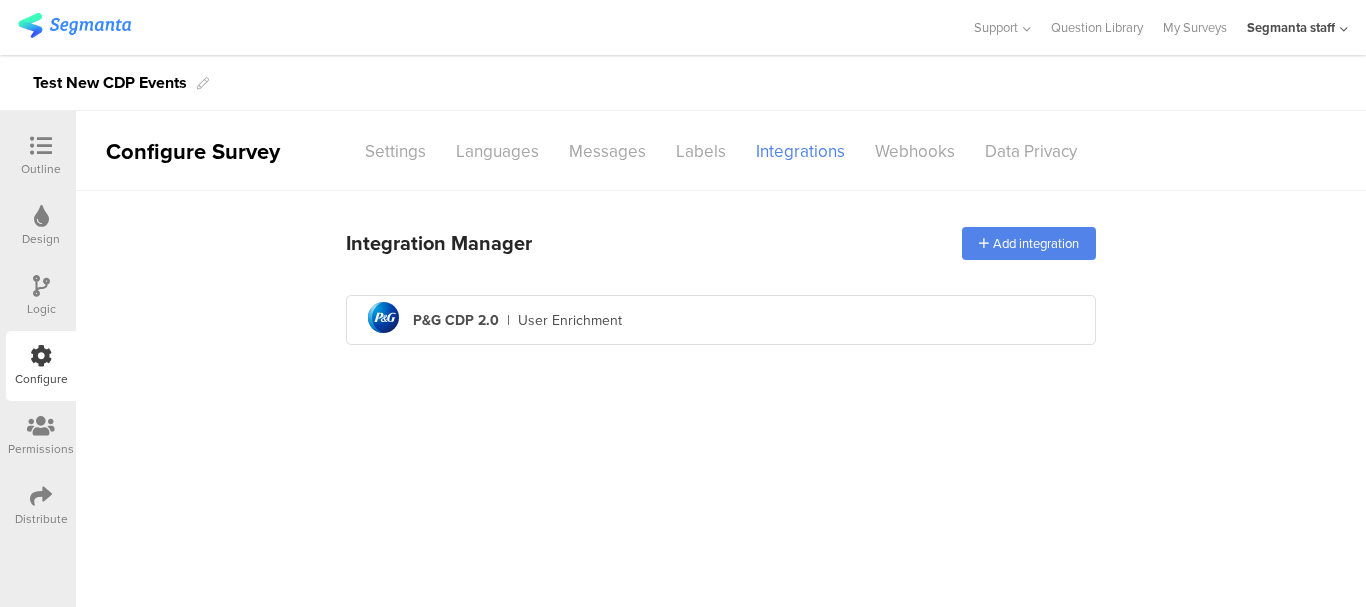 click on "Integration Manager    Add integration                       pg logo                                                                         P&G CDP 2.0   |   User Enrichment" at bounding box center (721, 284) 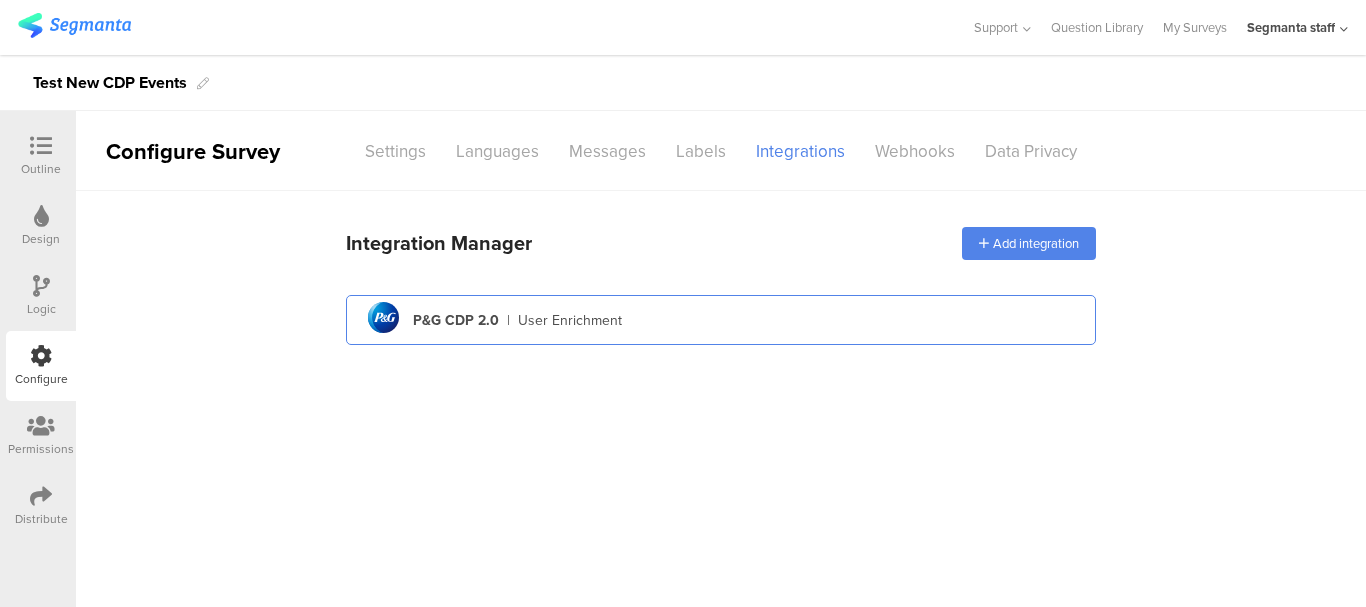 click on "pg logo                                                                         P&G CDP 2.0   |   User Enrichment" at bounding box center [721, 320] 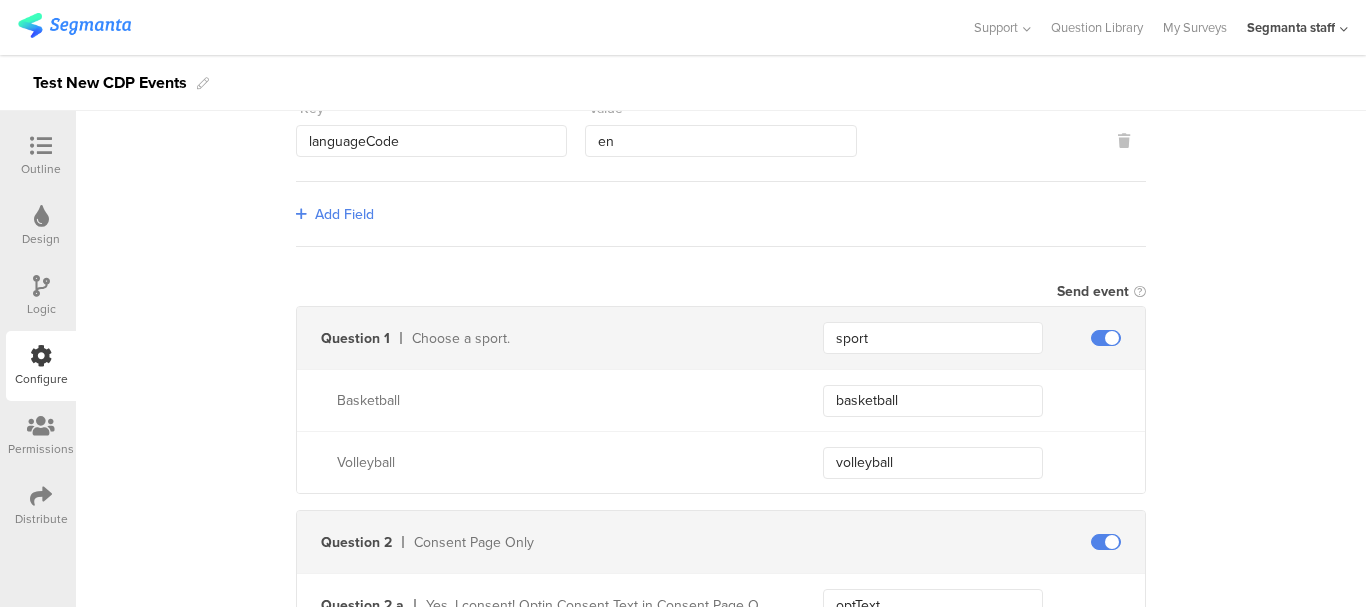 scroll, scrollTop: 489, scrollLeft: 0, axis: vertical 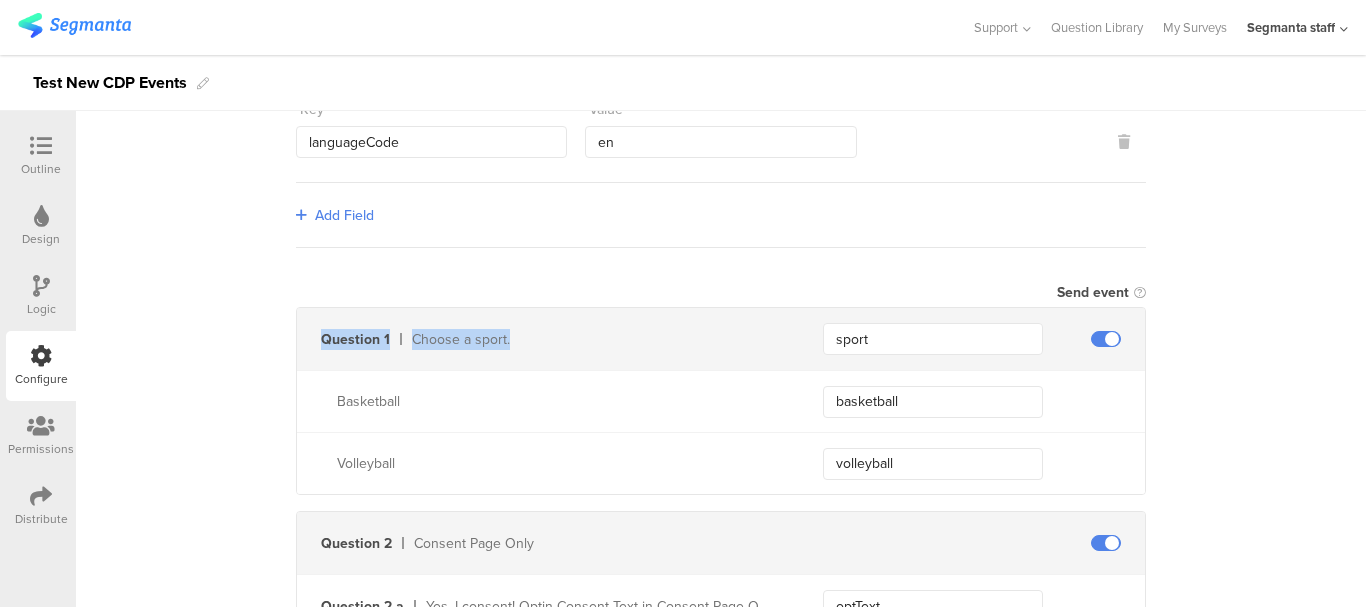 drag, startPoint x: 312, startPoint y: 331, endPoint x: 524, endPoint y: 351, distance: 212.9413 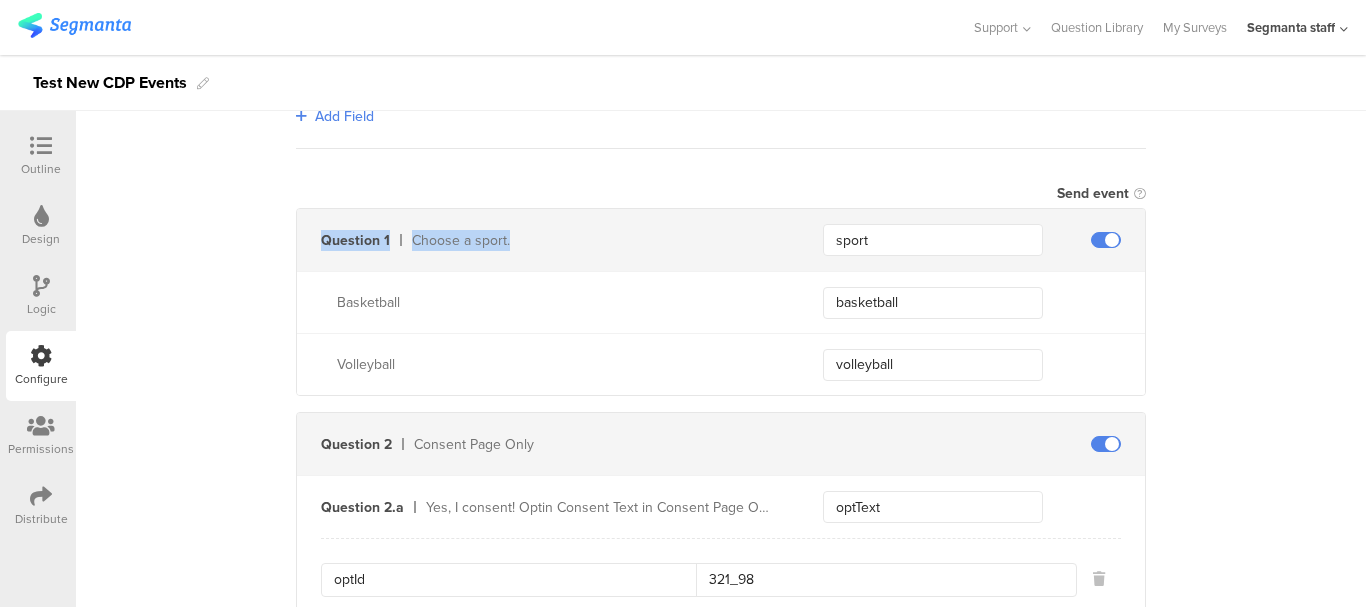 scroll, scrollTop: 589, scrollLeft: 0, axis: vertical 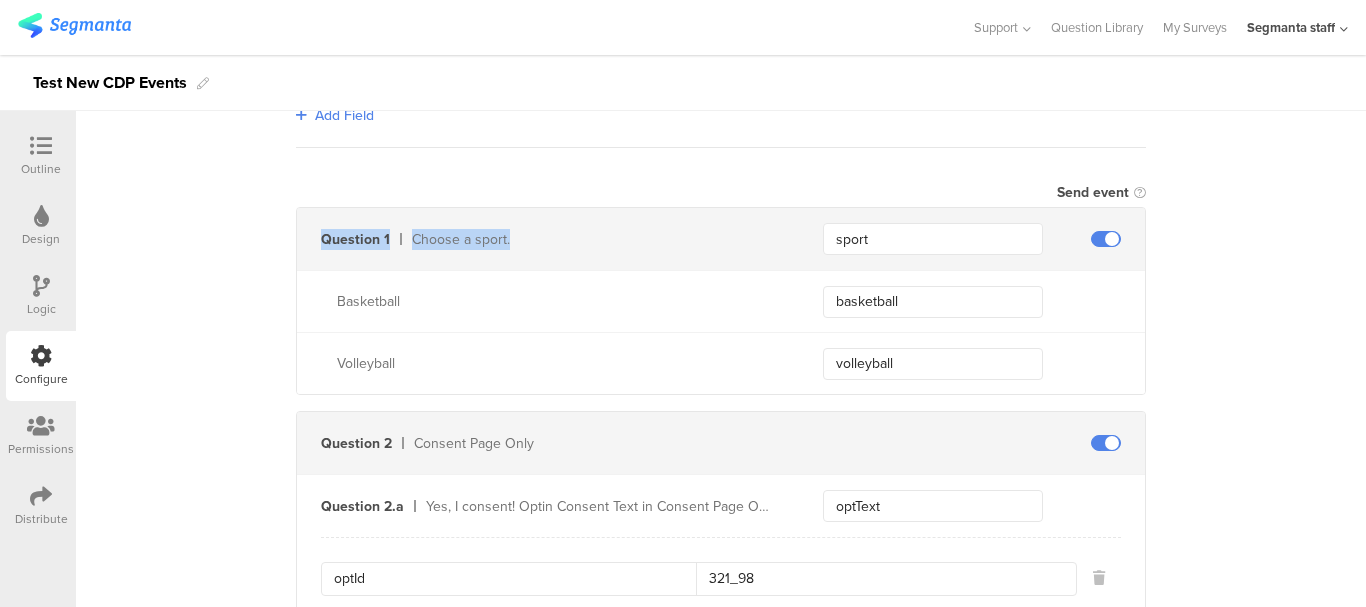 click on "Choose a sport." at bounding box center (593, 239) 